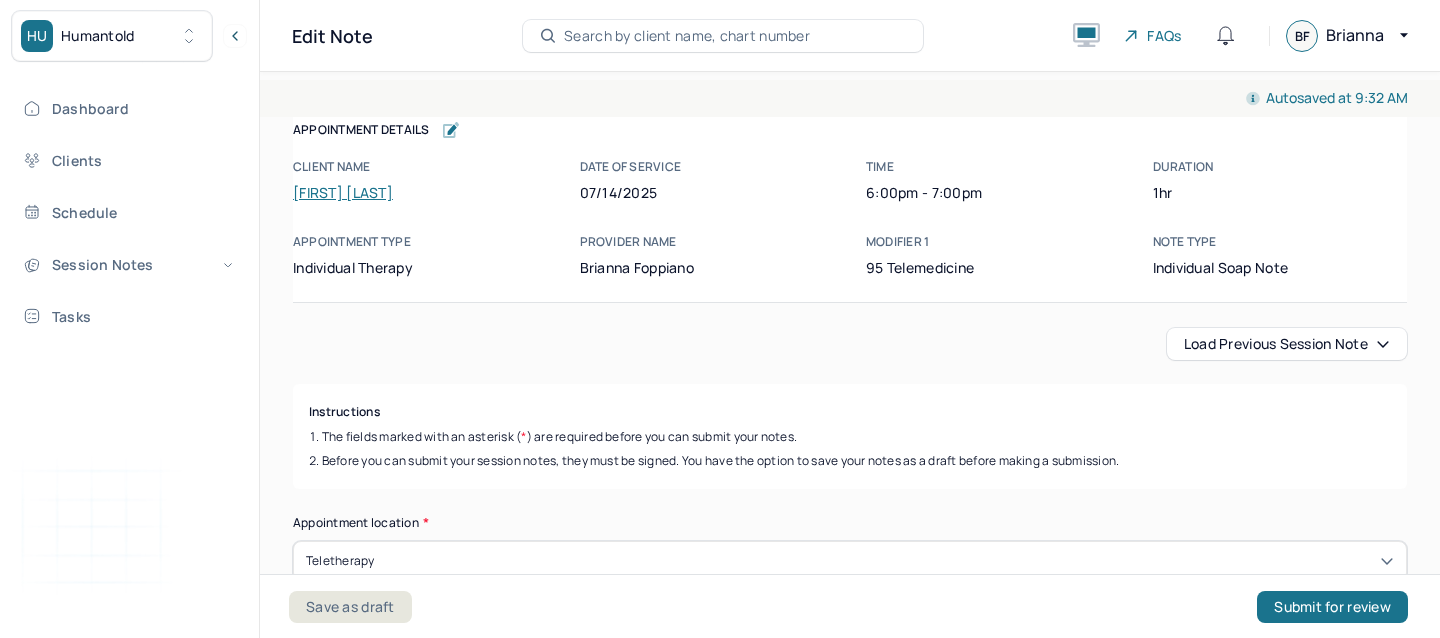 scroll, scrollTop: 0, scrollLeft: 0, axis: both 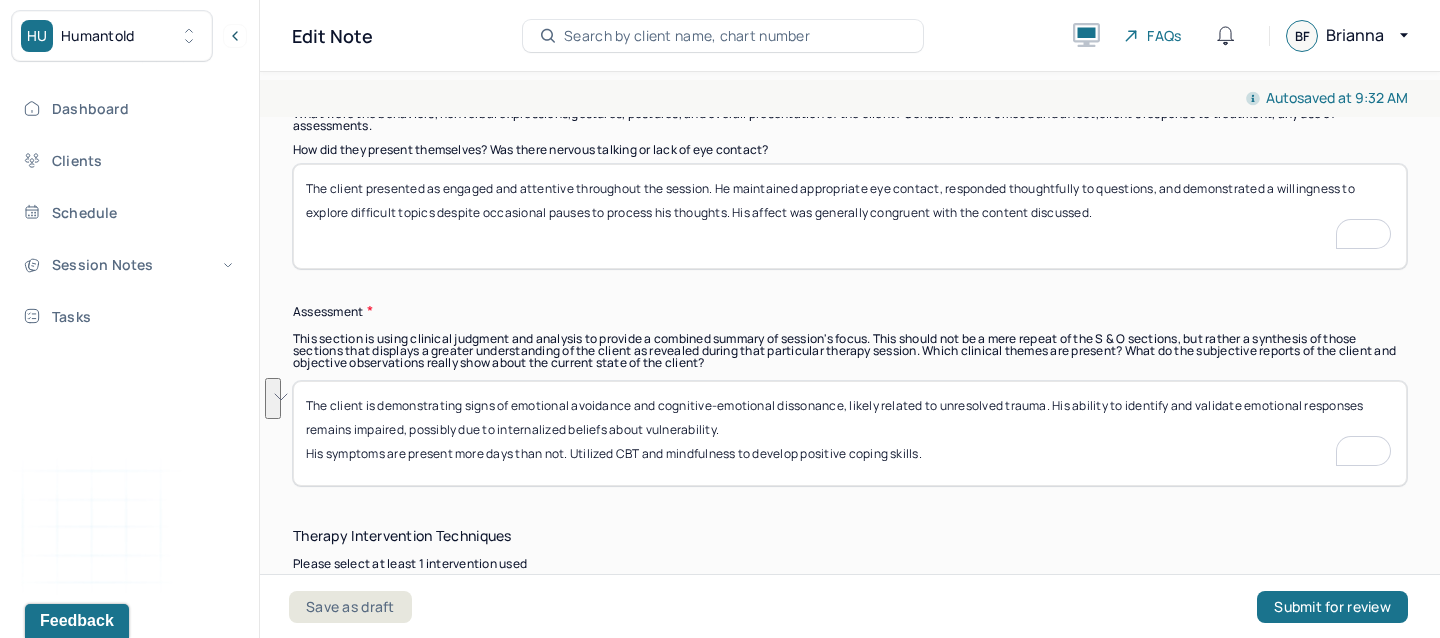 drag, startPoint x: 718, startPoint y: 407, endPoint x: 1057, endPoint y: 408, distance: 339.00146 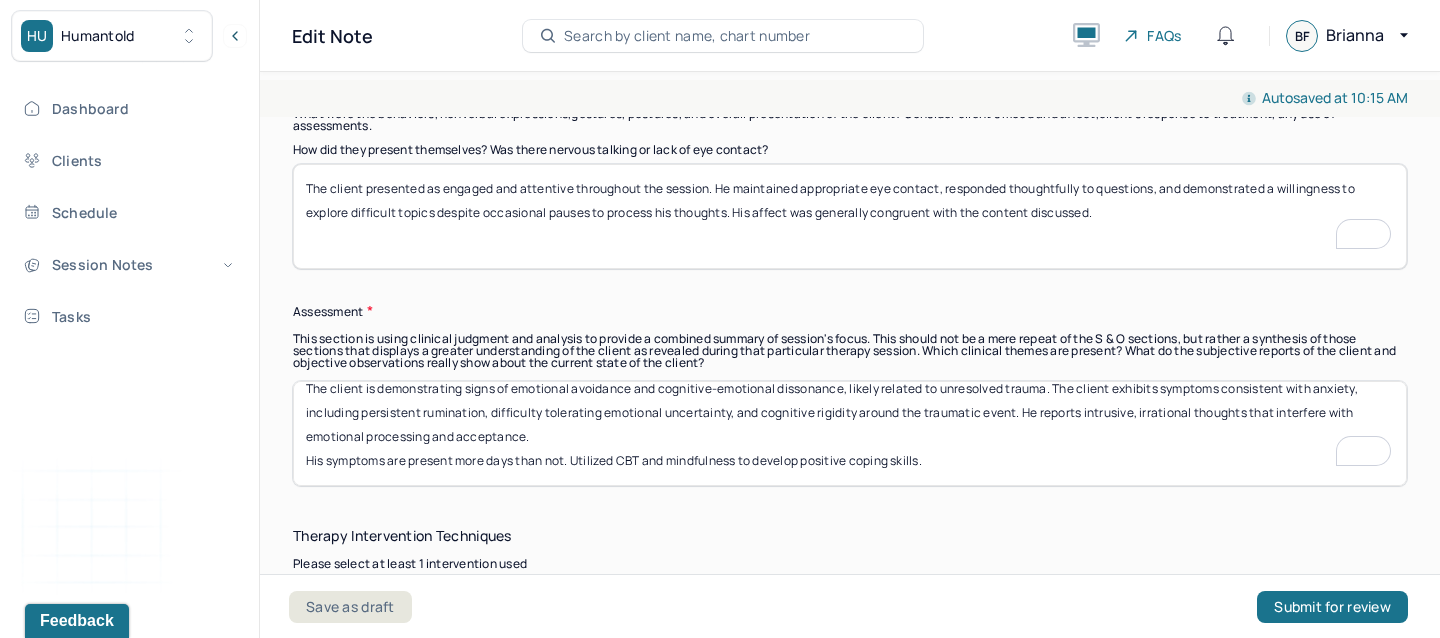 click on "The client is demonstrating signs of emotional avoidance and cognitive-emotional dissonance, likely related to unresolved trauma. The client exhibits symptoms consistent with anxiety, including persistent rumination, difficulty tolerating emotional uncertainty, and cognitive rigidity around the traumatic event. He reports intrusive, irrational thoughts that interfere with emotional processing and acceptance.
His symptoms are present more days than not. Utilized CBT and mindfulness to develop positive coping skills." at bounding box center (850, 433) 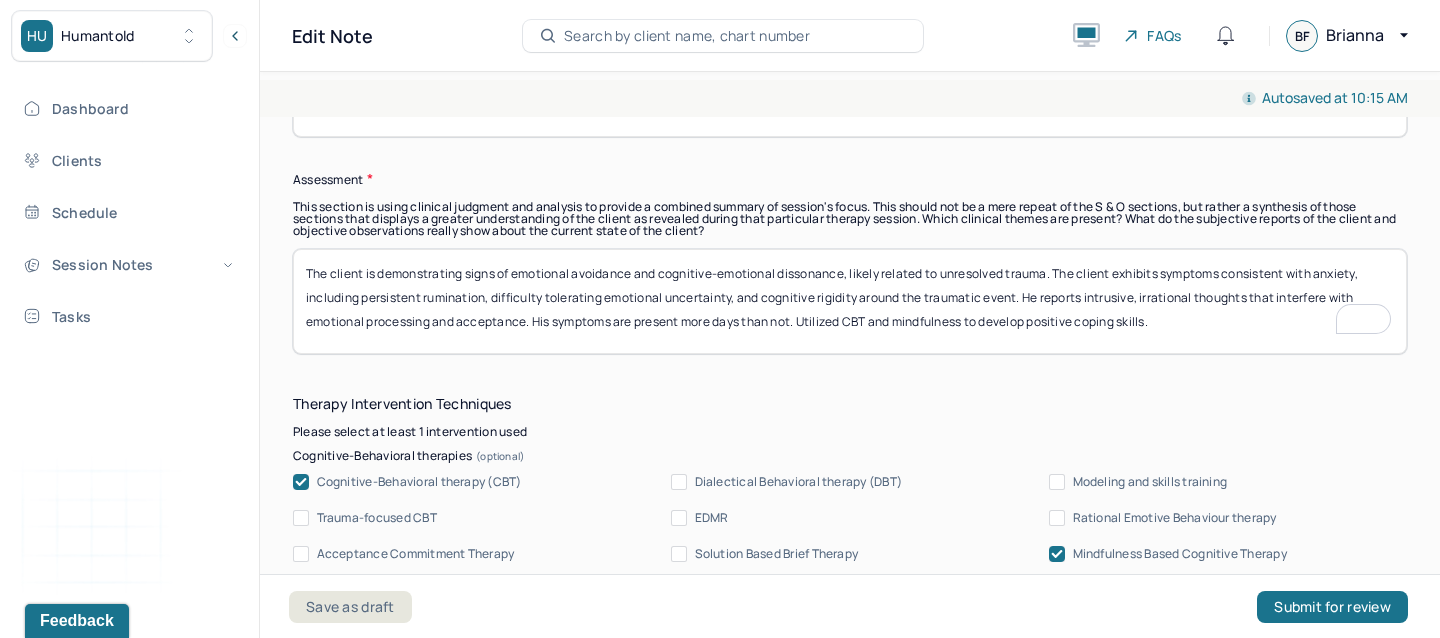 click on "The client is demonstrating signs of emotional avoidance and cognitive-emotional dissonance, likely related to unresolved trauma. The client exhibits symptoms consistent with anxiety, including persistent rumination, difficulty tolerating emotional uncertainty, and cognitive rigidity around the traumatic event. He reports intrusive, irrational thoughts that interfere with emotional processing and acceptance. His symptoms are present more days than not. Utilized CBT and mindfulness to develop positive coping skills." at bounding box center (850, 301) 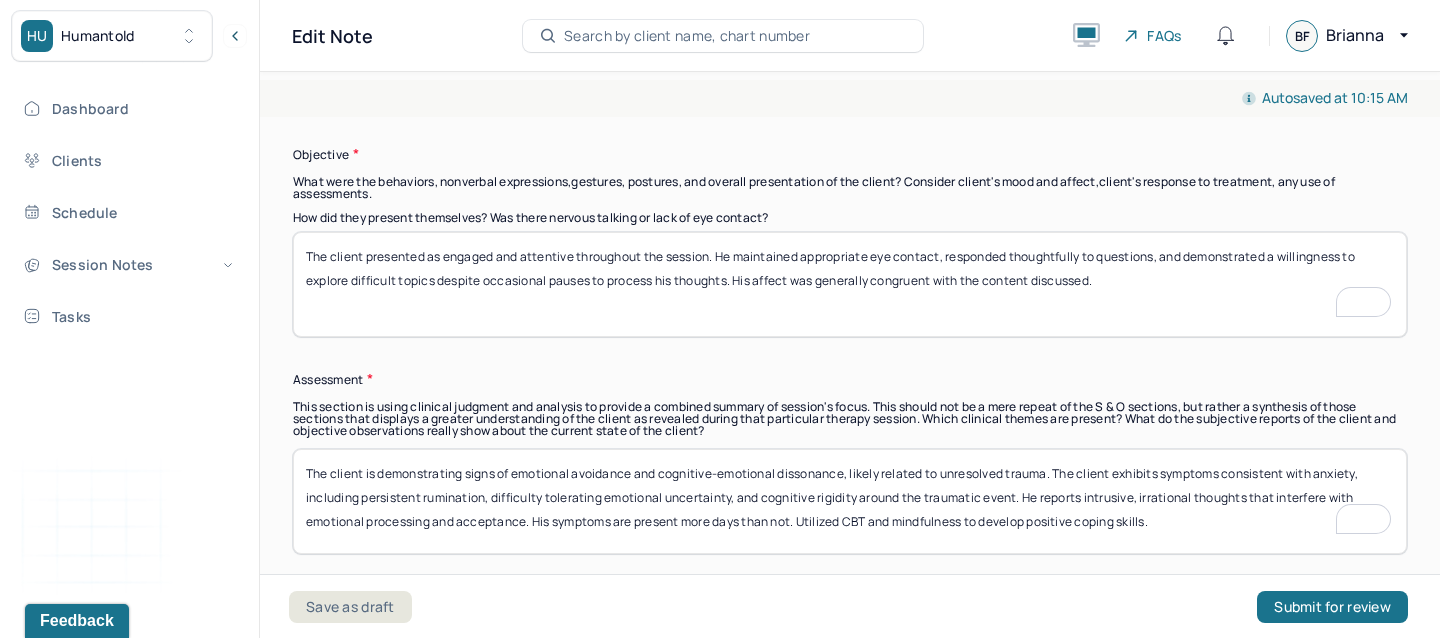 type on "The client is demonstrating signs of emotional avoidance and cognitive-emotional dissonance, likely related to unresolved trauma. The client exhibits symptoms consistent with anxiety, including persistent rumination, difficulty tolerating emotional uncertainty, and cognitive rigidity around the traumatic event. He reports intrusive, irrational thoughts that interfere with emotional processing and acceptance. His symptoms are present more days than not. Utilized CBT and mindfulness to develop positive coping skills." 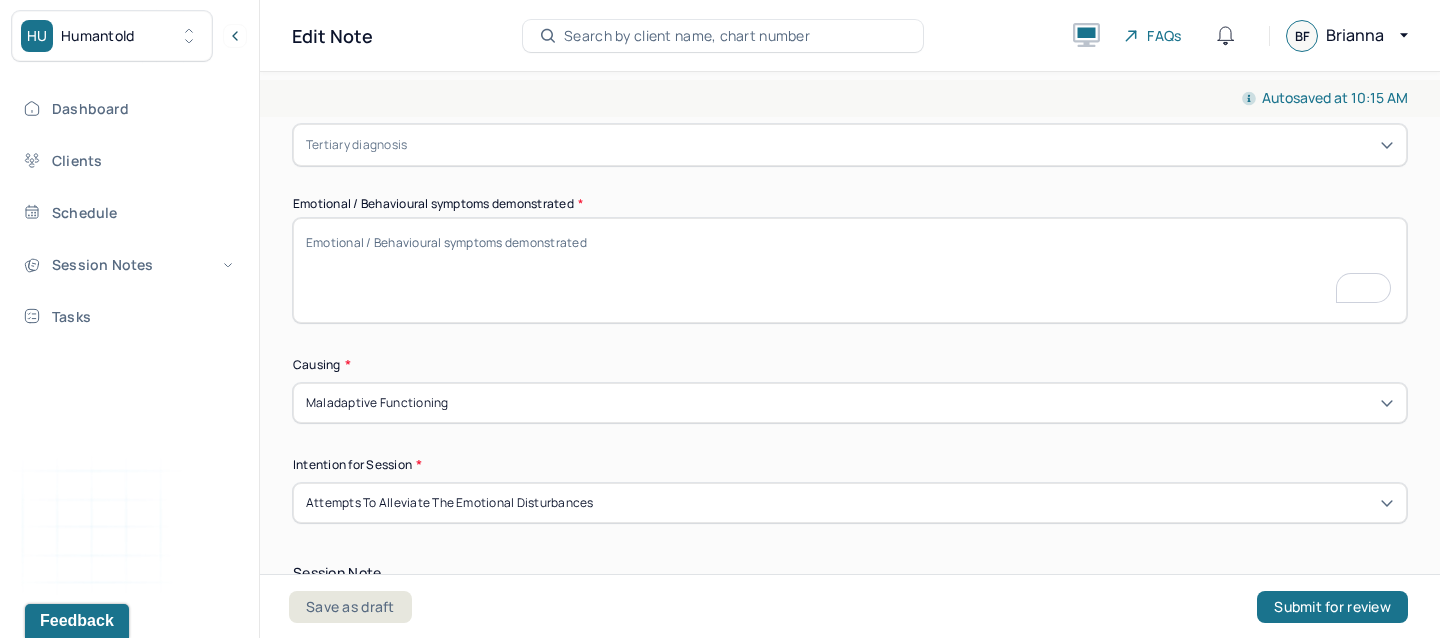 click on "Emotional / Behavioural symptoms demonstrated *" at bounding box center [850, 270] 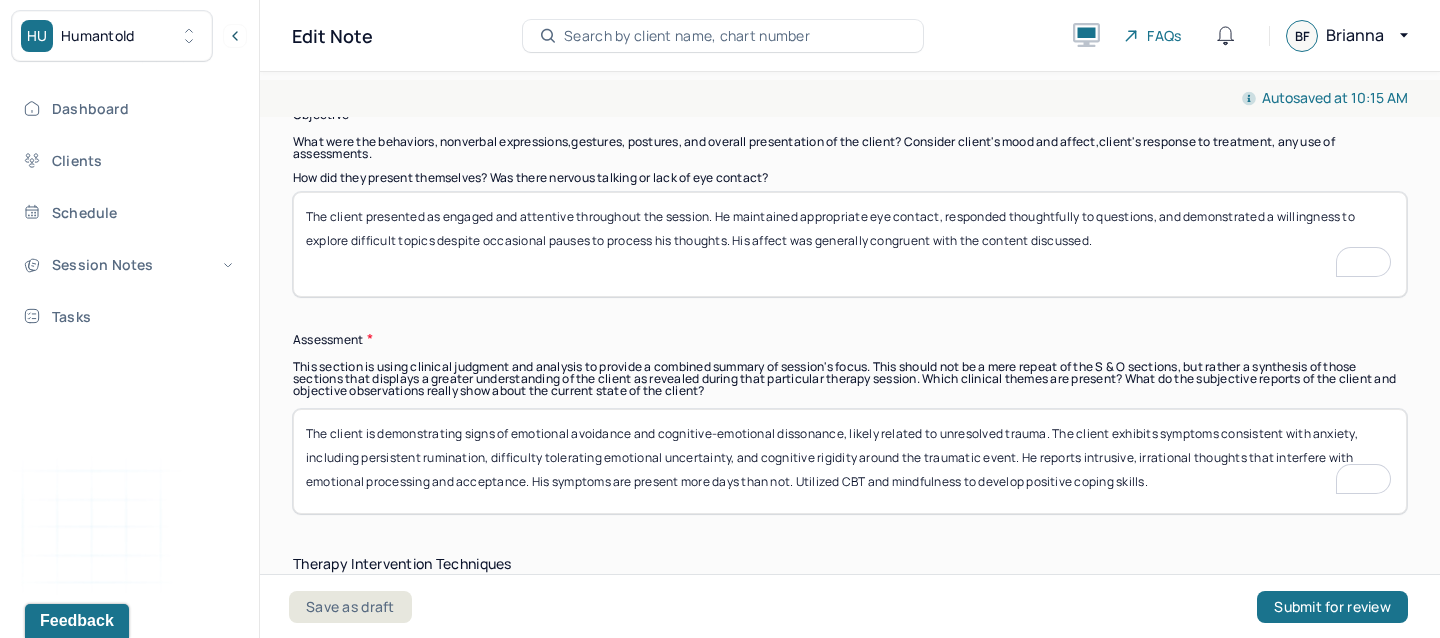 type on "The client was engaged and talkative. He appeared in a good mood and was reflective" 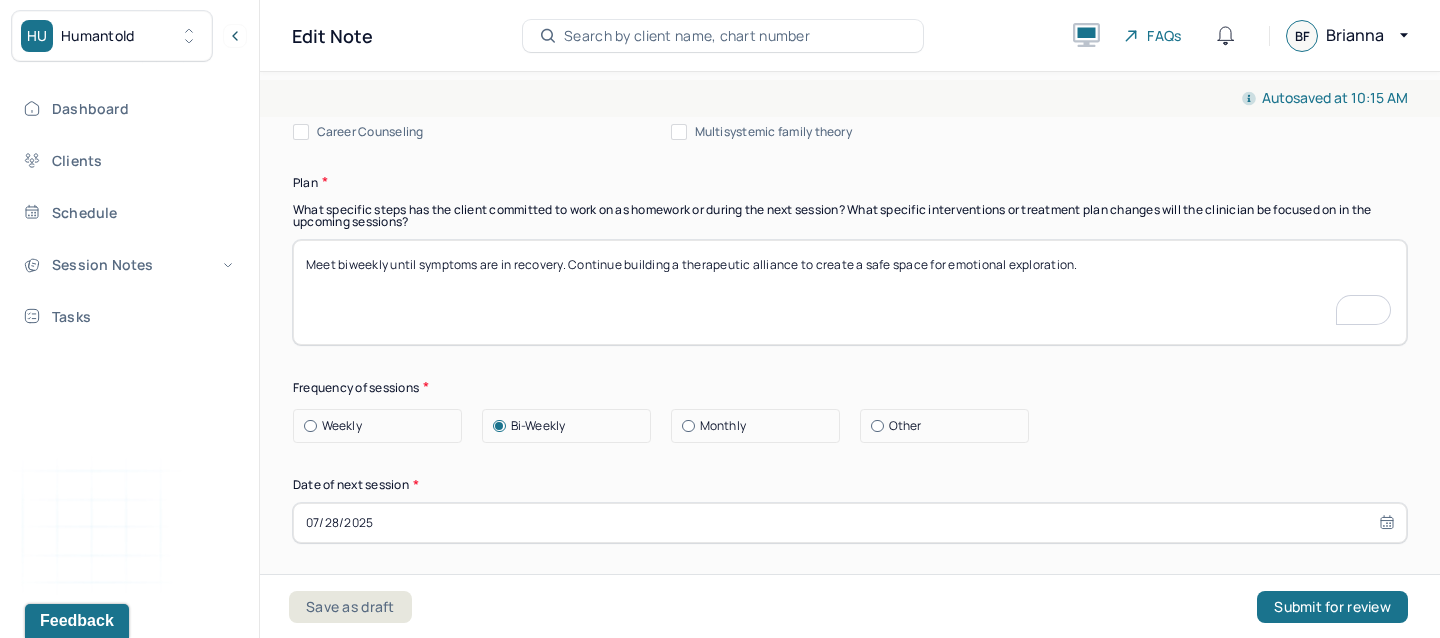 drag, startPoint x: 1104, startPoint y: 264, endPoint x: 582, endPoint y: 259, distance: 522.0239 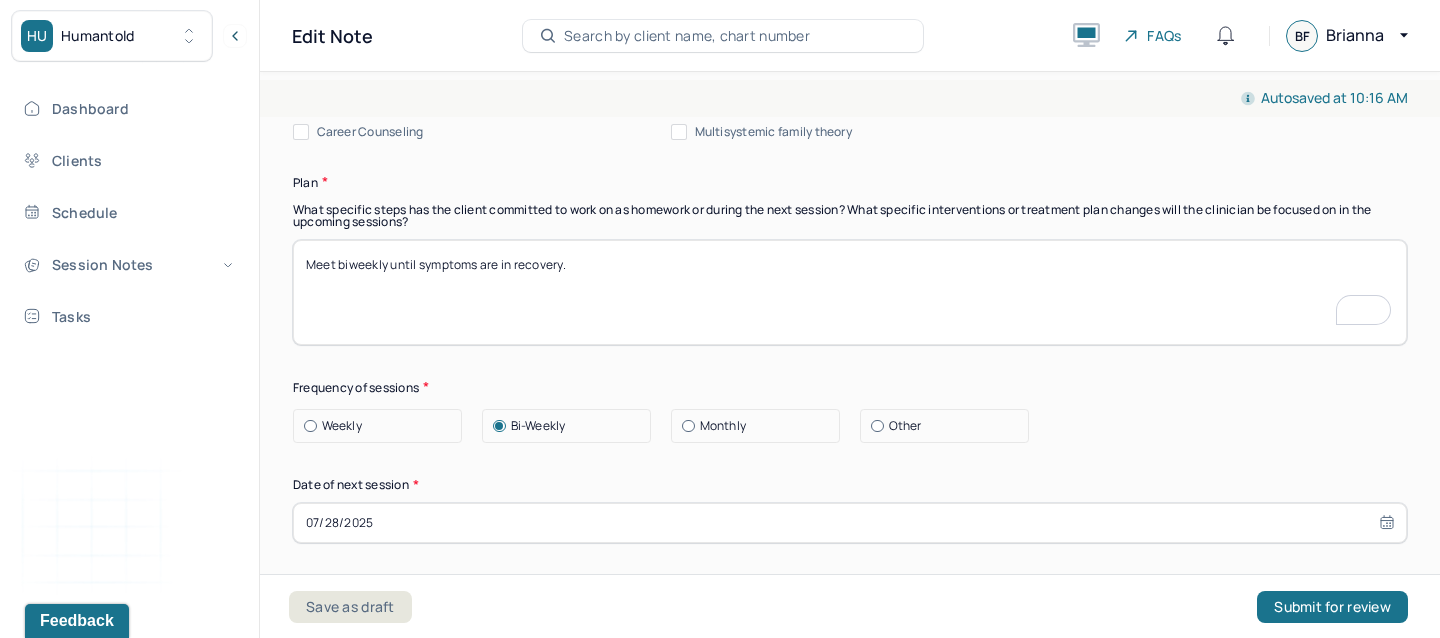 paste on "Continue trauma-focused therapy, exploring the role of emotional suppression and cognitive distortions." 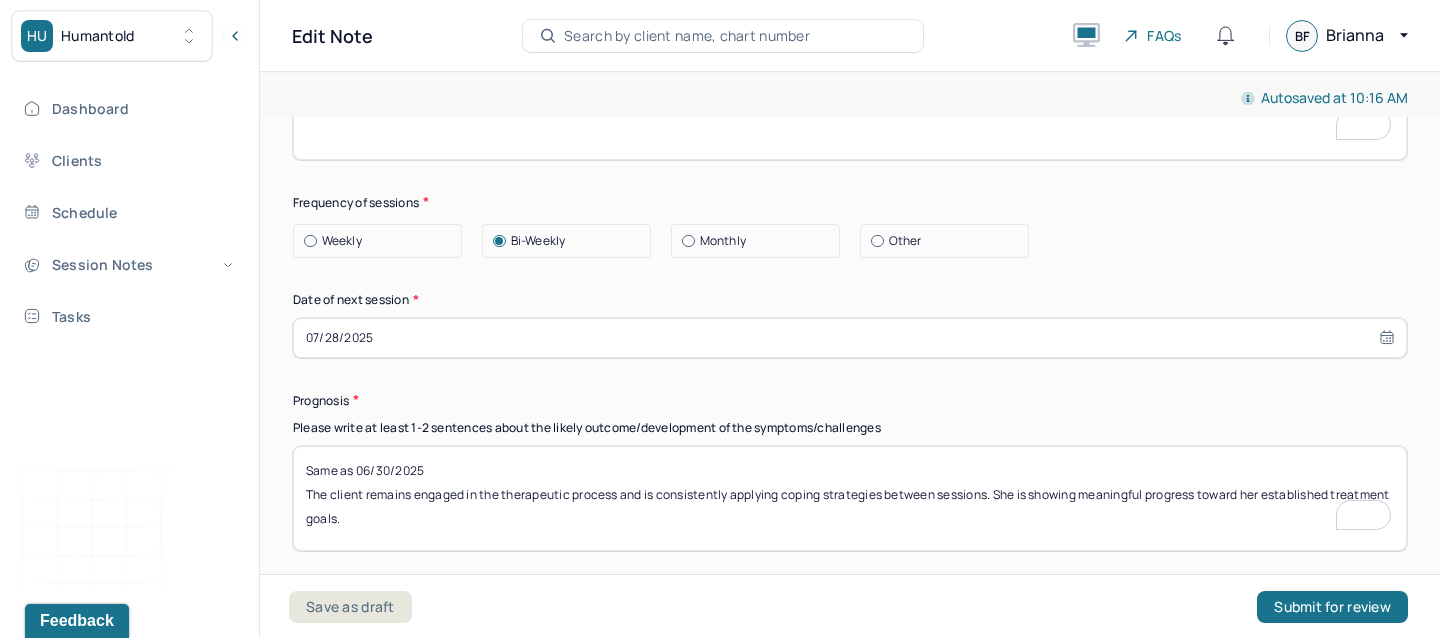 type on "Meet biweekly until symptoms are in recovery. Continue trauma-focused therapy, exploring the role of emotional suppression and cognitive distortions." 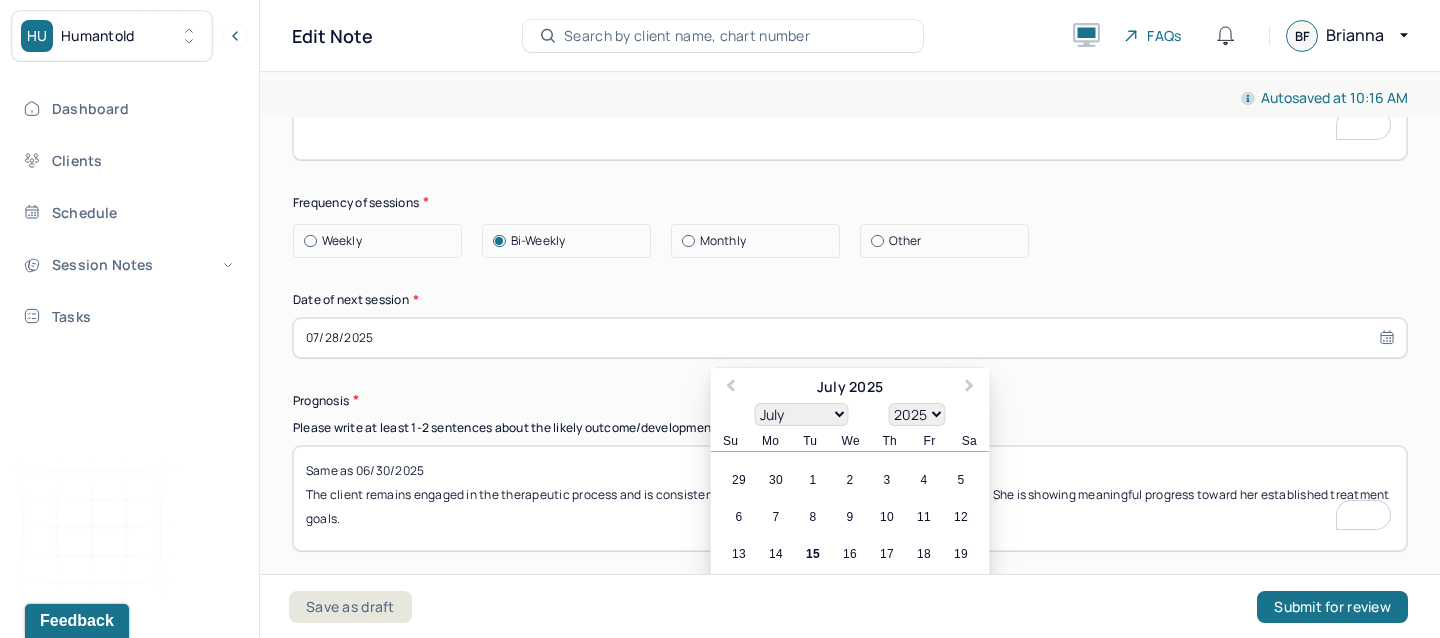 click on "07/28/2025" at bounding box center (850, 338) 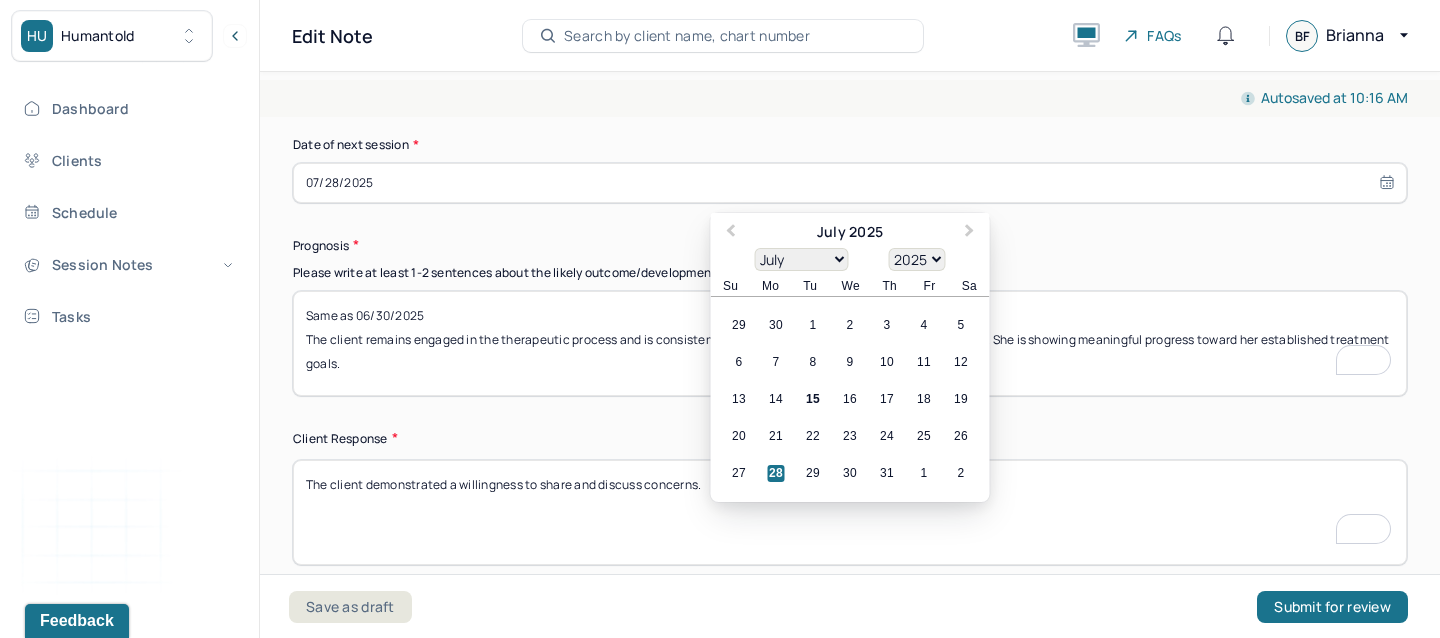 click on "28" at bounding box center (776, 473) 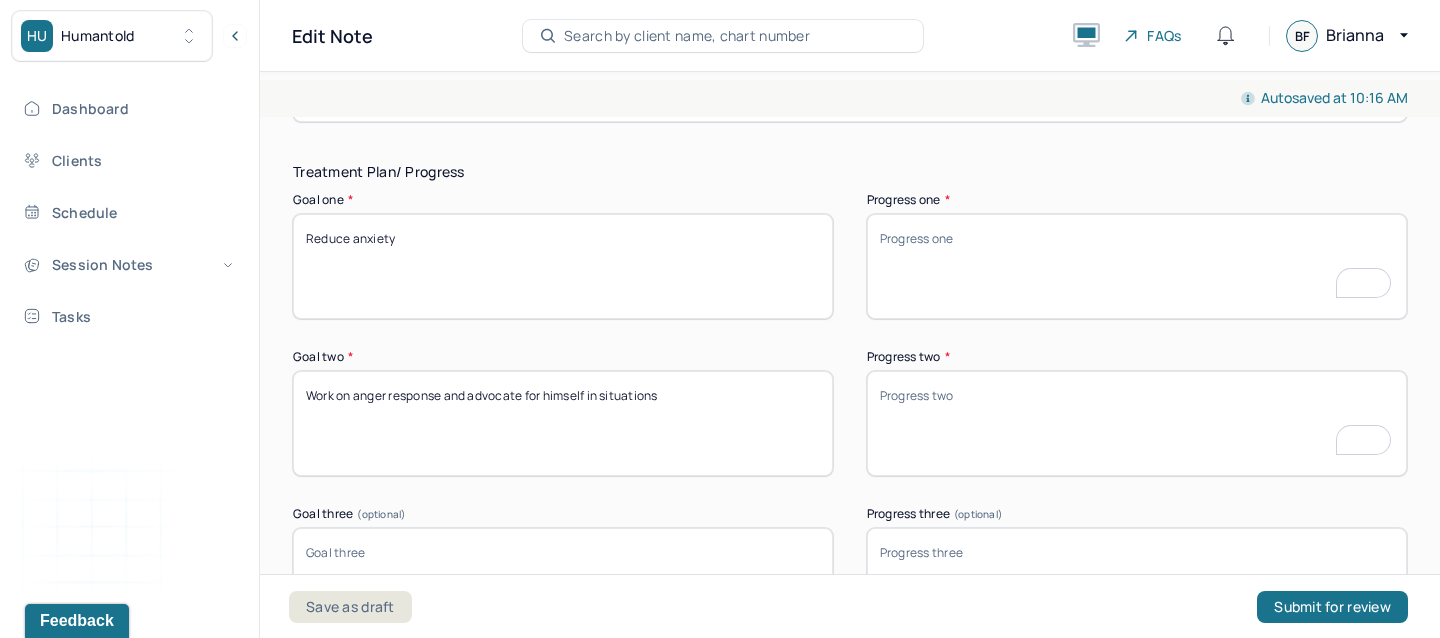 click on "Progress one *" at bounding box center [1137, 266] 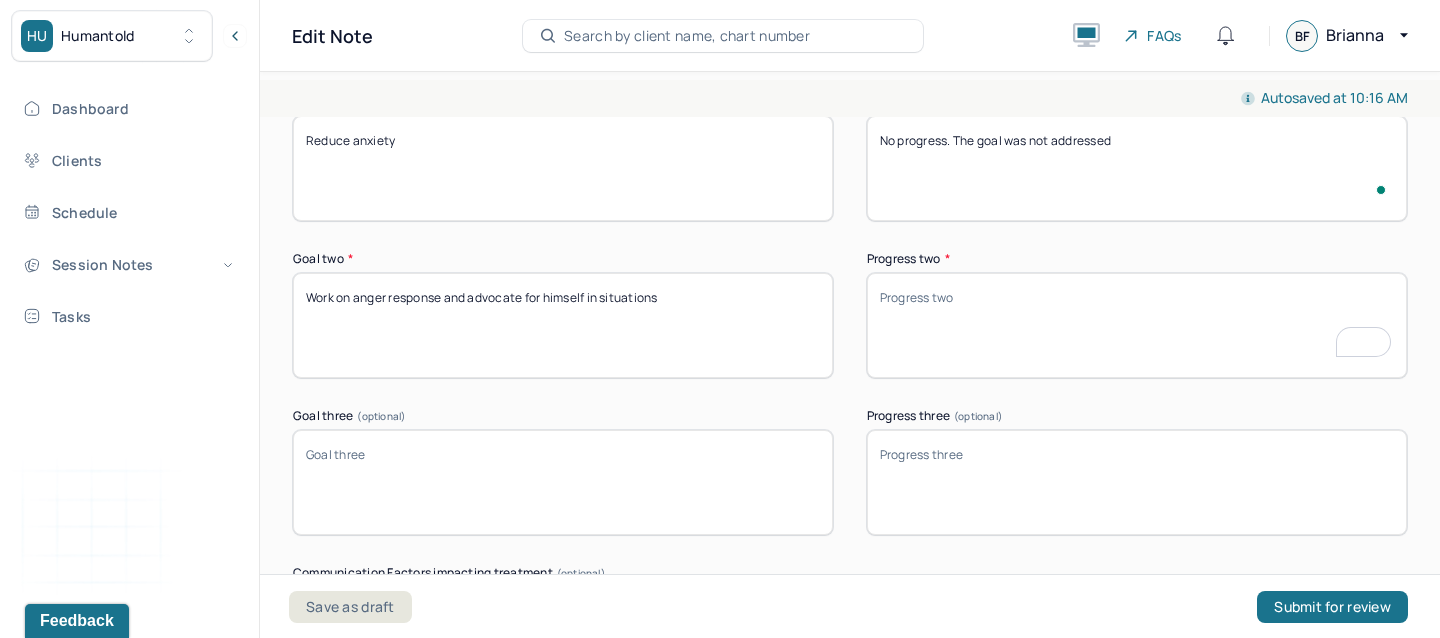 type on "No progress. The goal was not addressed" 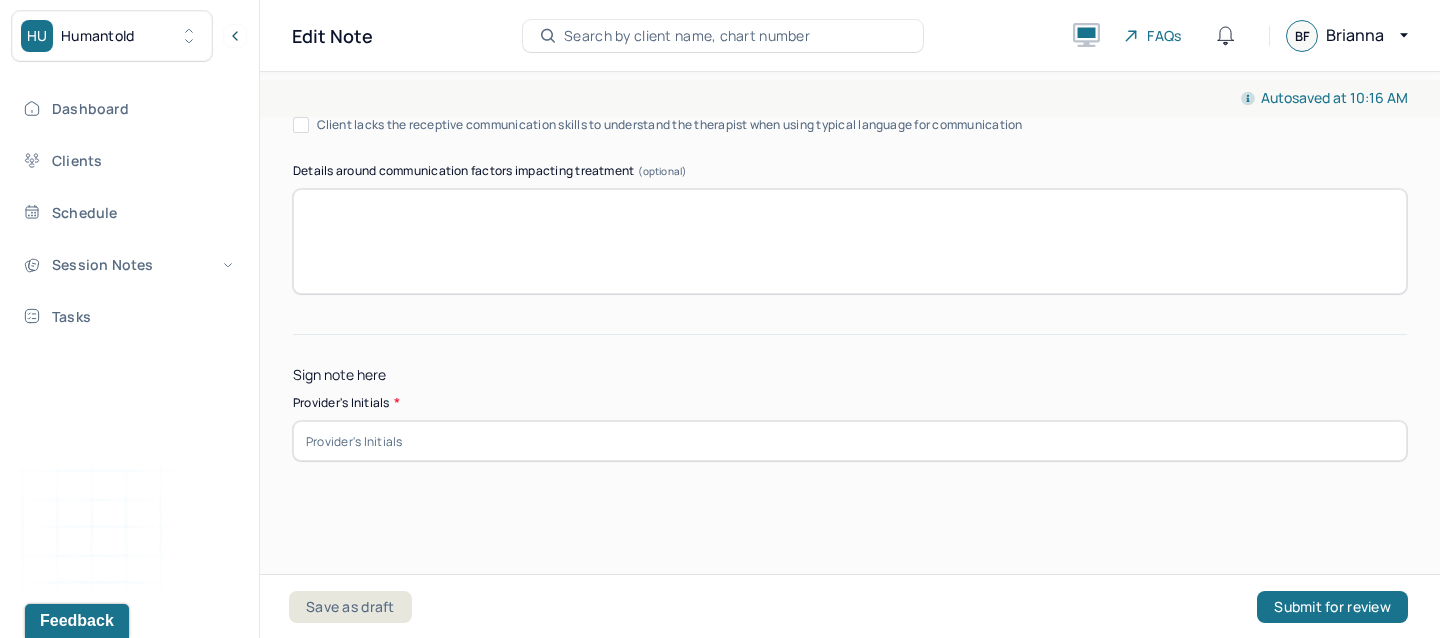 type on "Progress. The goal was addressed with CBT and psychoeducation" 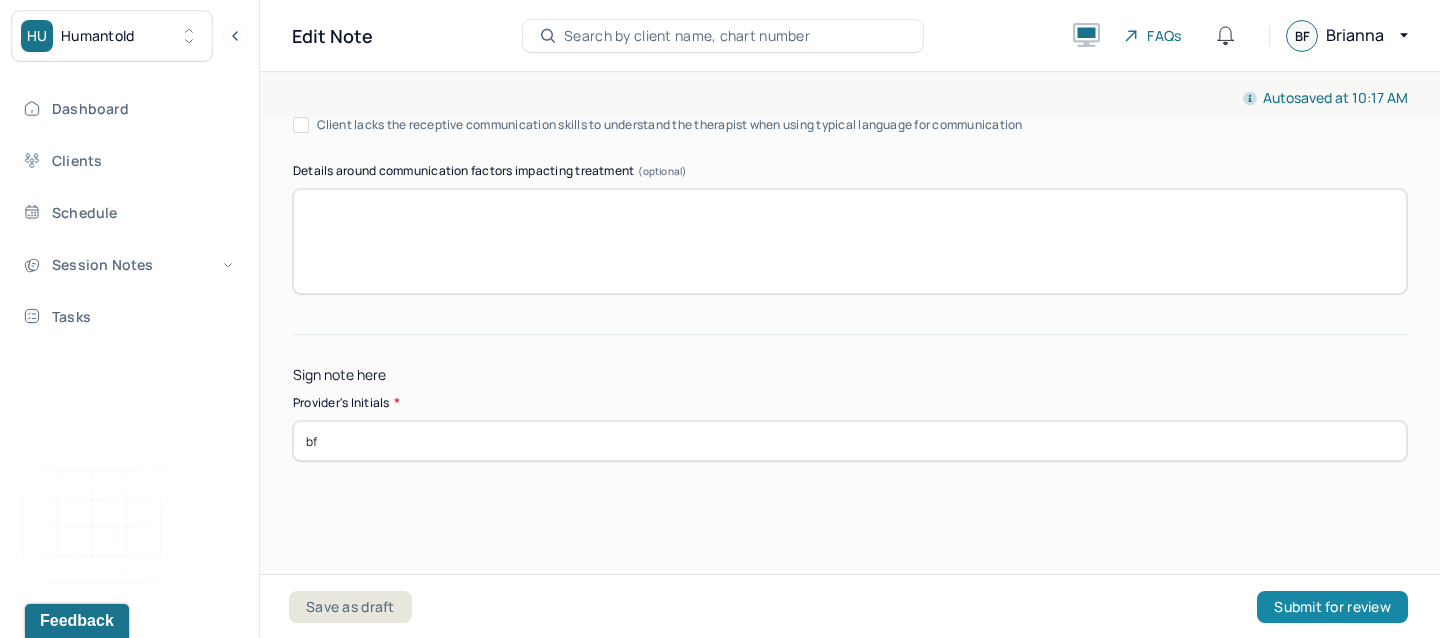 type on "bf" 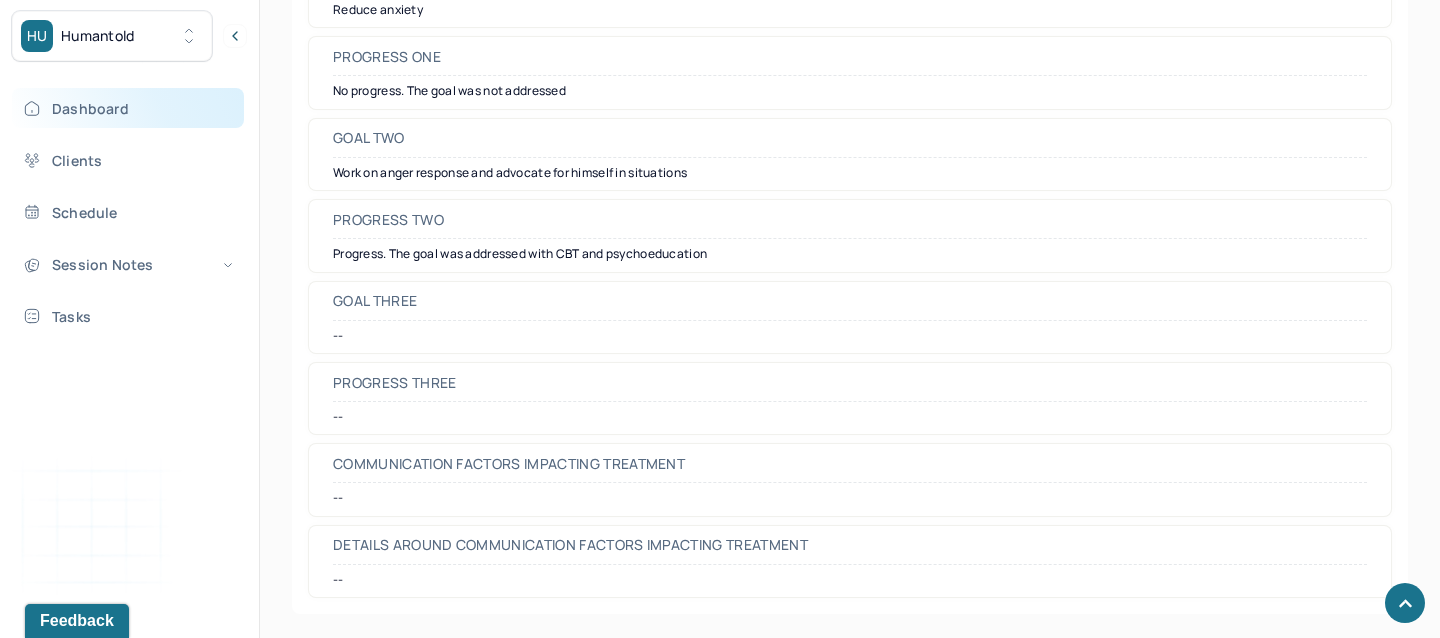 click on "Dashboard" at bounding box center [128, 108] 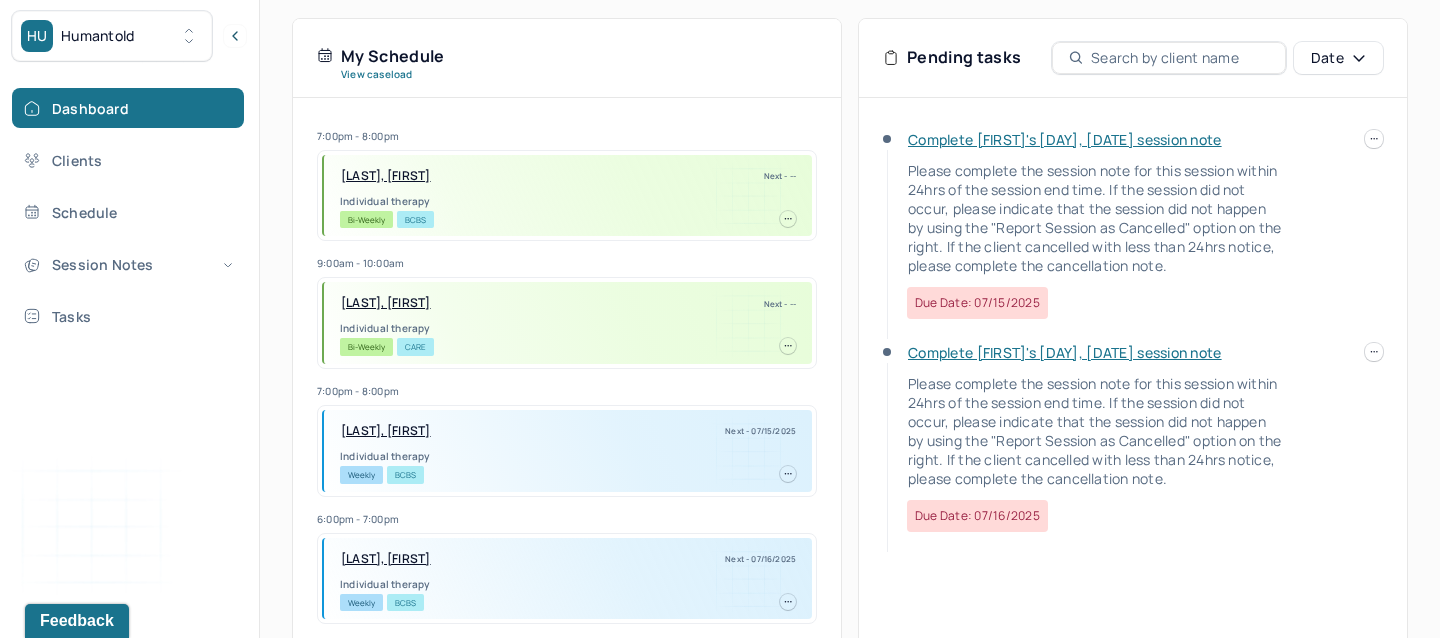 click on "Complete Krystell's Mon, 07/14 session note" at bounding box center [1065, 139] 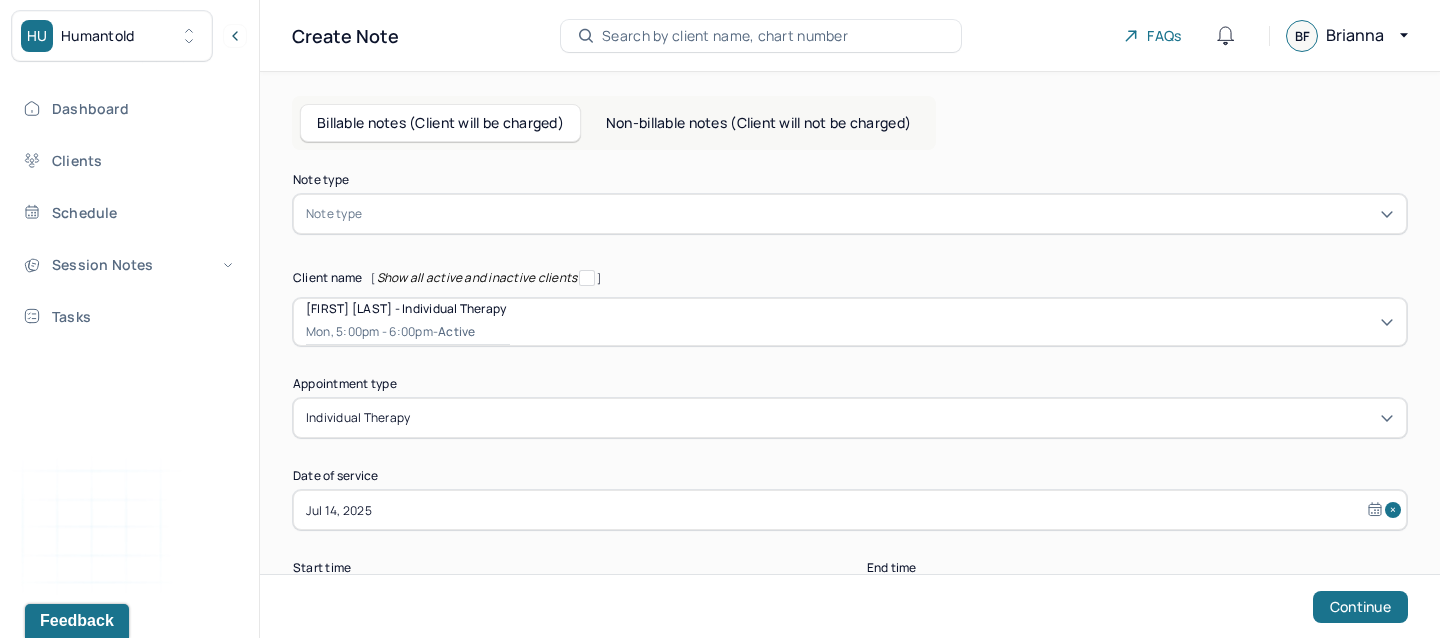 click on "Non-billable notes (Client will not be charged)" at bounding box center (758, 123) 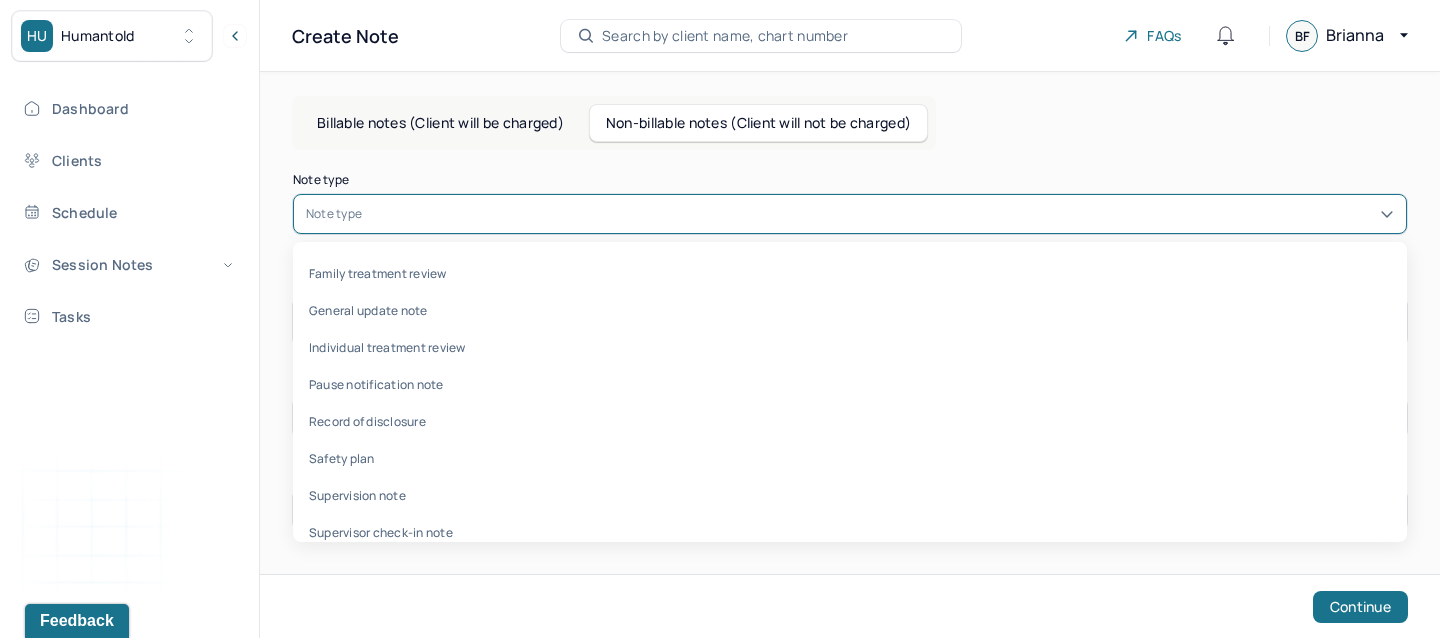 click on "Note type" at bounding box center [334, 214] 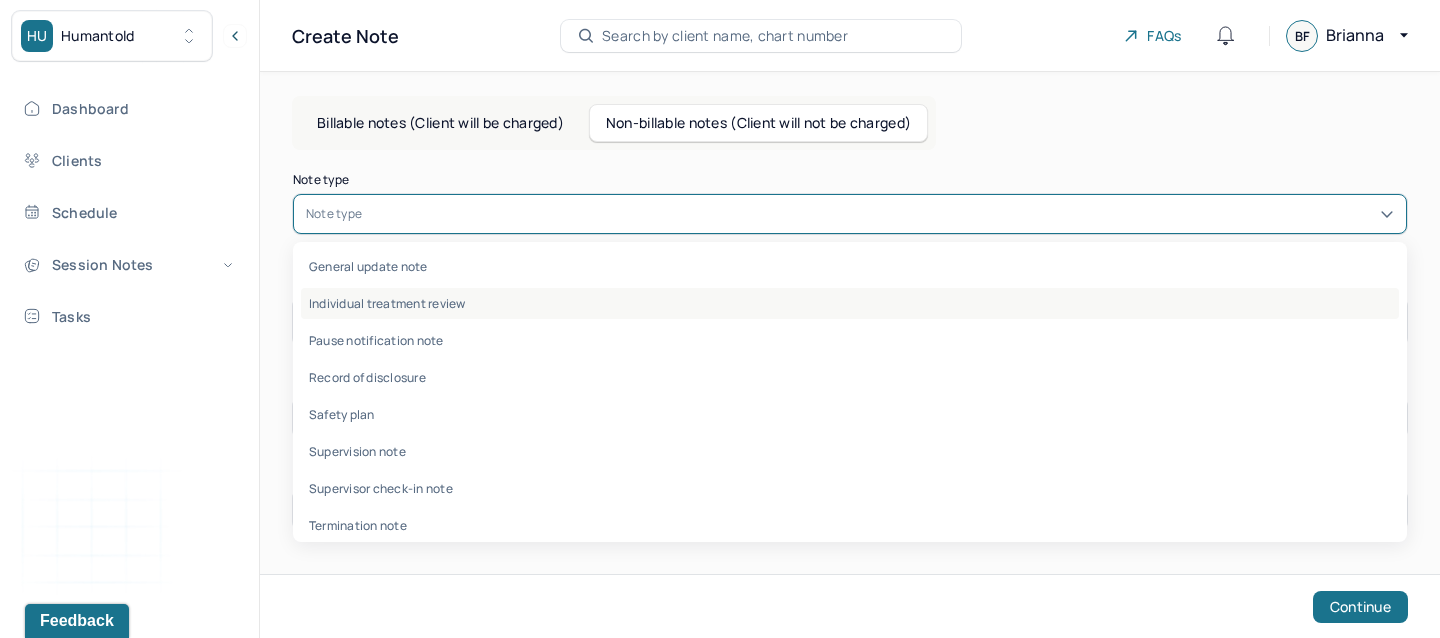 scroll, scrollTop: 59, scrollLeft: 0, axis: vertical 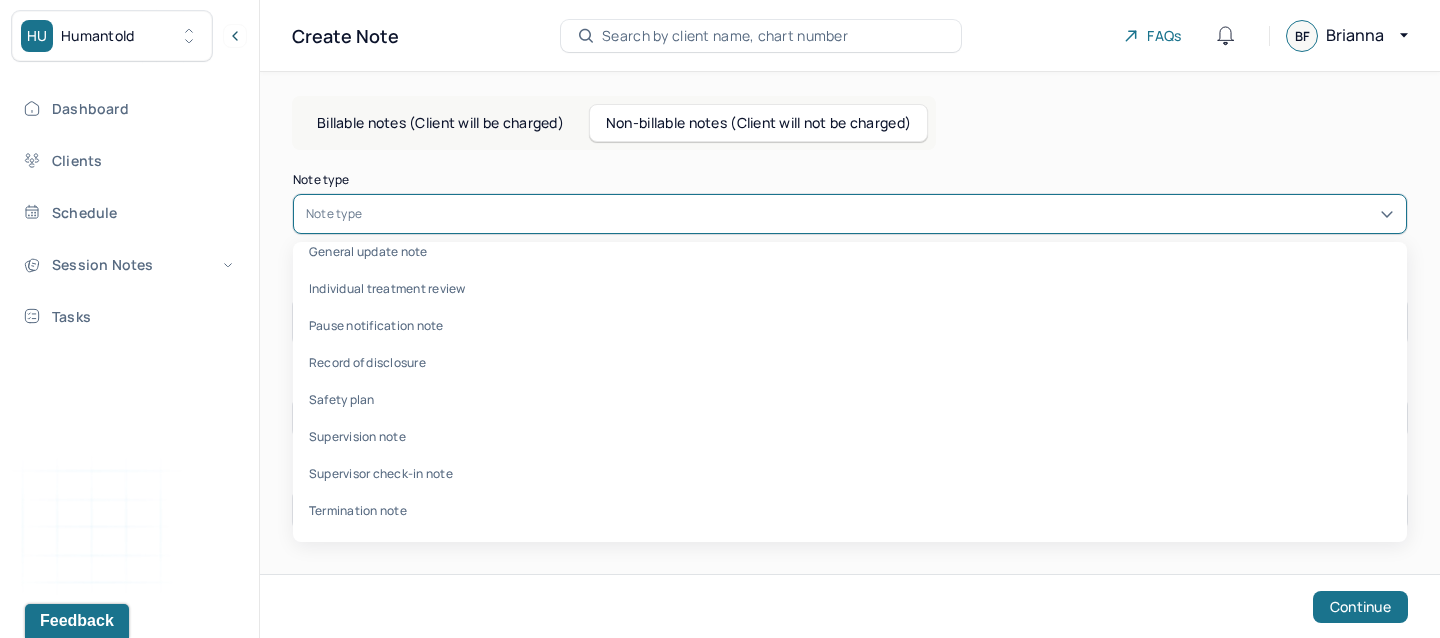 click on "Billable notes (Client will be charged)     Non-billable notes (Client will not be charged)   Note type Individual treatment review, 3 of 9. 9 results available. Use Up and Down to choose options, press Enter to select the currently focused option, press Escape to exit the menu, press Tab to select the option and exit the menu. Note type Family treatment review General update note Individual treatment review Pause notification note Record of disclosure Safety plan Supervision note Supervisor check-in note Termination note Client name [ Show all active and inactive clients ] Krystell Torres - Individual therapy Mon, 5:00pm - 6:00pm  -  active Appointment type individual therapy Start time 17:00 End time 18:00   Continue" at bounding box center (850, 354) 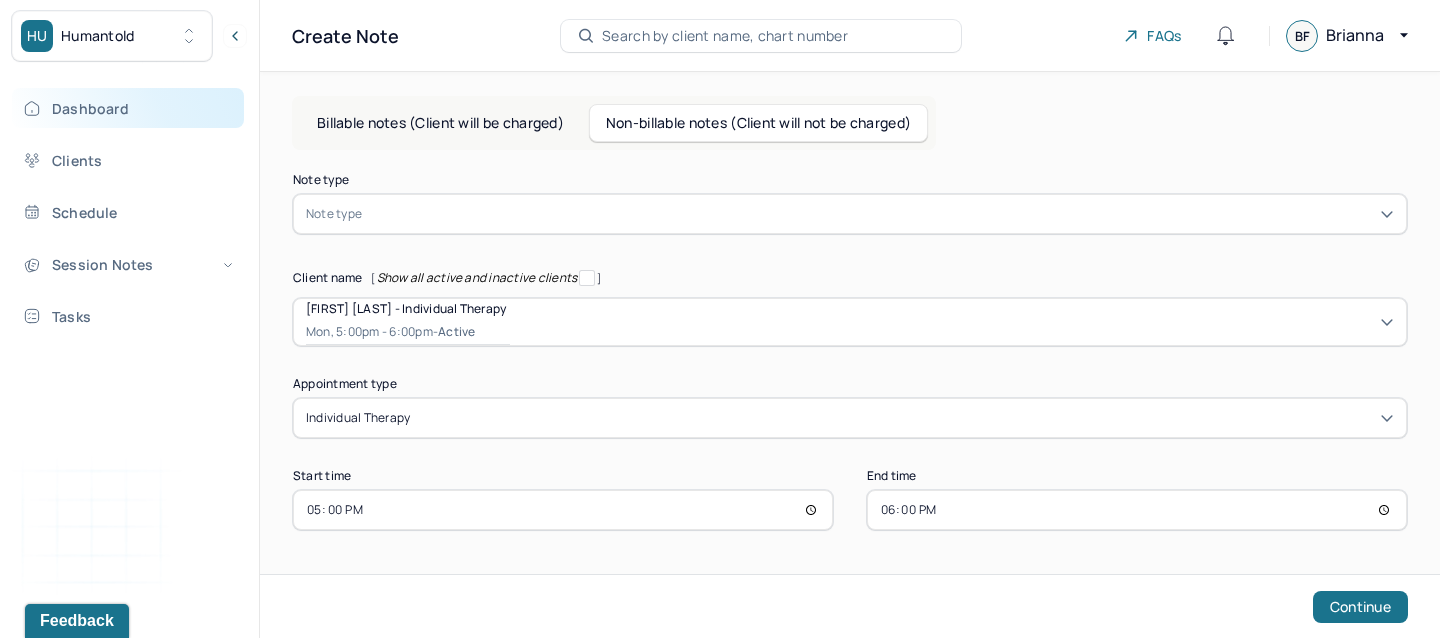 click on "Dashboard" at bounding box center [128, 108] 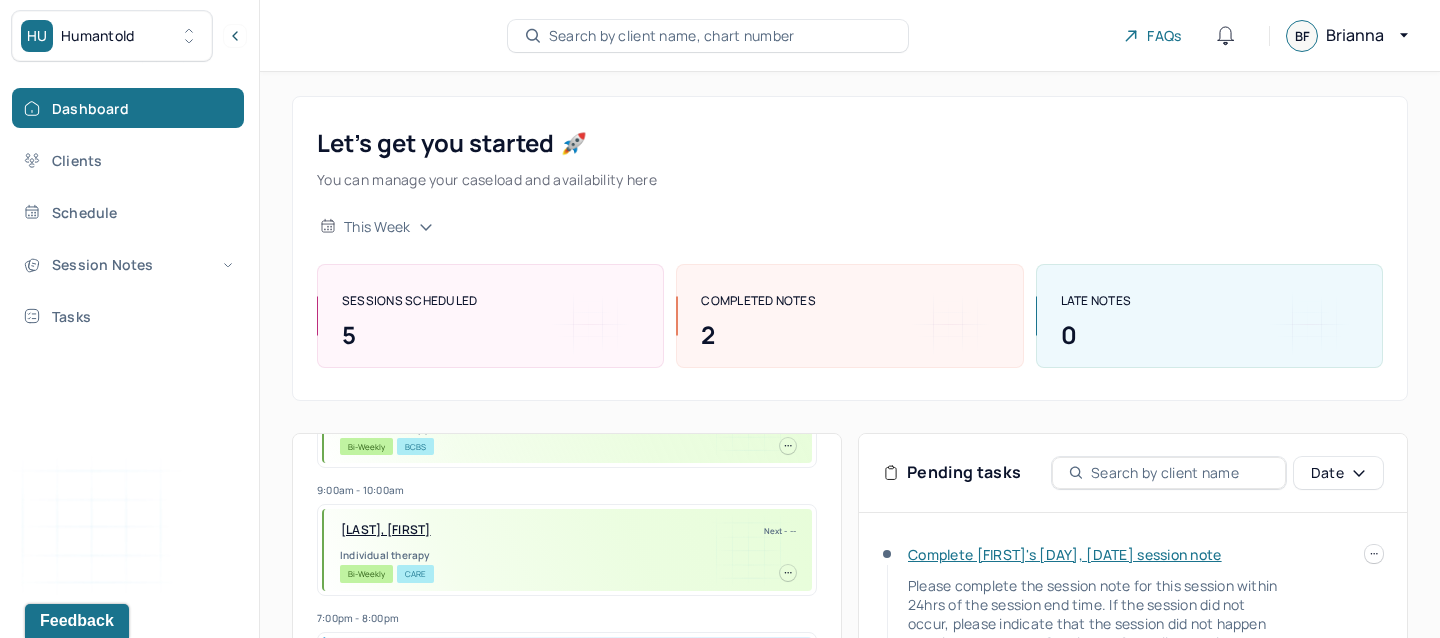 scroll, scrollTop: 198, scrollLeft: 0, axis: vertical 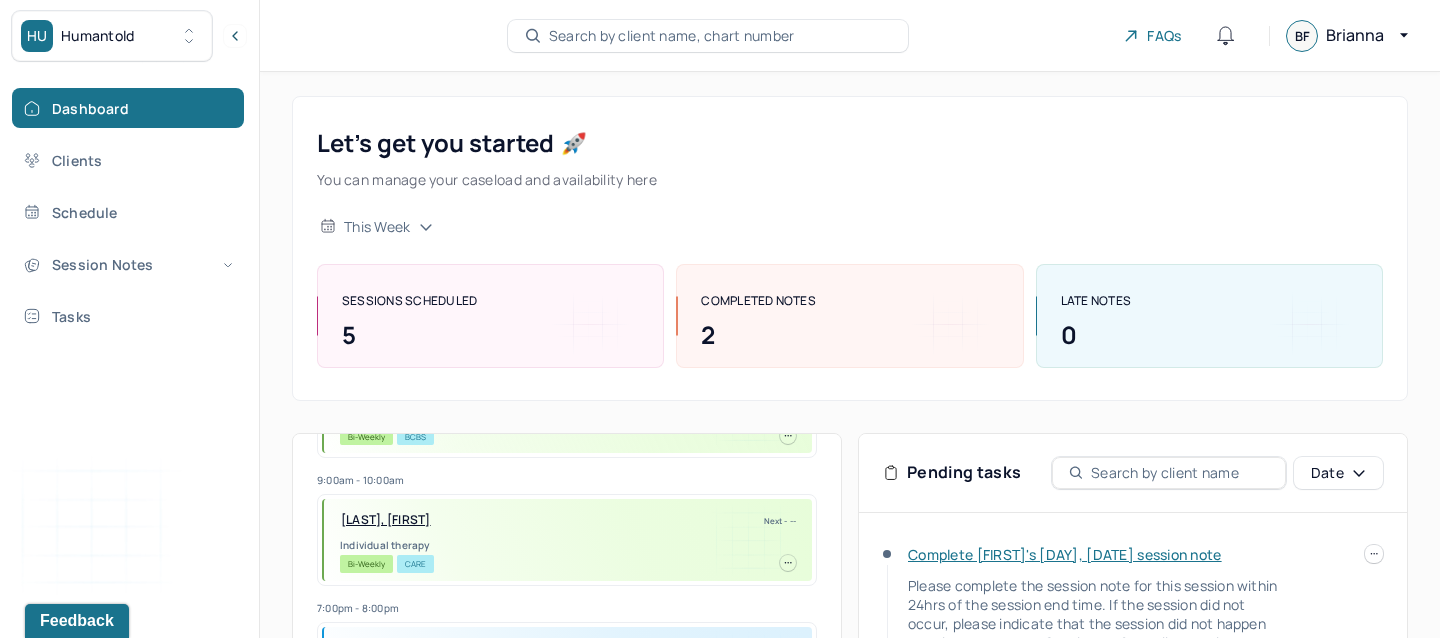click at bounding box center (1374, 554) 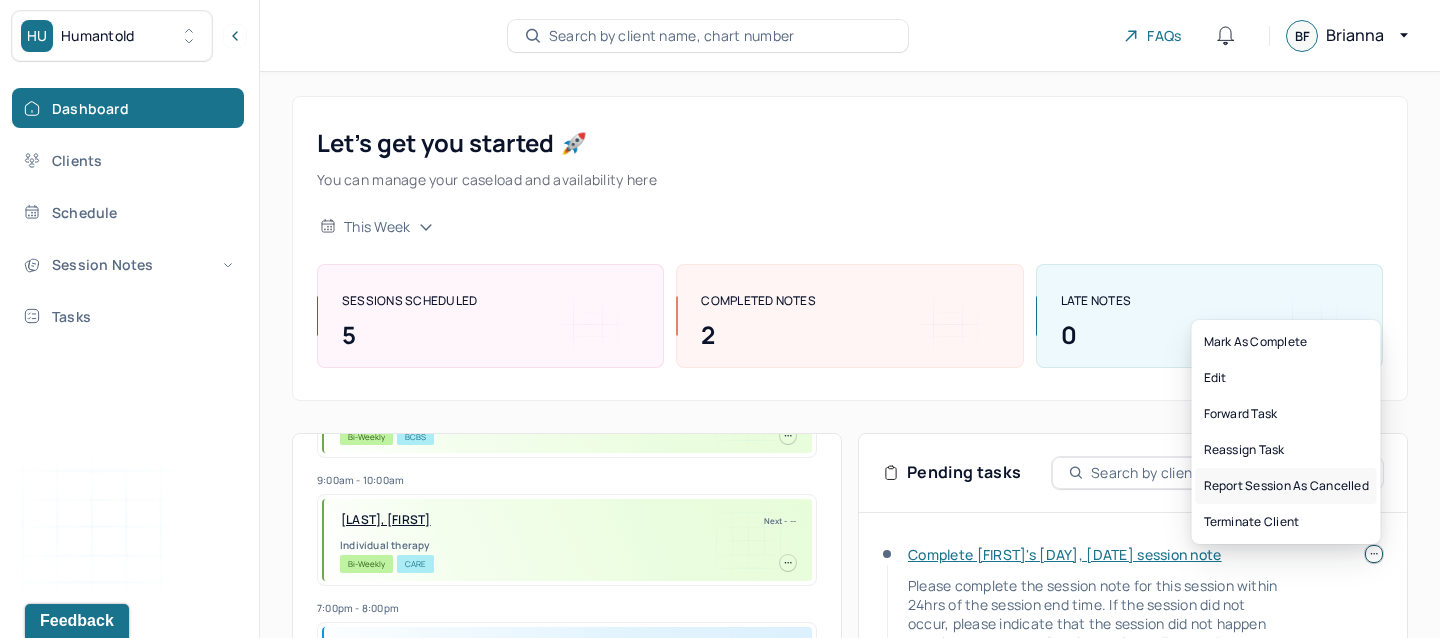 click on "Report session as cancelled" at bounding box center [1286, 486] 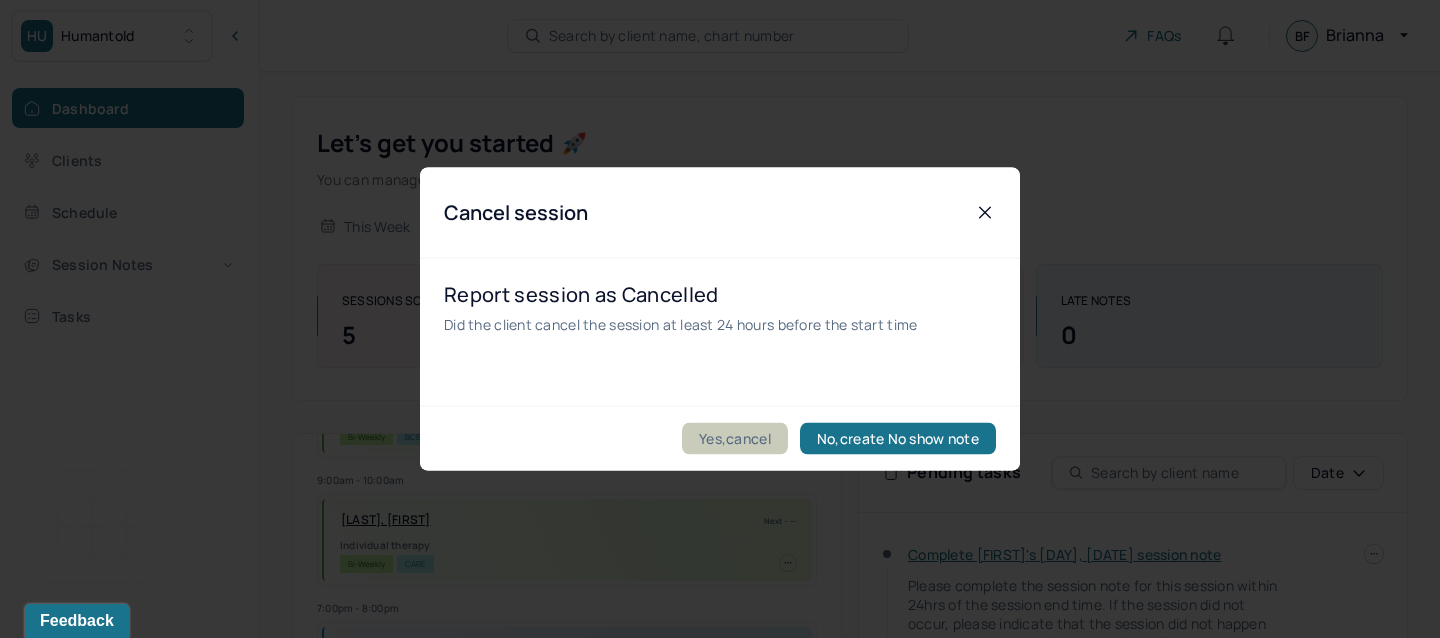 click on "Yes,cancel" at bounding box center [735, 439] 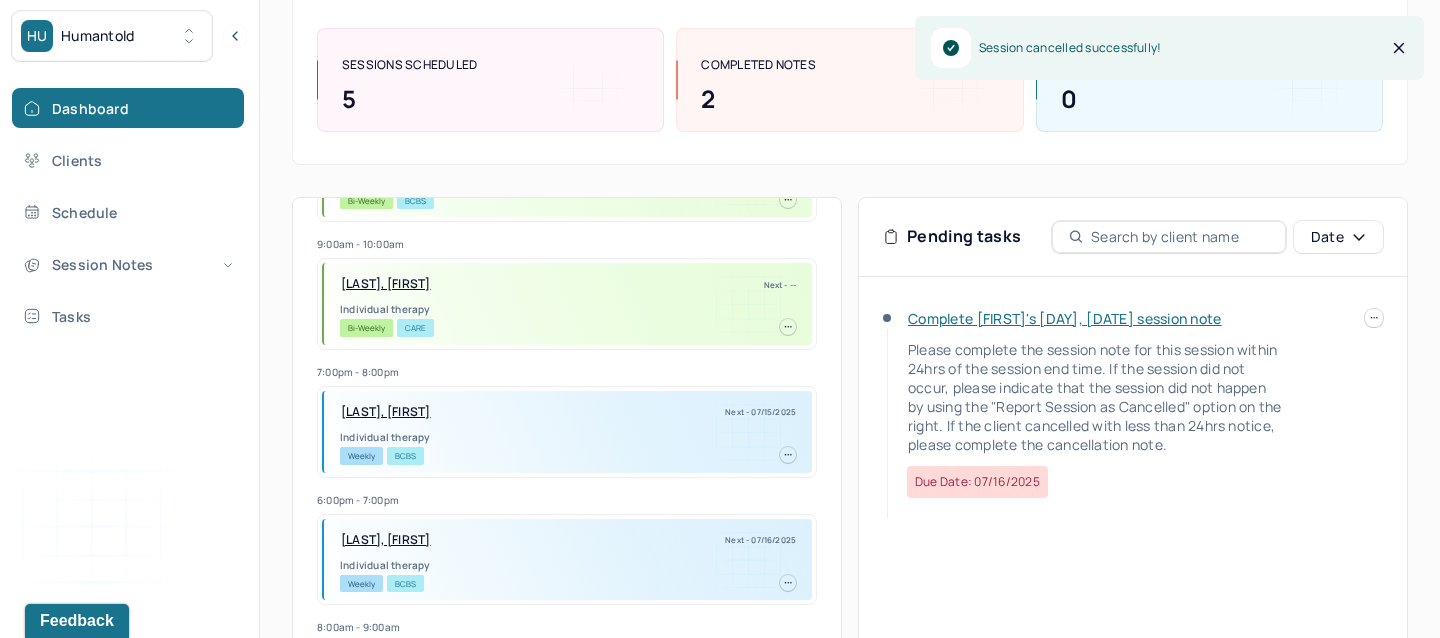 scroll, scrollTop: 255, scrollLeft: 0, axis: vertical 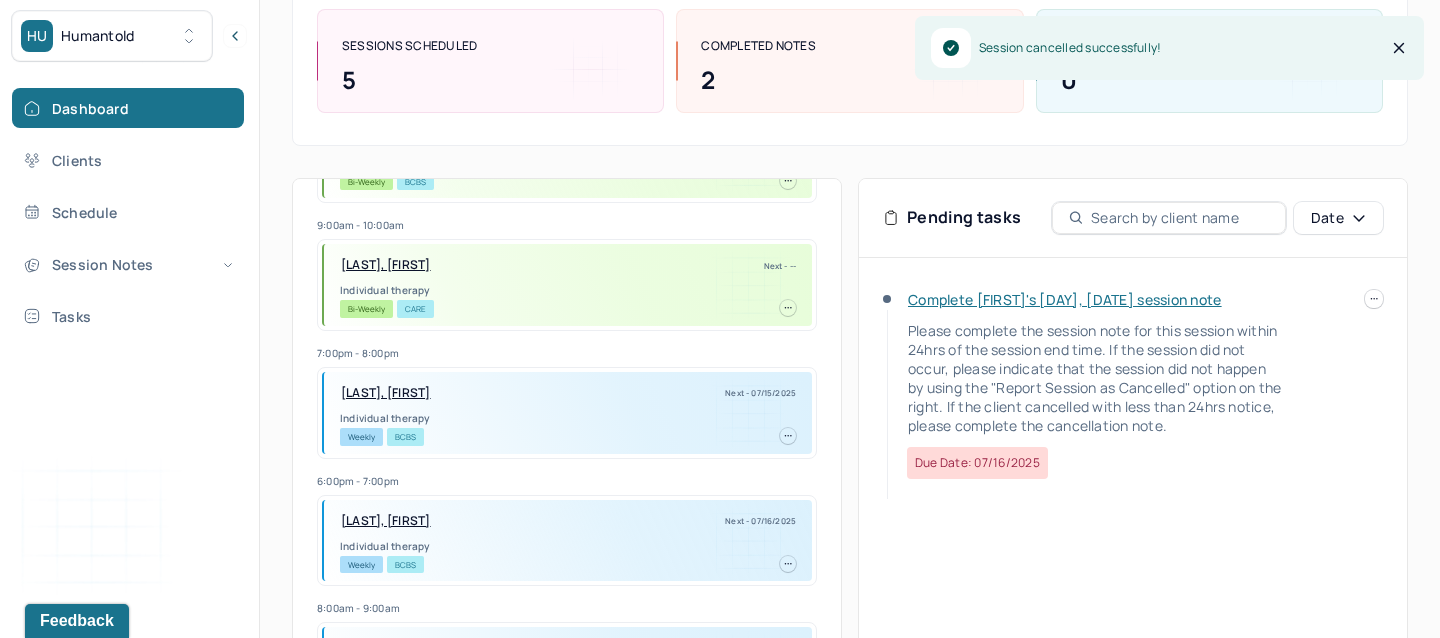 click on "Complete Wellington's Tue, 07/15 session note" at bounding box center [1065, 299] 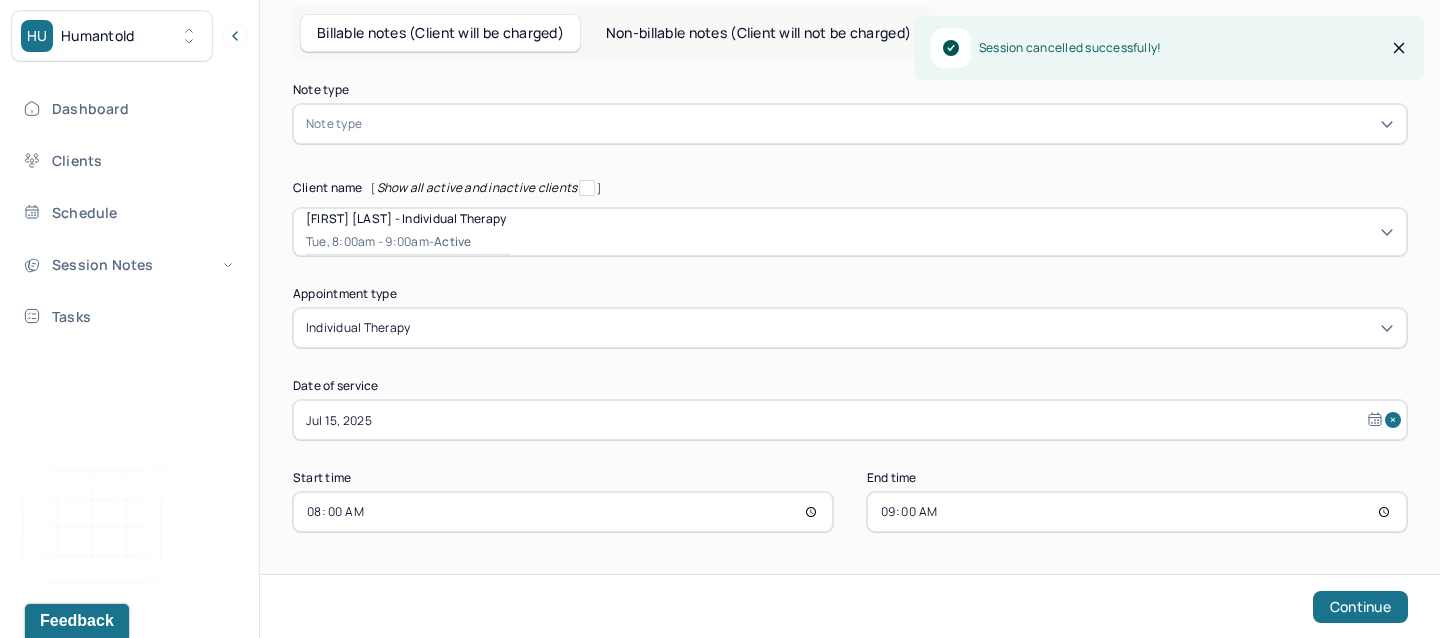 scroll, scrollTop: 89, scrollLeft: 0, axis: vertical 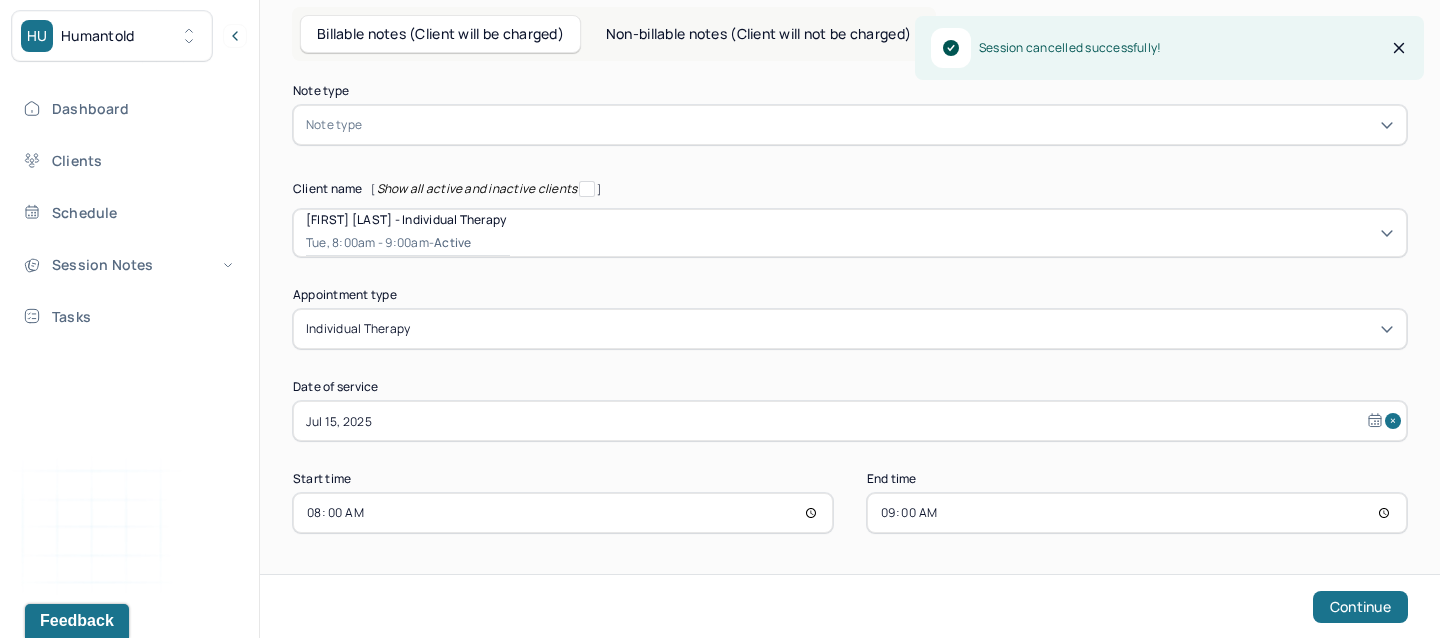 click at bounding box center (880, 125) 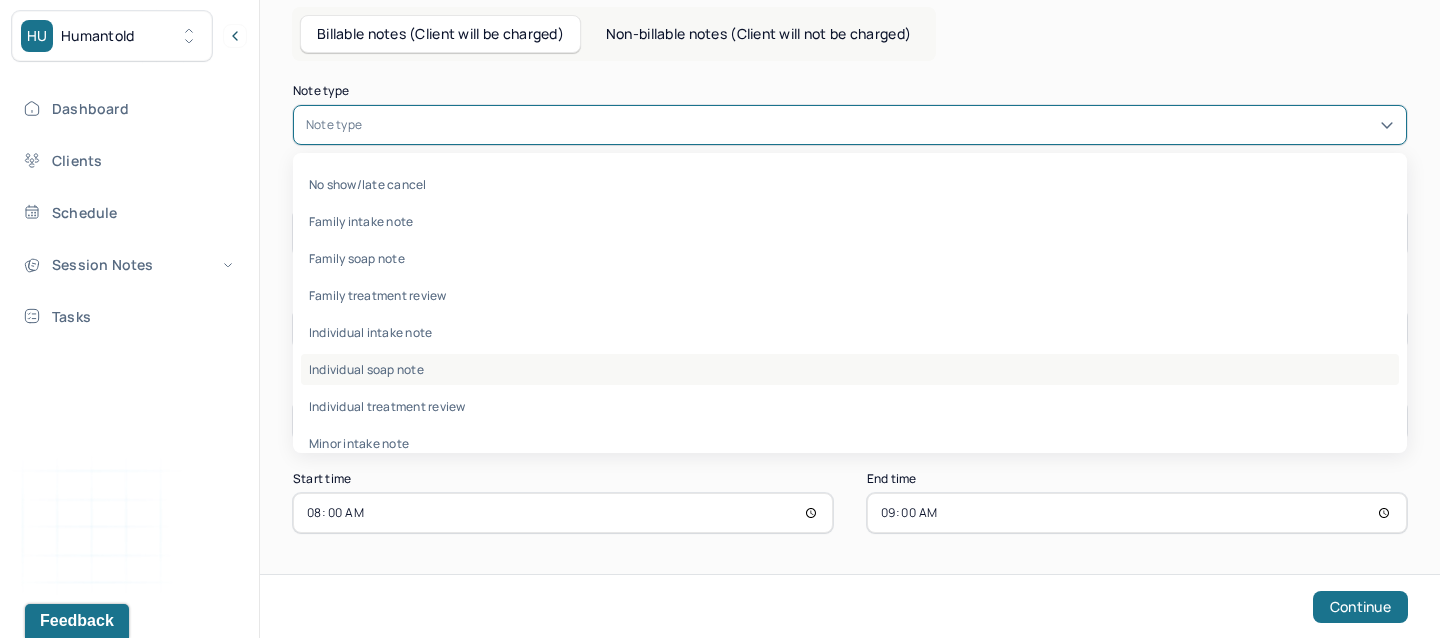 click on "Individual soap note" at bounding box center [850, 369] 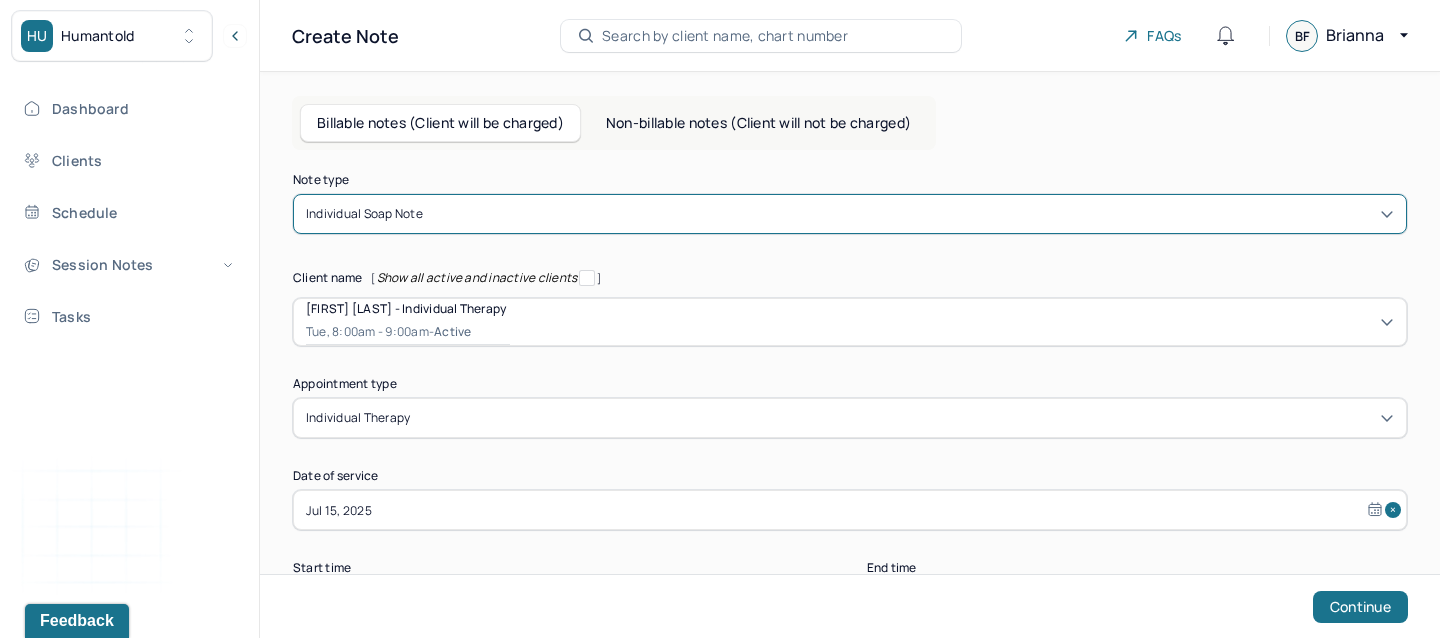 scroll, scrollTop: 89, scrollLeft: 0, axis: vertical 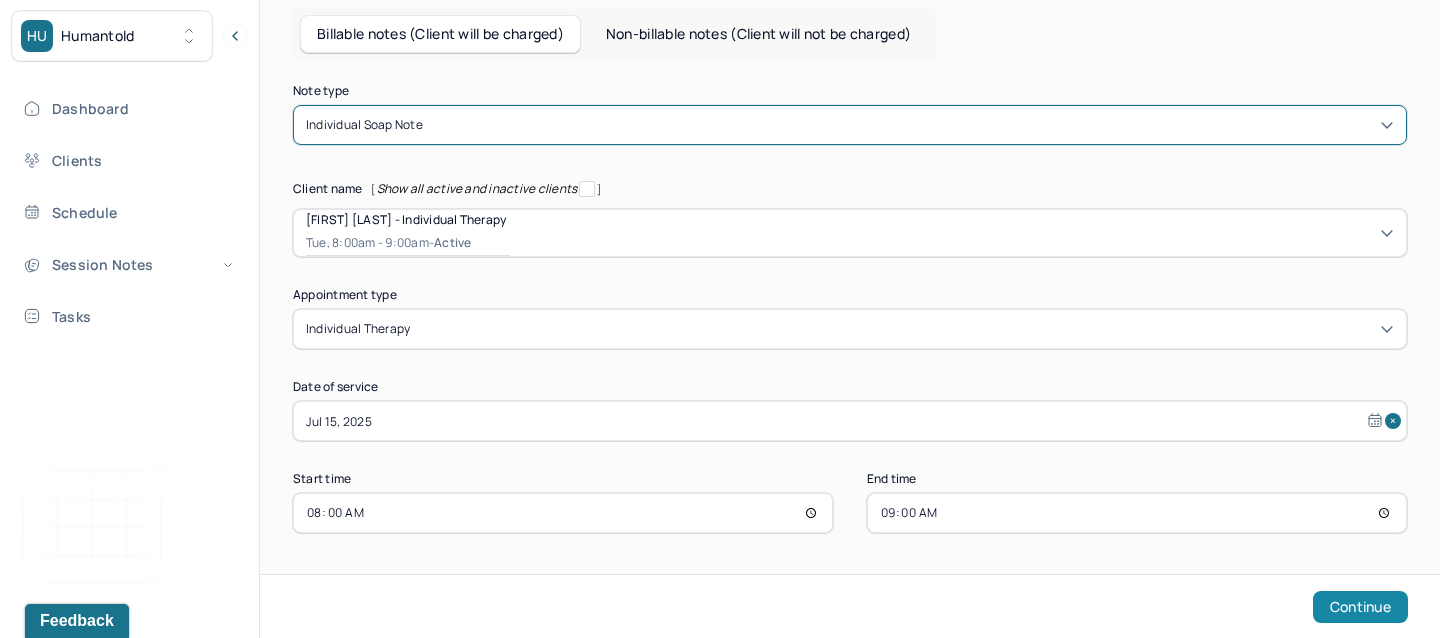 click on "Continue" at bounding box center (1360, 607) 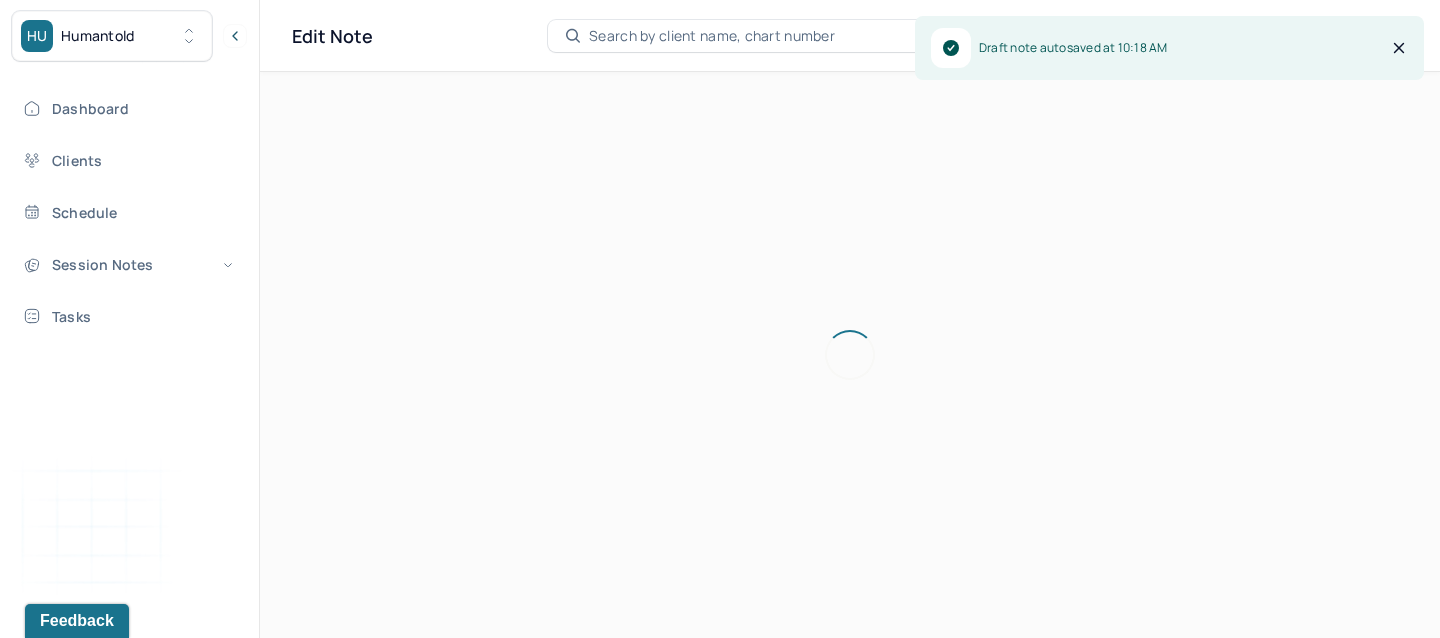 scroll, scrollTop: 0, scrollLeft: 0, axis: both 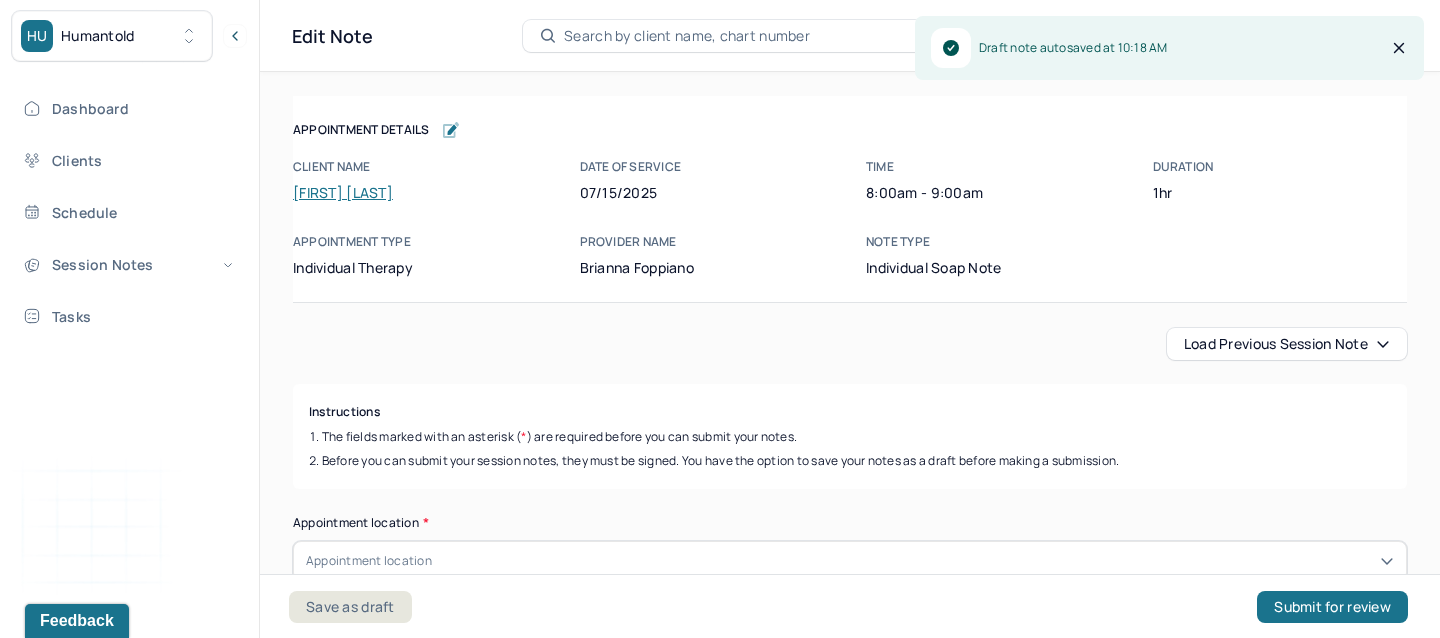 click on "Load previous session note" at bounding box center [1287, 344] 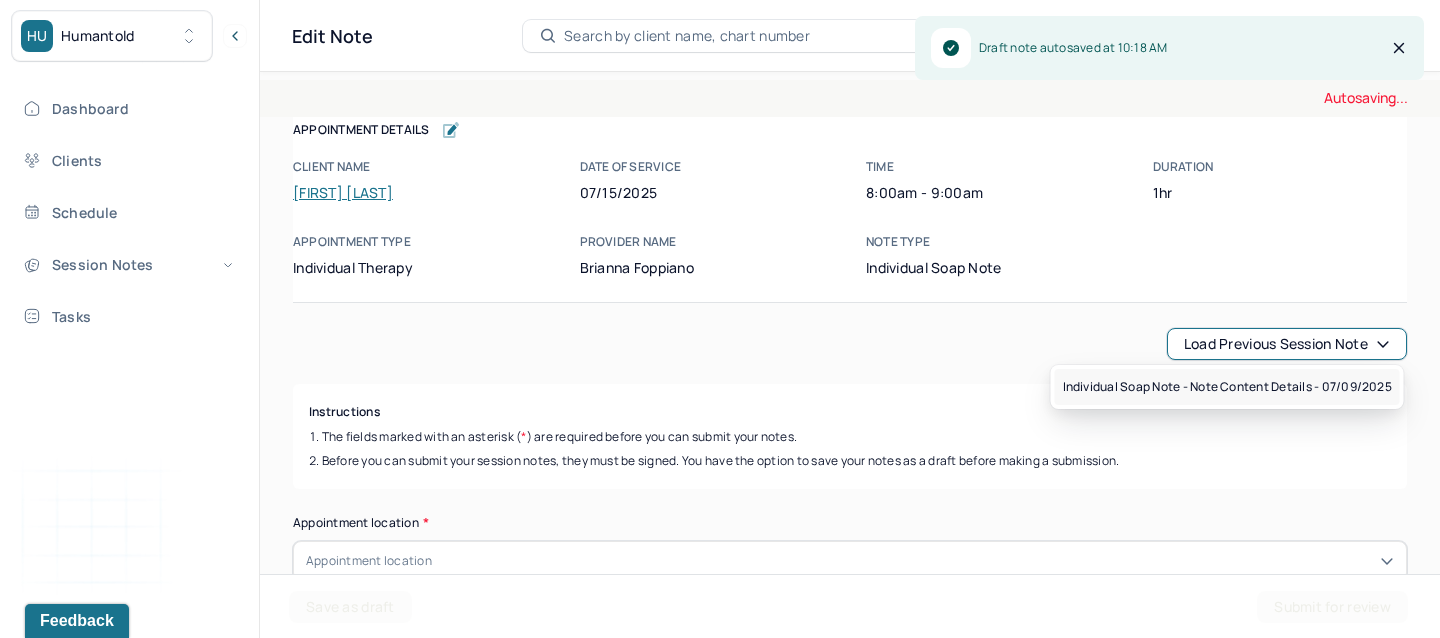 click on "Individual soap note   - Note content Details -   07/09/2025" at bounding box center [1227, 387] 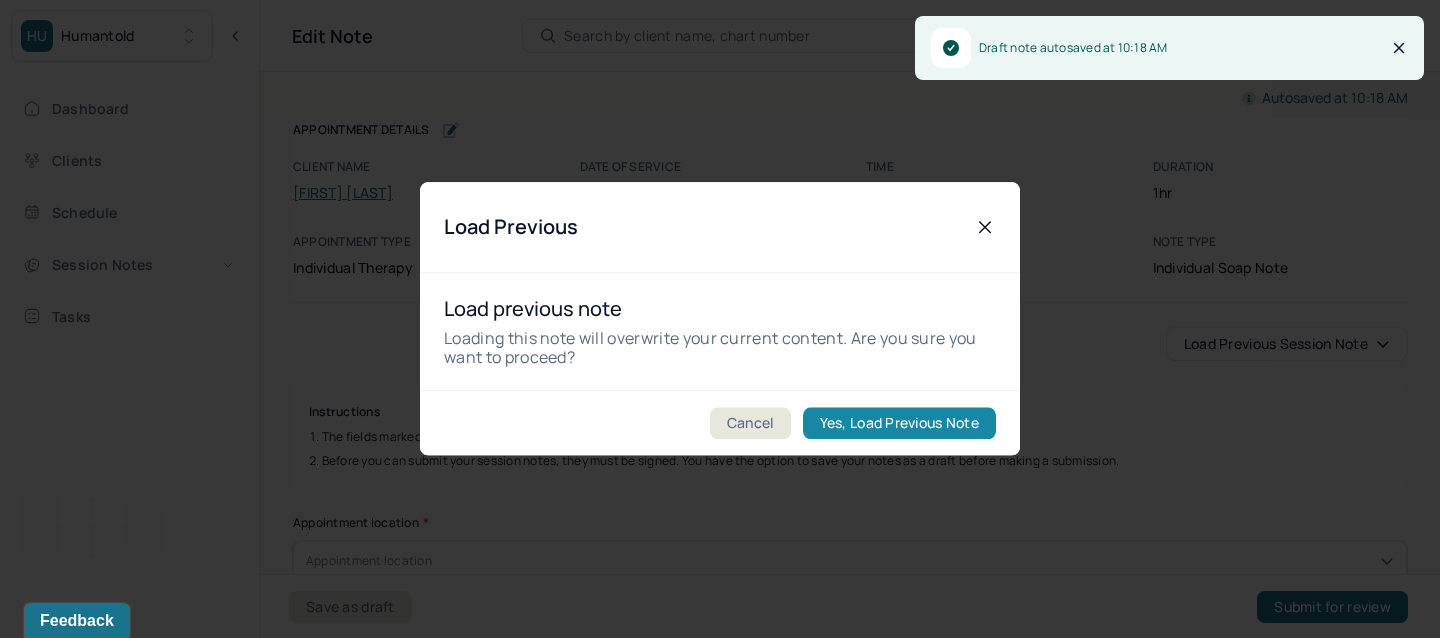 click on "Yes, Load Previous Note" at bounding box center (899, 424) 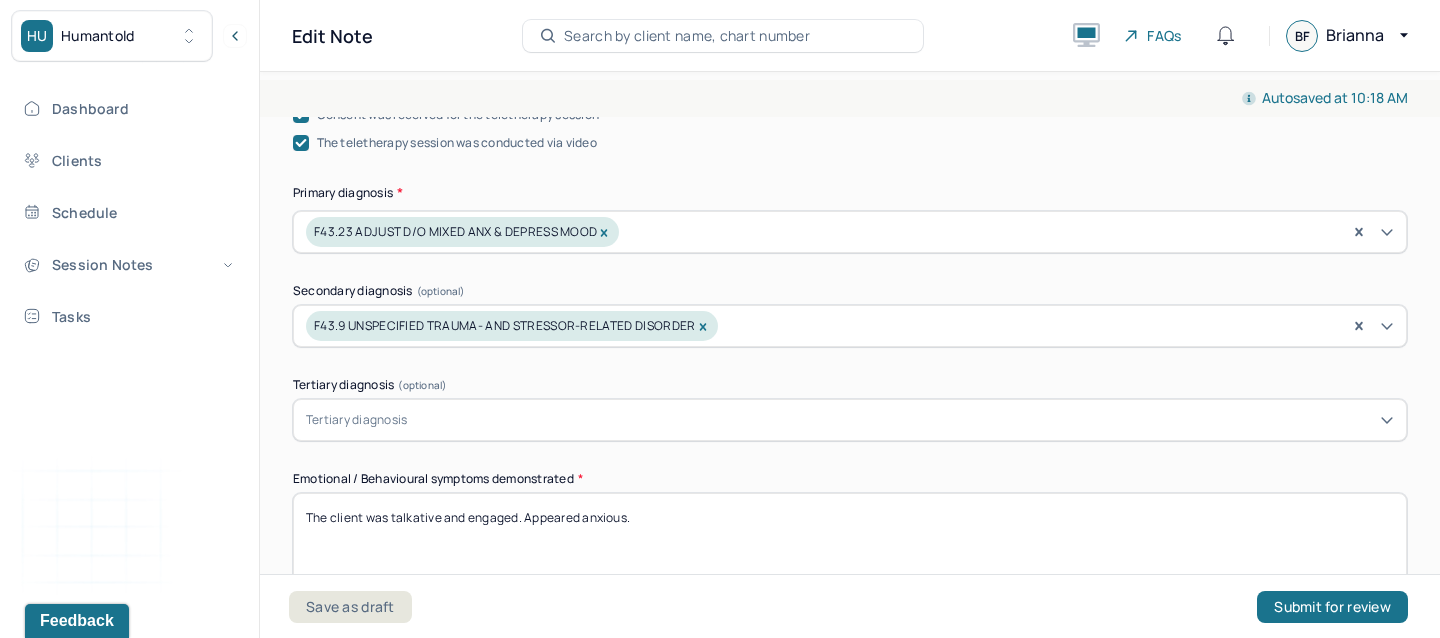 scroll, scrollTop: 888, scrollLeft: 0, axis: vertical 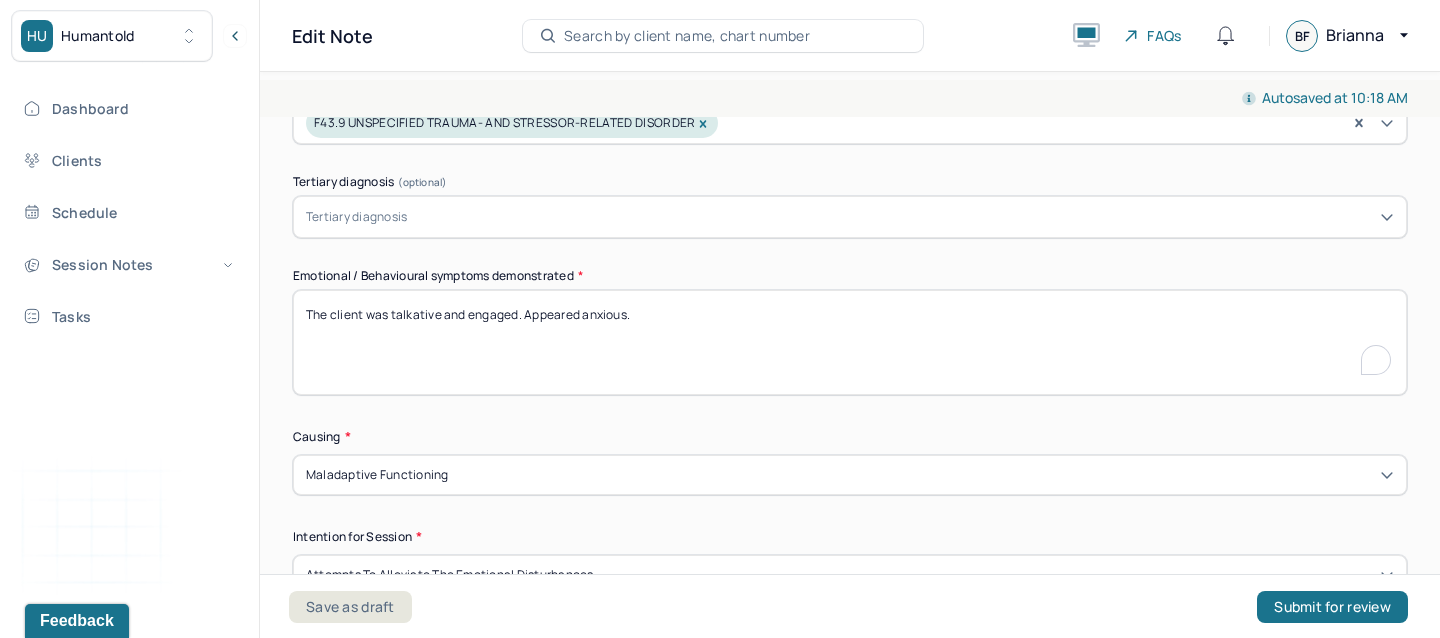 click on "The client was talkative and engaged. Appeared anxious." at bounding box center [850, 342] 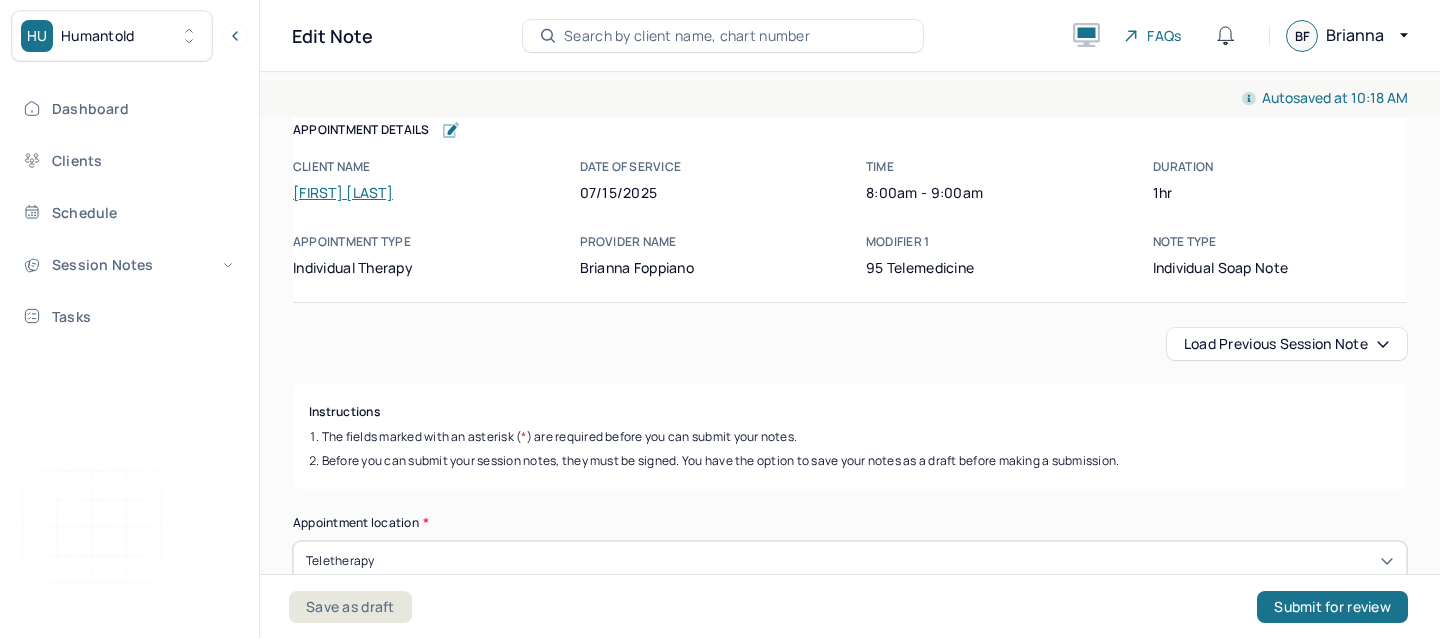 scroll, scrollTop: 0, scrollLeft: 0, axis: both 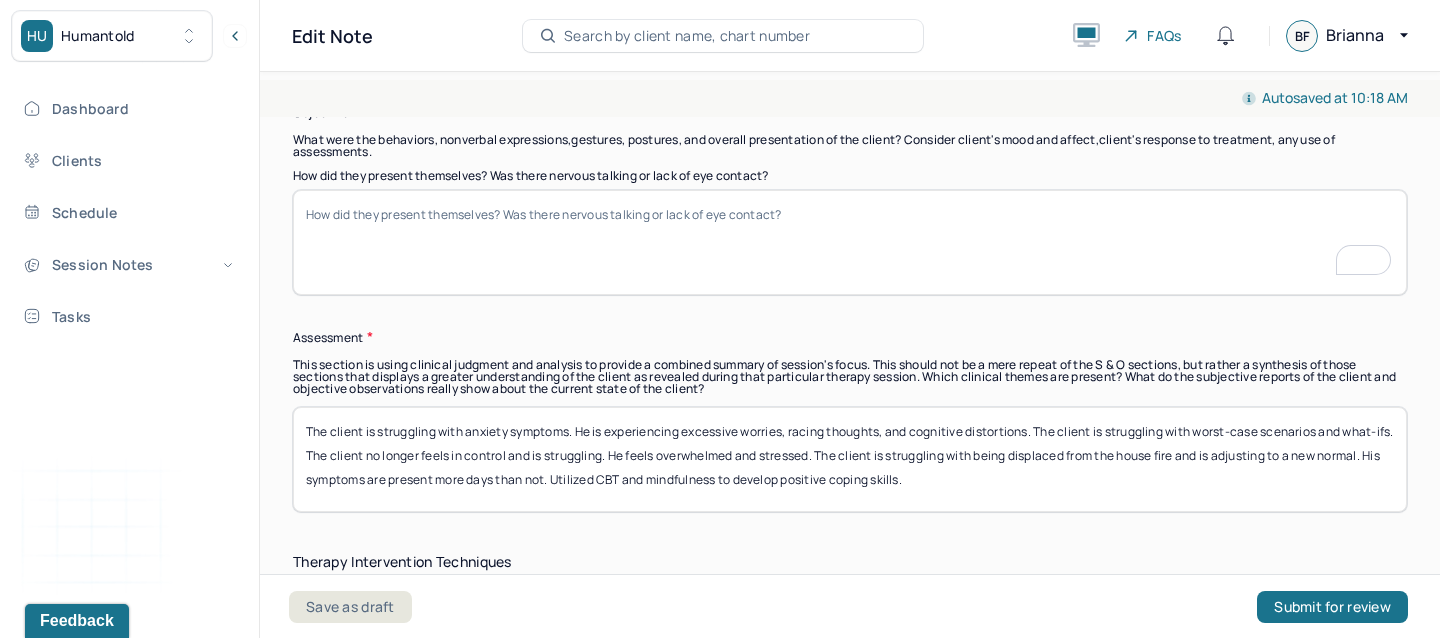 type 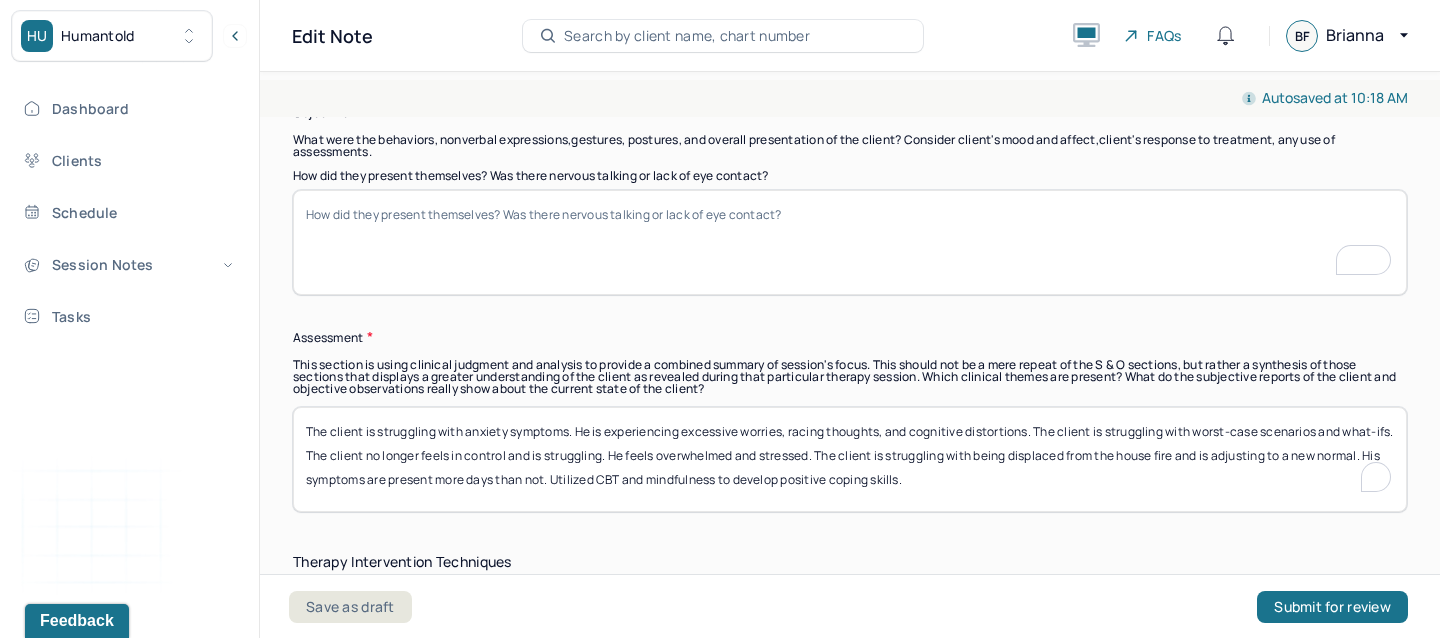 click on "The client is struggling with anxiety symptoms. He is experiencing excessive worries, racing thoughts, and cognitive distortions. The client is struggling with worst-case scenarios and what-ifs. The client no longer feels in control and is struggling. He feels overwhelmed and stressed. The client is struggling with being displaced from the house fire and is adjusting to a new normal. His symptoms are present more days than not. Utilized CBT and mindfulness to develop positive coping skills." at bounding box center (850, 459) 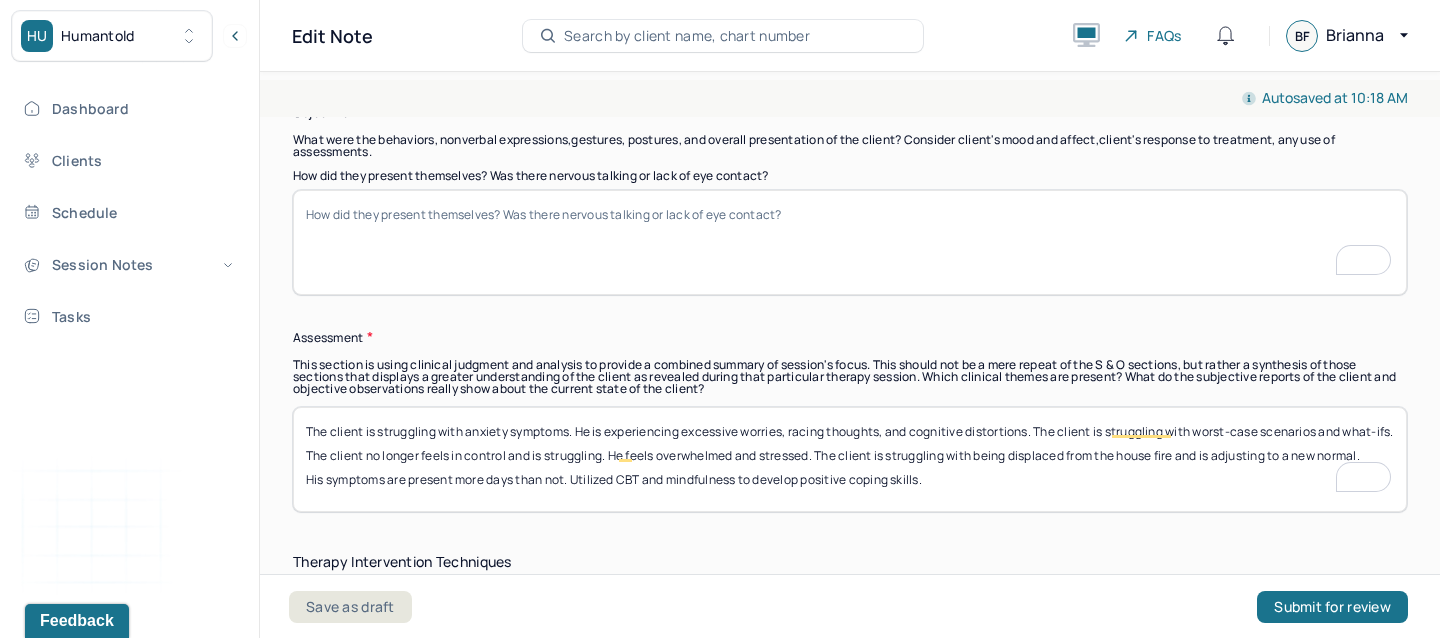 scroll, scrollTop: 1658, scrollLeft: 0, axis: vertical 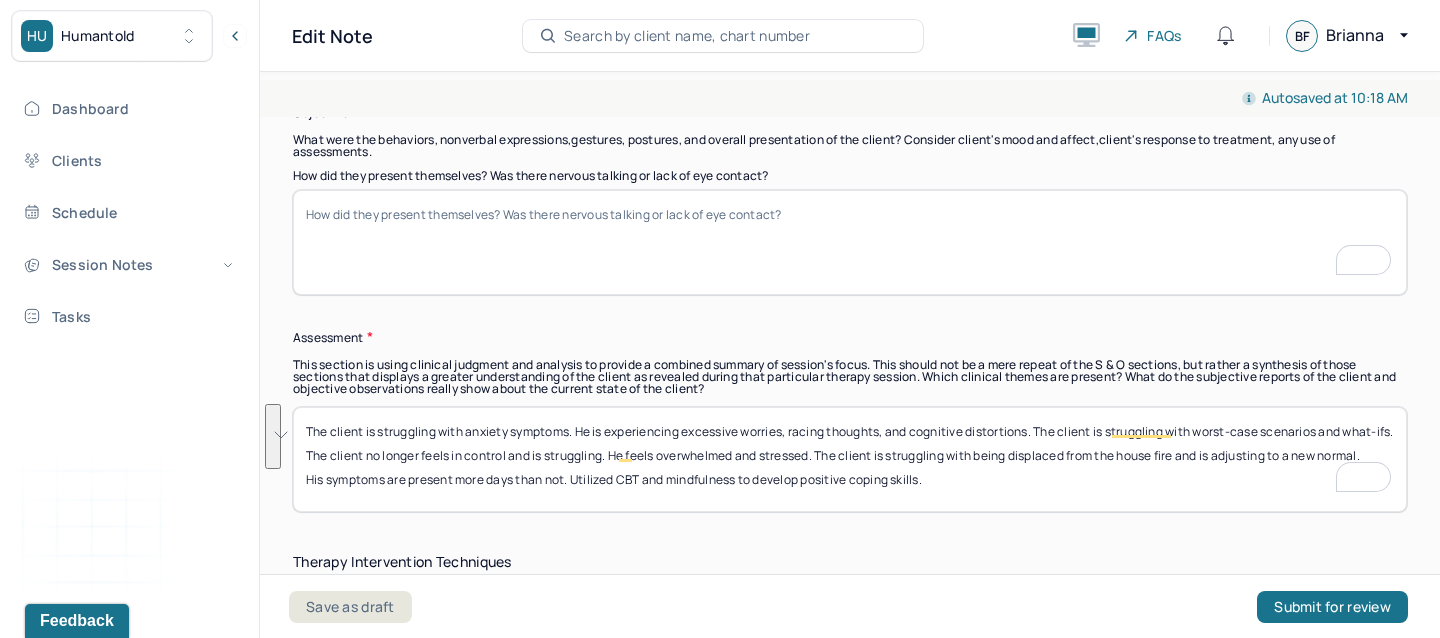 drag, startPoint x: 356, startPoint y: 474, endPoint x: 308, endPoint y: 425, distance: 68.593 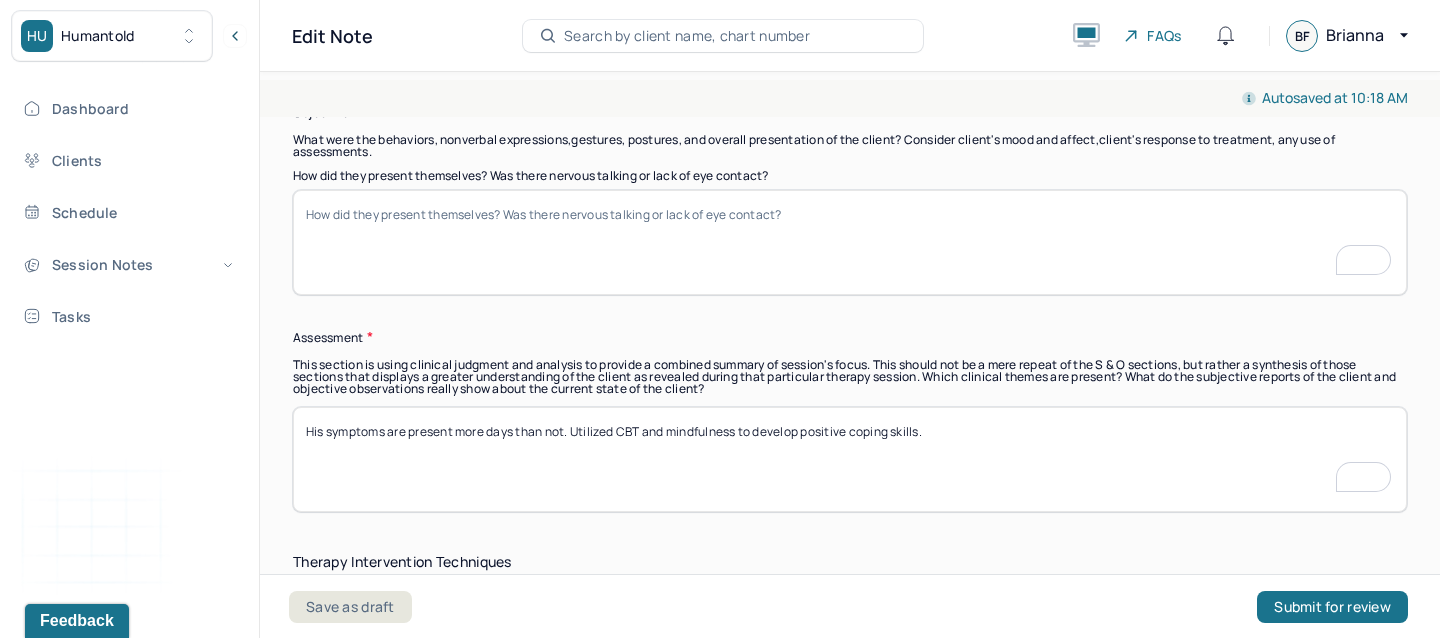 scroll, scrollTop: 1764, scrollLeft: 0, axis: vertical 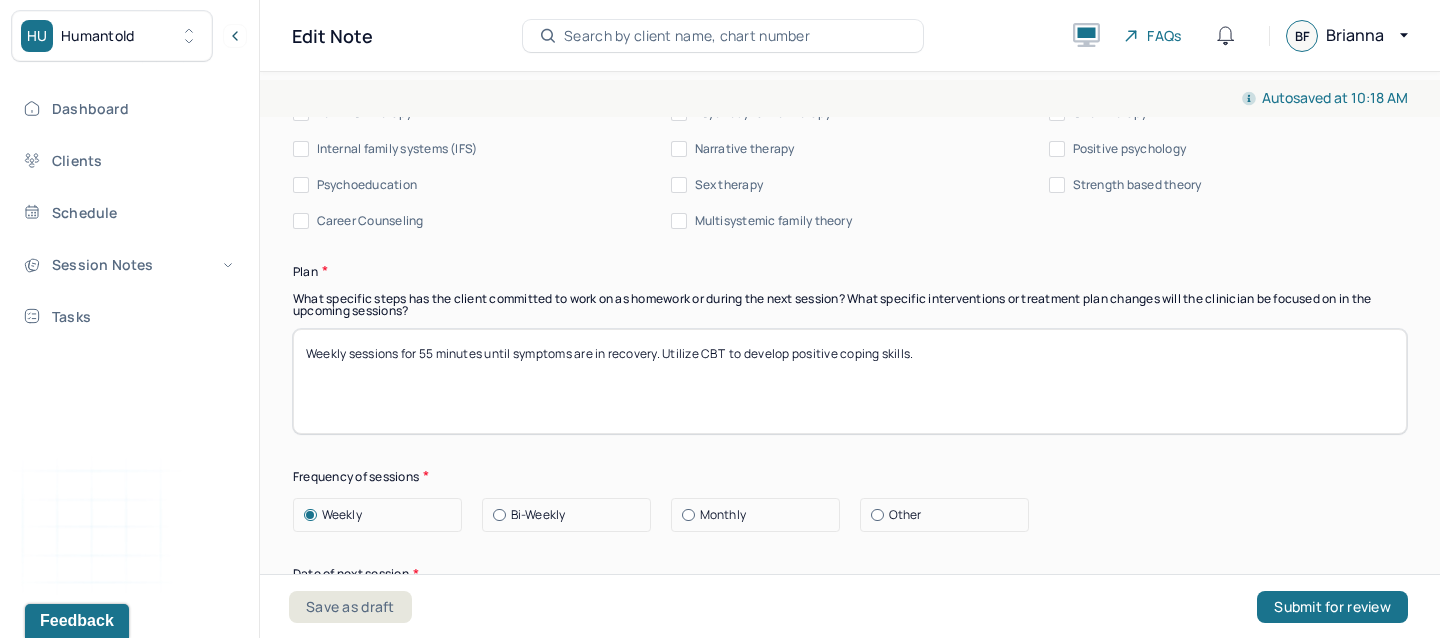 type on "His symptoms are present more days than not. Utilized CBT and mindfulness to develop positive coping skills." 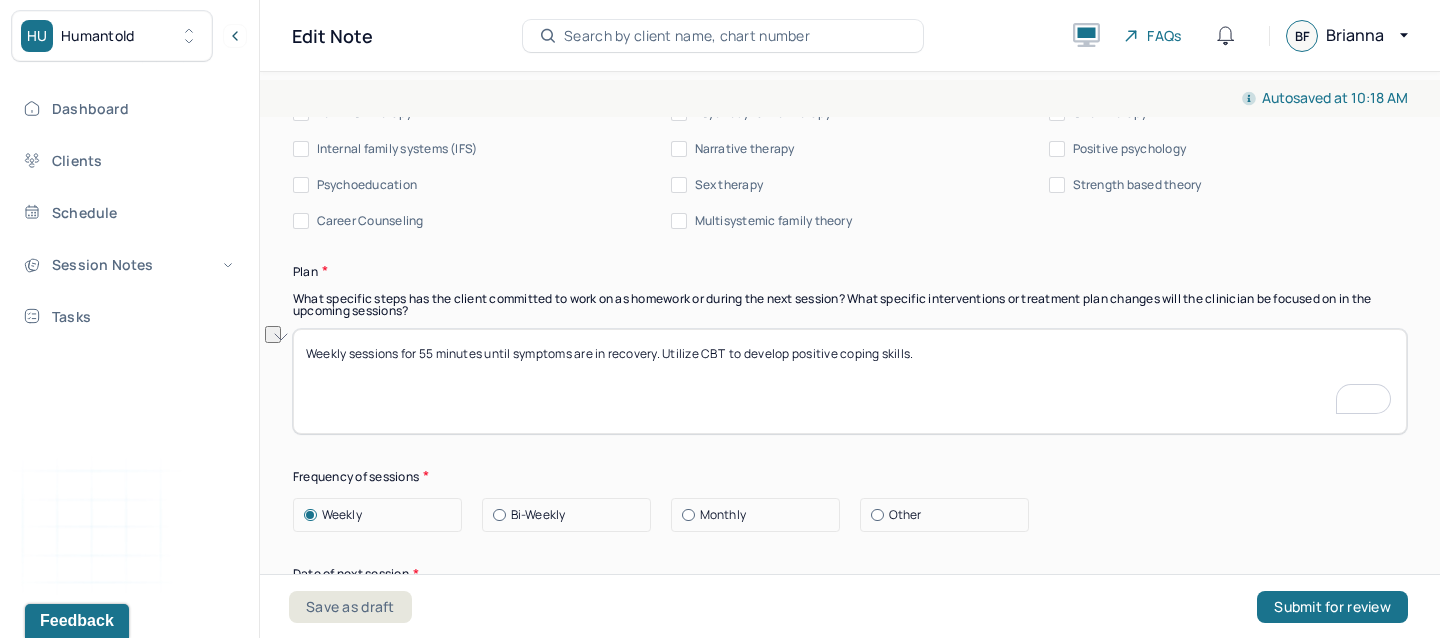 drag, startPoint x: 931, startPoint y: 352, endPoint x: 670, endPoint y: 347, distance: 261.04788 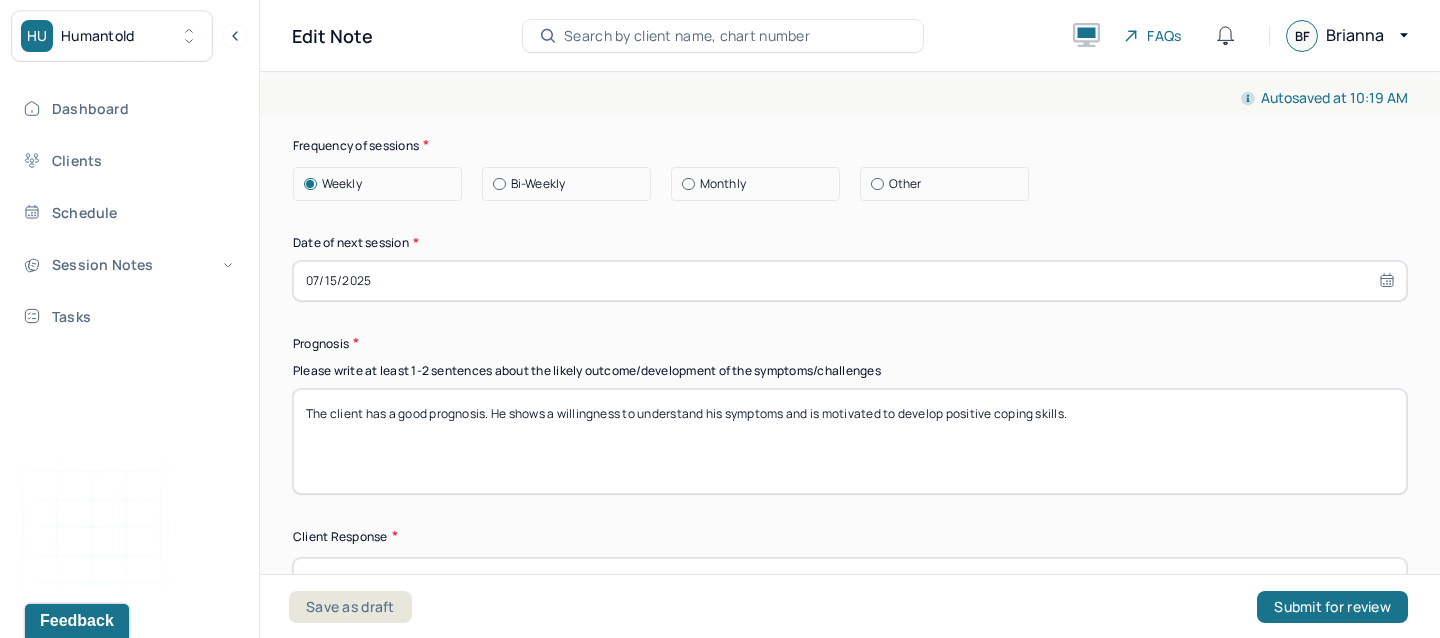 type on "Weekly sessions for 55 minutes until symptoms are in recovery." 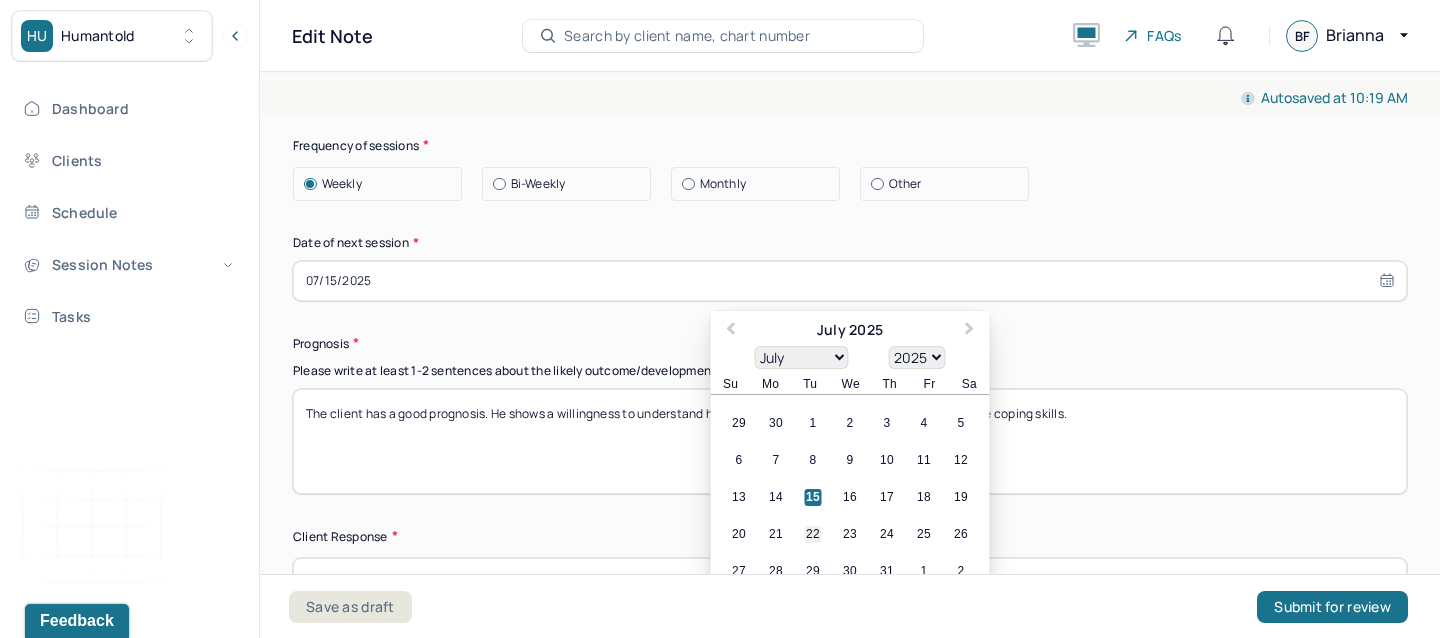 click on "22" at bounding box center (813, 534) 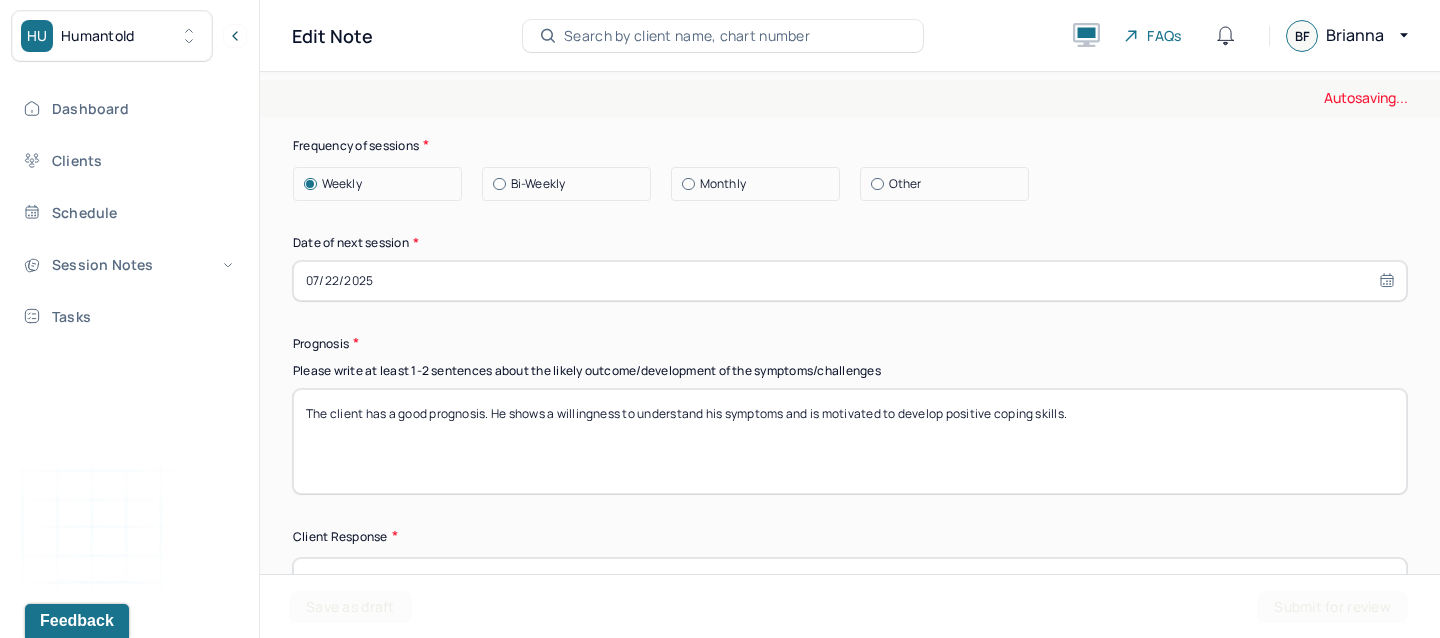 click on "Therapy Intervention Techniques Please select at least 1 intervention used Cognitive-Behavioral therapies Cognitive-Behavioral therapy (CBT) Dialectical Behavioral therapy (DBT) Modeling and skills training Trauma-focused CBT EDMR Rational Emotive Behaviour therapy Acceptance Commitment Therapy Solution Based Brief Therapy Mindfulness Based Cognitive Therapy Relationship based Interventions Attachment-oriented interventions Parent-child interaction therapy Parent interventions Other Client centered therapy/ Humanism Gestalt therapy Existential therapy Feminist therapy Psychodynamic therapy Grief therapy Internal family systems (IFS) Narrative therapy Positive psychology Psychoeducation Sex therapy Strength based theory Career Counseling Multisystemic family theory Plan What specific steps has the client committed to work on as homework or during the next session? What specific interventions or treatment plan changes will the clinician be focused on in the upcoming sessions? Frequency of sessions Weekly Other" at bounding box center [850, 52] 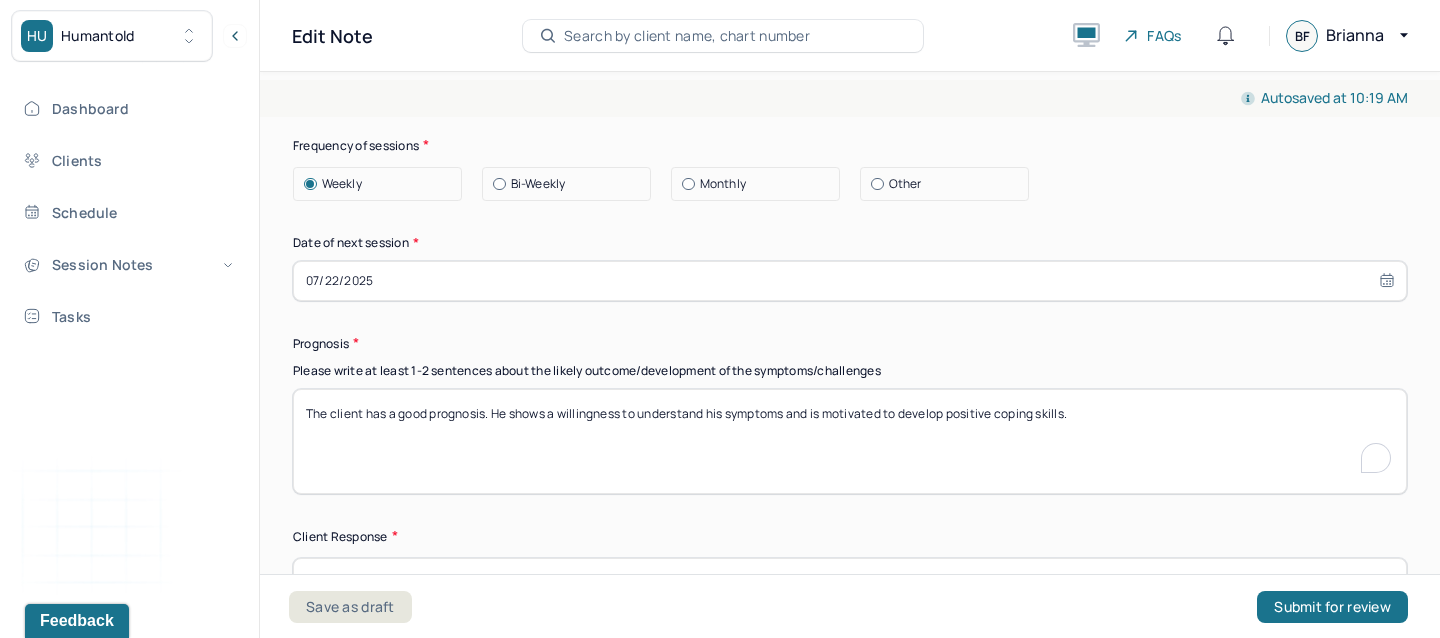 click on "The client has a good prognosis. He shows a willingness to understand his symptoms and is motivated to develop positive coping skills." at bounding box center [850, 441] 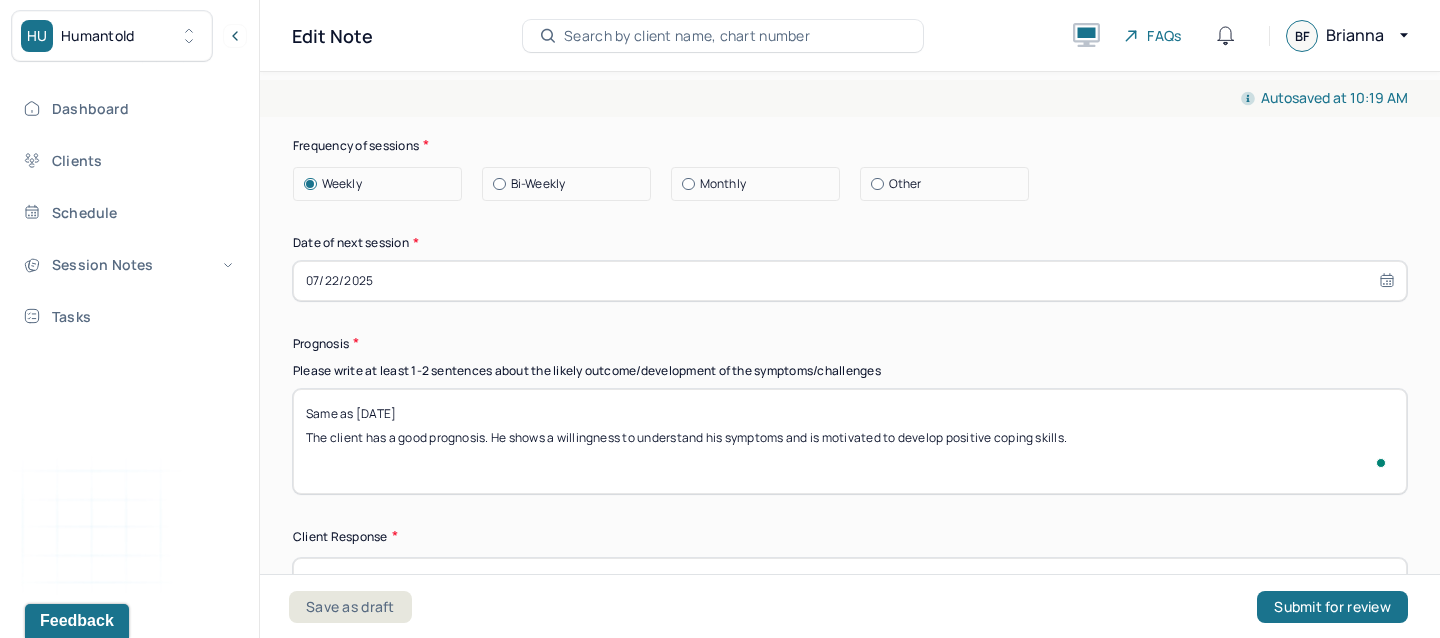 click on "The client has a good prognosis. He shows a willingness to understand his symptoms and is motivated to develop positive coping skills." at bounding box center [850, 441] 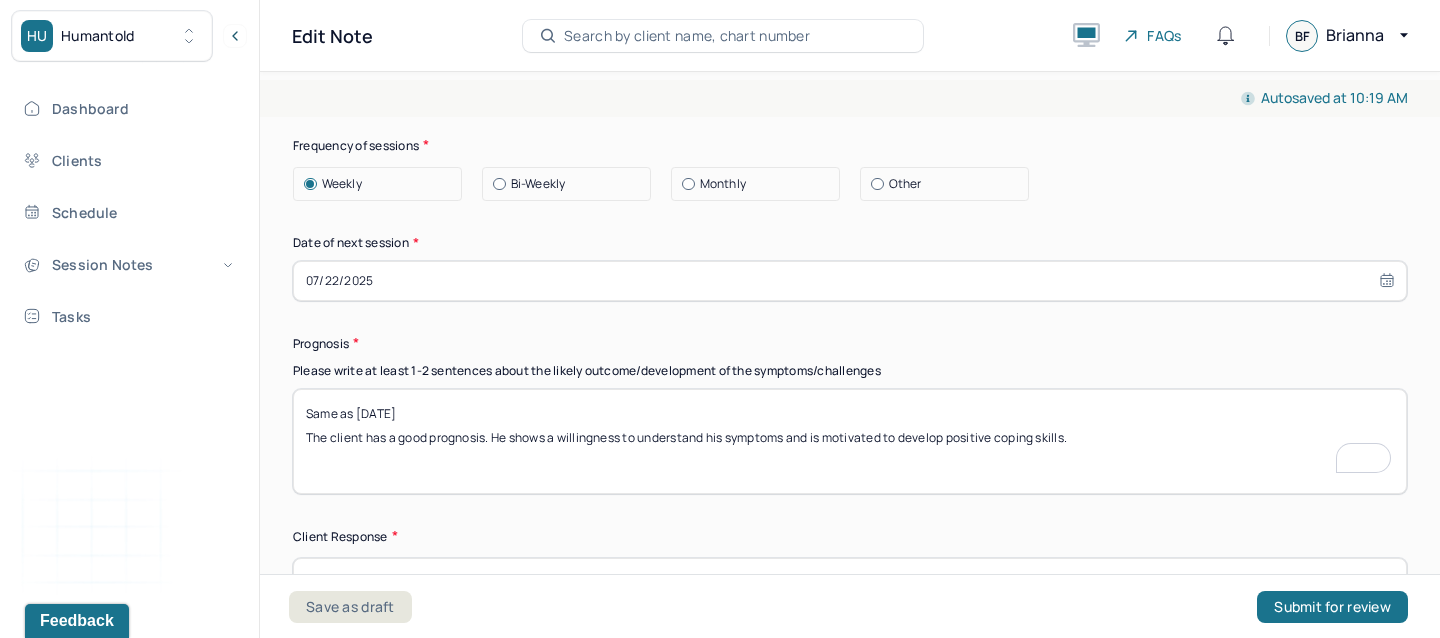click on "Same as 07/08/2025
The client has a good prognosis. He shows a willingness to understand his symptoms and is motivated to develop positive coping skills." at bounding box center [850, 441] 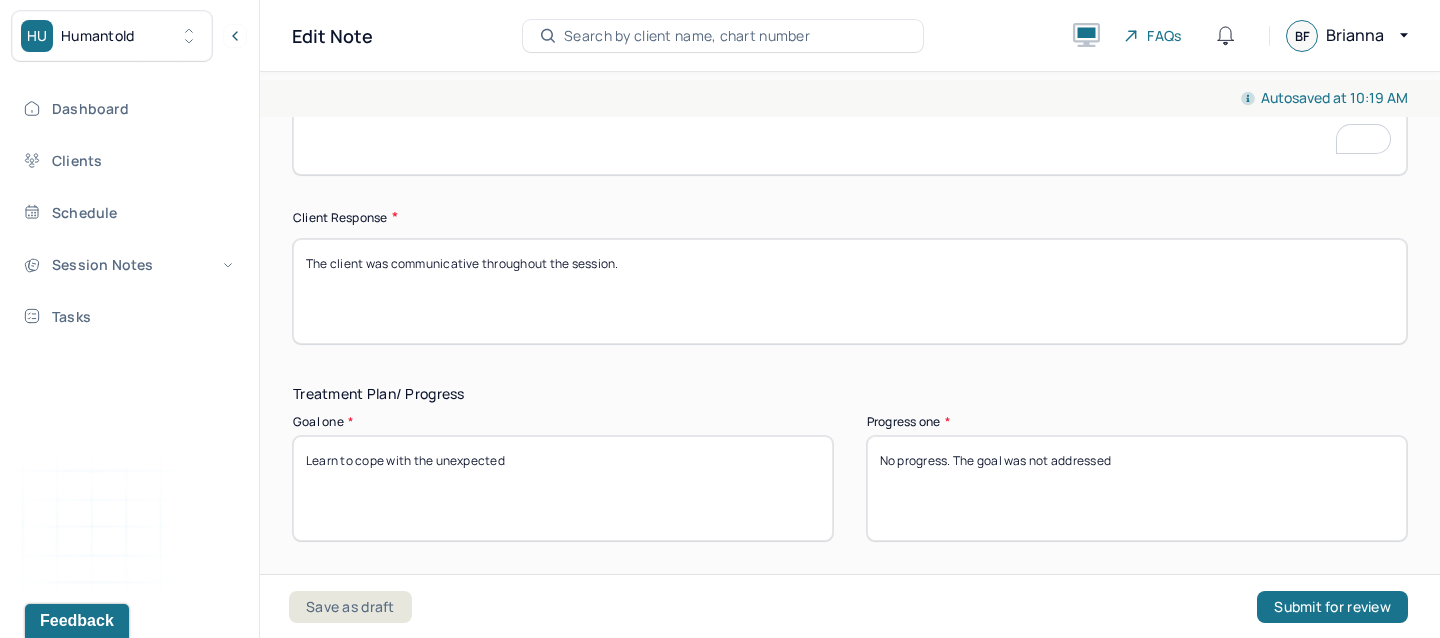 type on "Same as 07/08/2025" 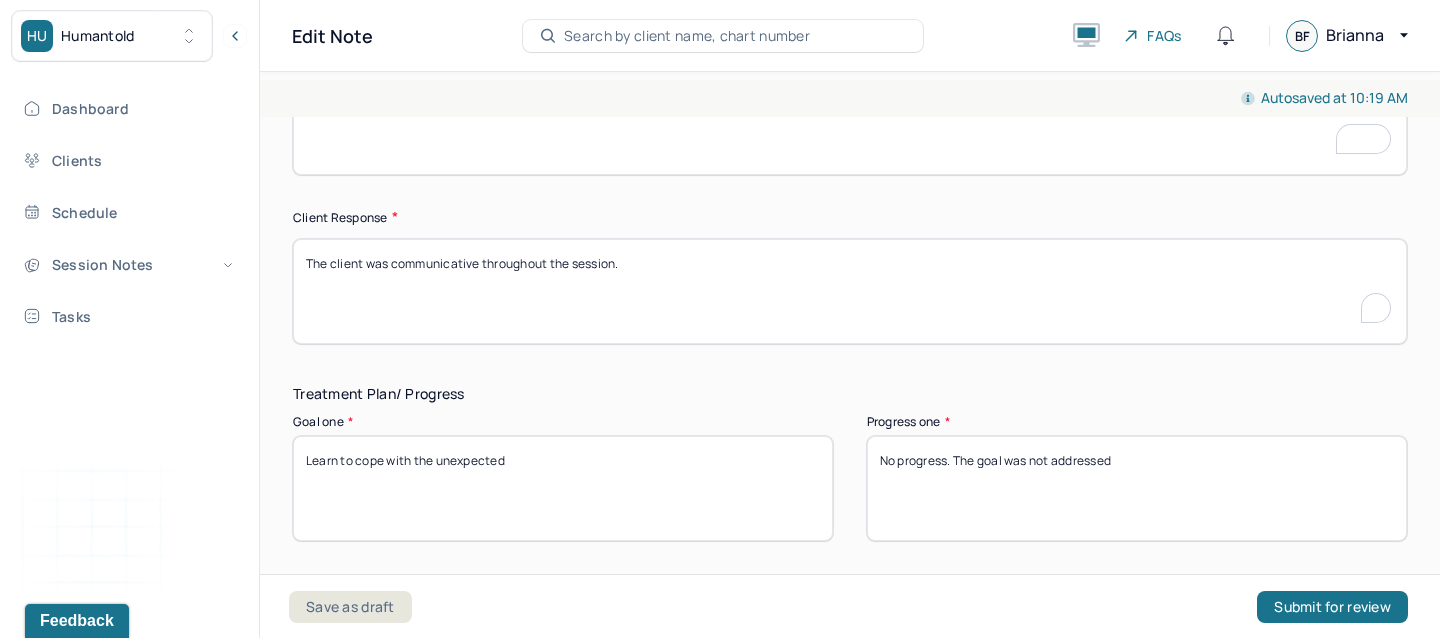 click on "The client was communicative throughout the session." at bounding box center [850, 291] 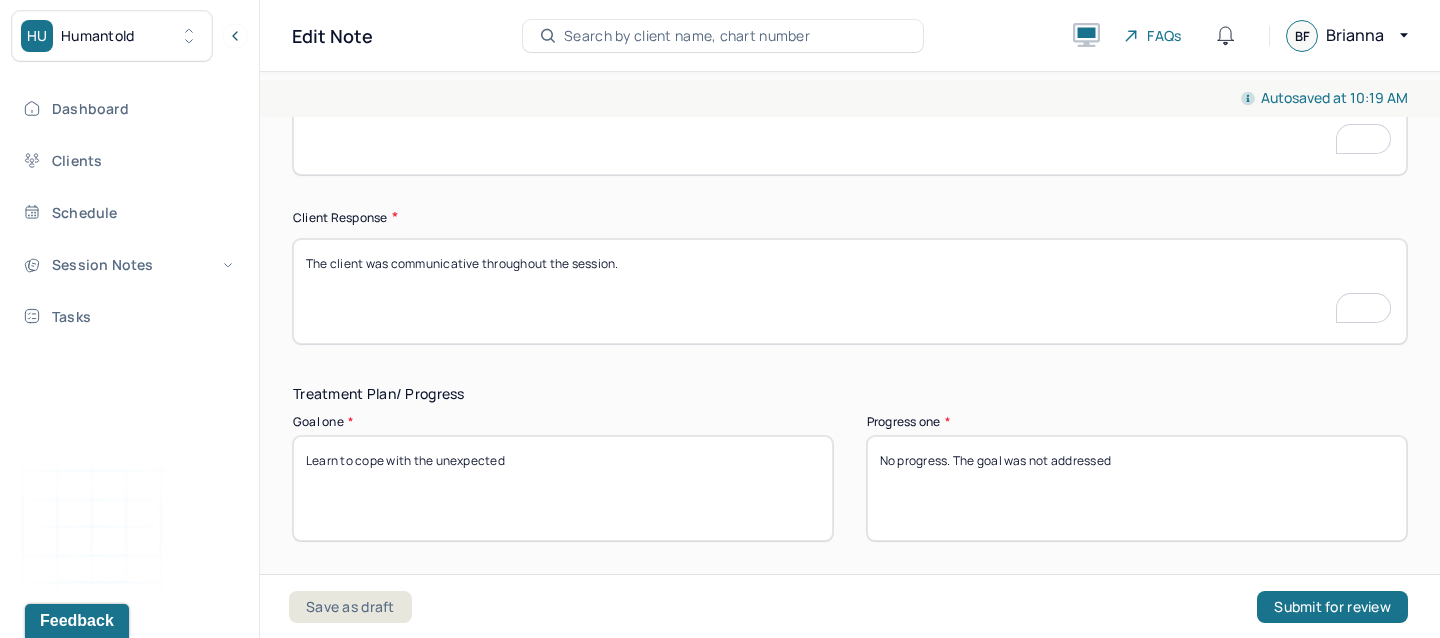 click on "The client was communicative throughout the session." at bounding box center [850, 291] 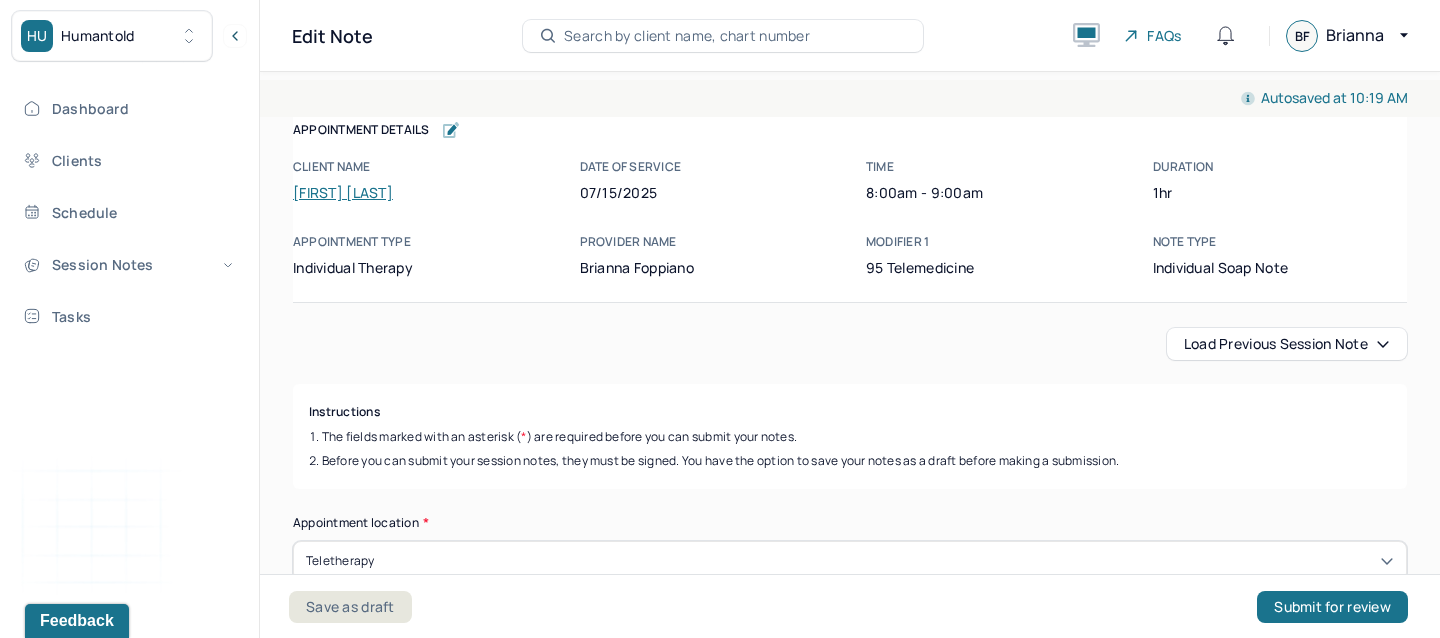 type 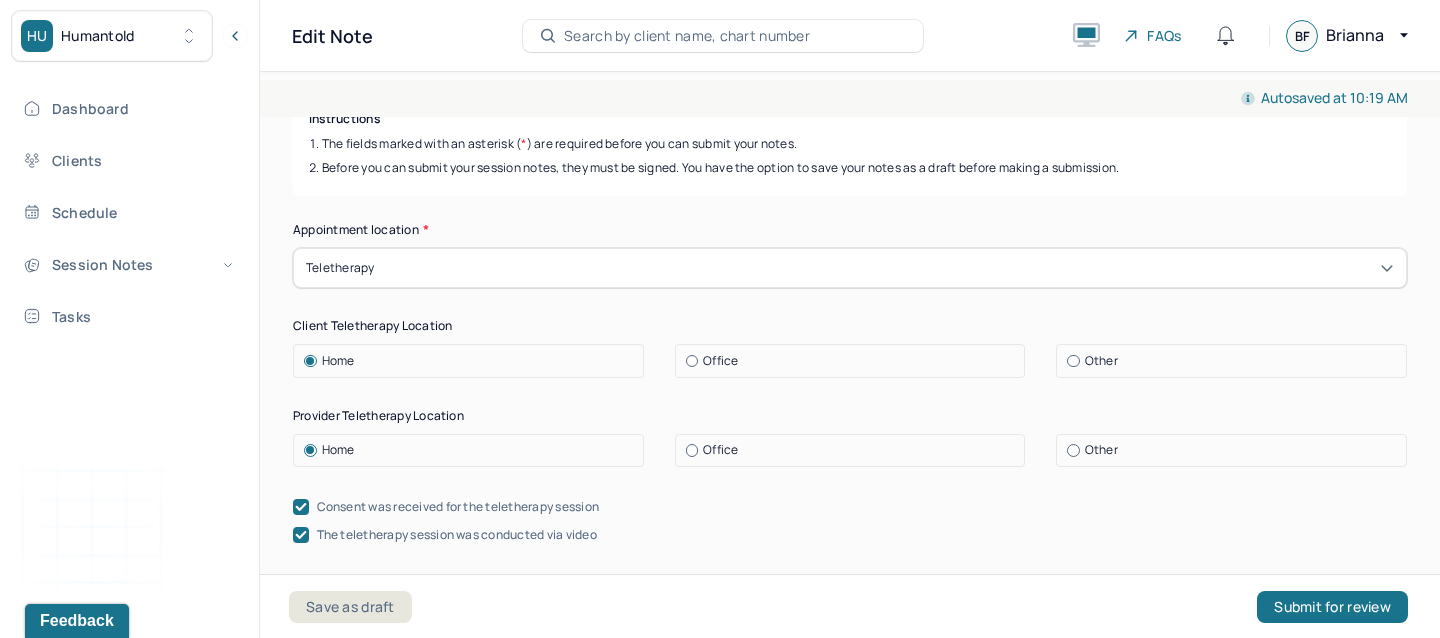 scroll, scrollTop: 388, scrollLeft: 0, axis: vertical 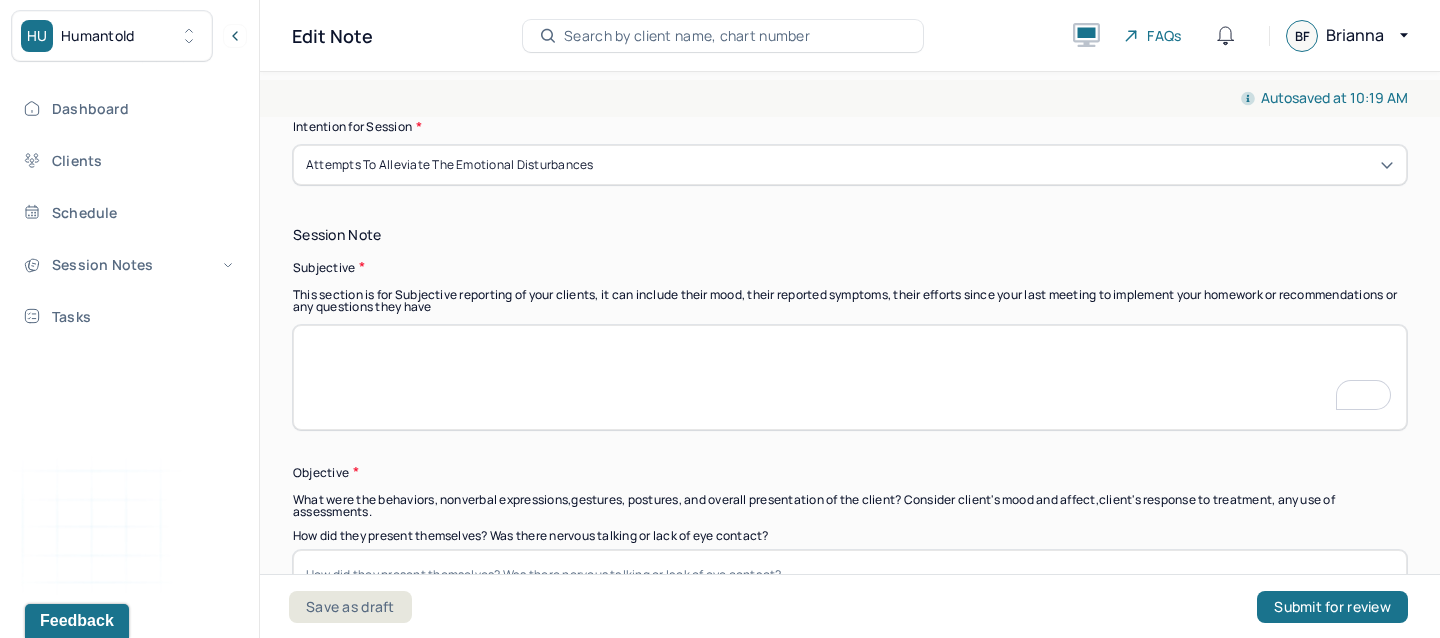 click at bounding box center [850, 377] 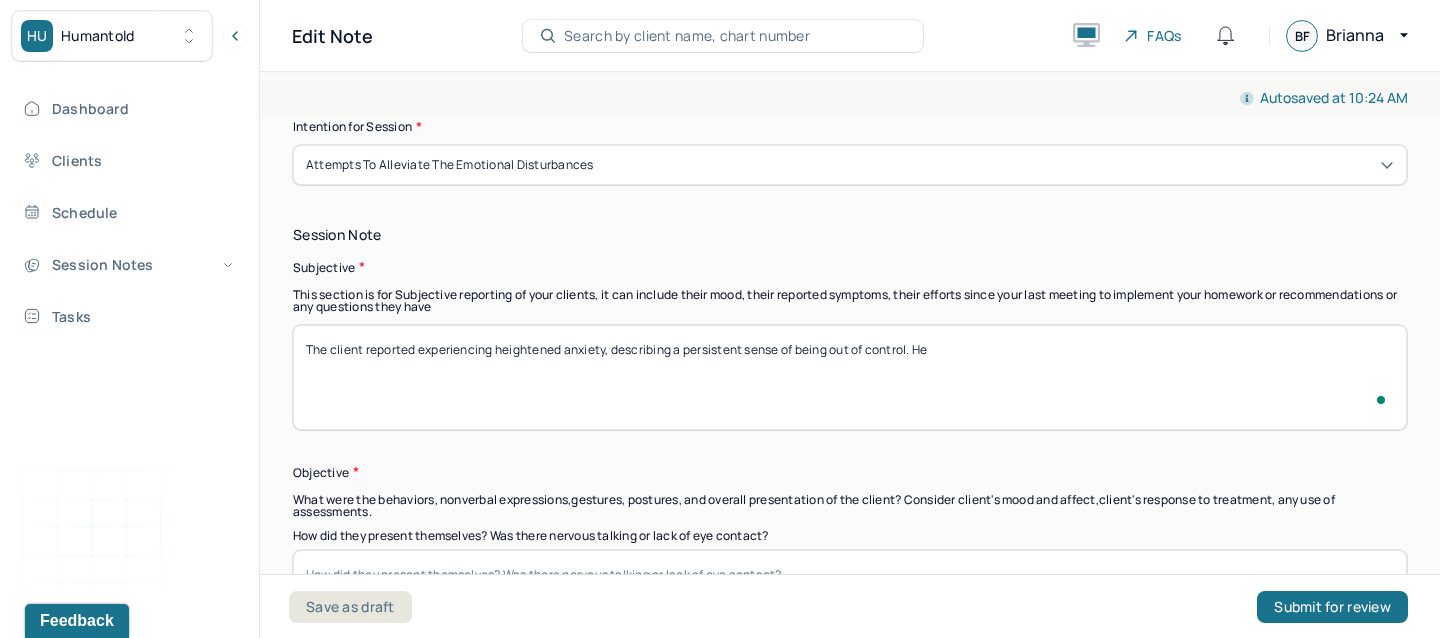 paste on "shared difficulty concentrating, staying focused, or finding a sense of normalcy in daily life. He described his mind as “constantly racing” with excessive worries that he feels unable to stop. The client expressed frustration over being easily distracted and acknowledged feeling more irritable than usual. These symptoms have been interfering with his functioning and overall emotional well-being." 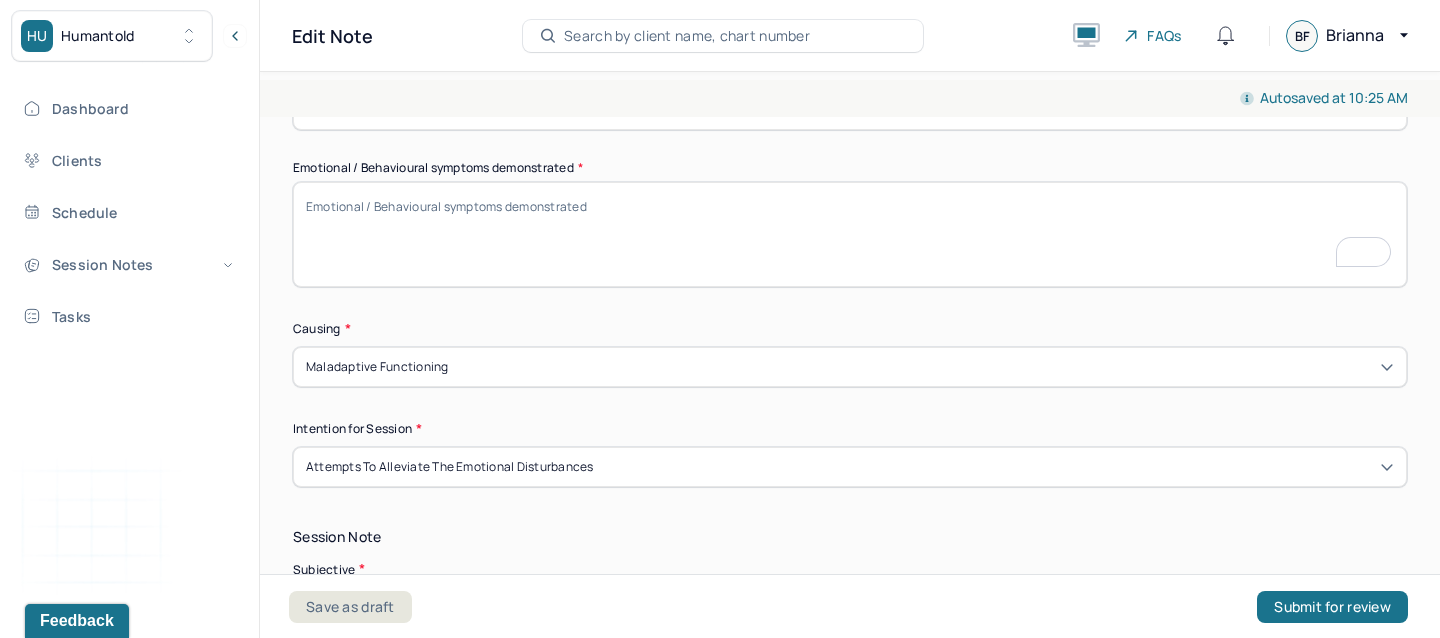 type on "The client reported experiencing heightened anxiety, describing a persistent sense of being out of control. He shared difficulty concentrating, staying focused, or finding a sense of normalcy in daily life. He described his mind as “constantly racing” with excessive worries that he feels unable to stop. The client expressed frustration over being easily distracted and acknowledged feeling more irritable than usual. These symptoms have been interfering with his functioning and overall emotional well-being." 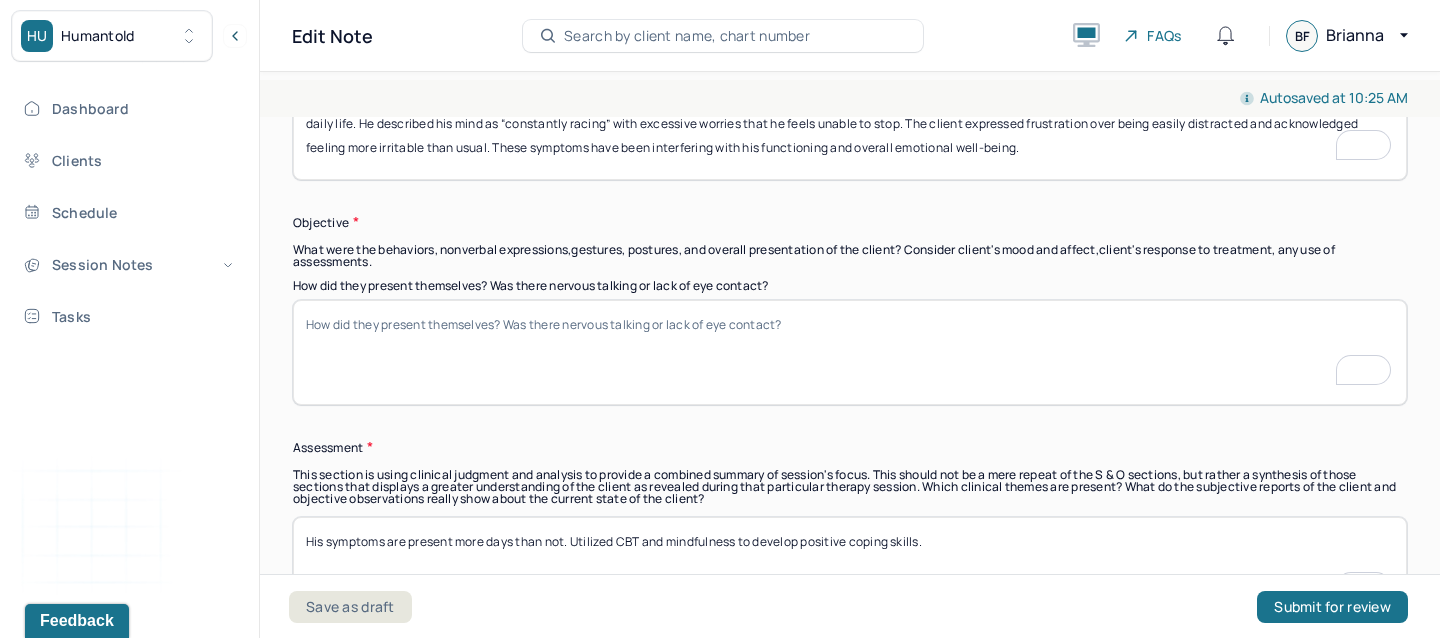 type on "The client was talkative. Appeared in a good mood, slightly anxious/on edge." 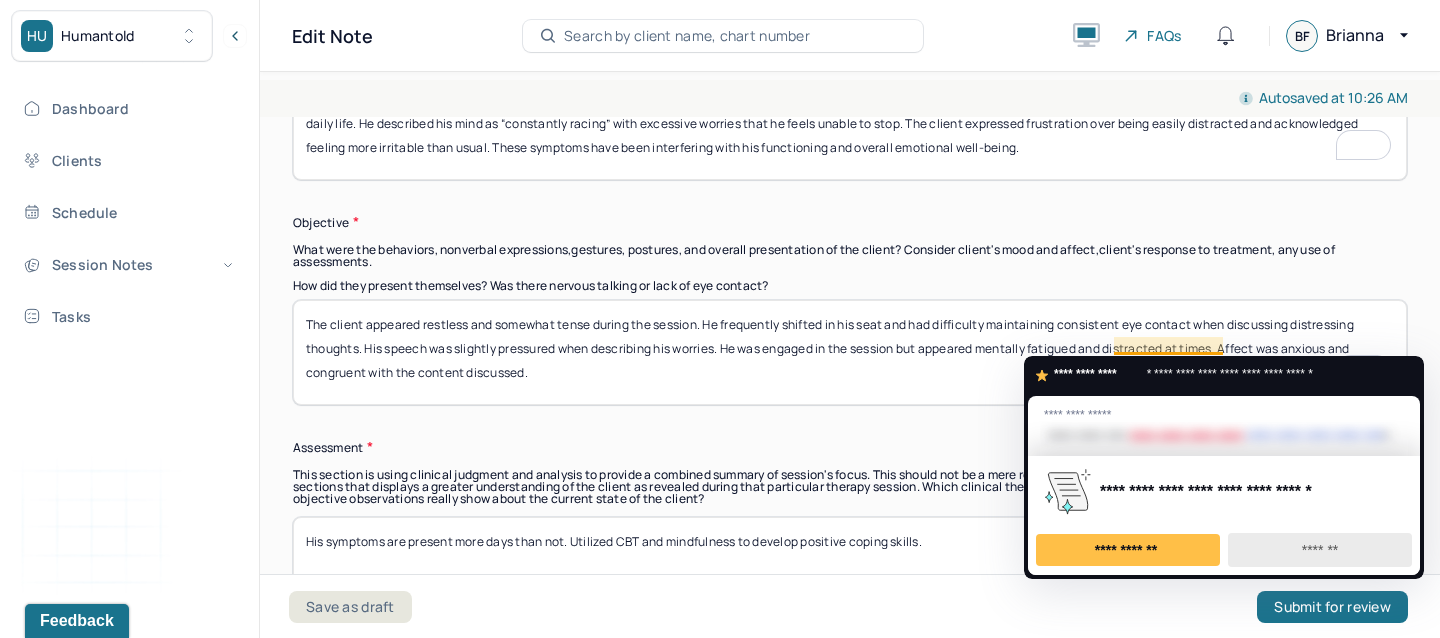 click on "*******" at bounding box center [1320, 550] 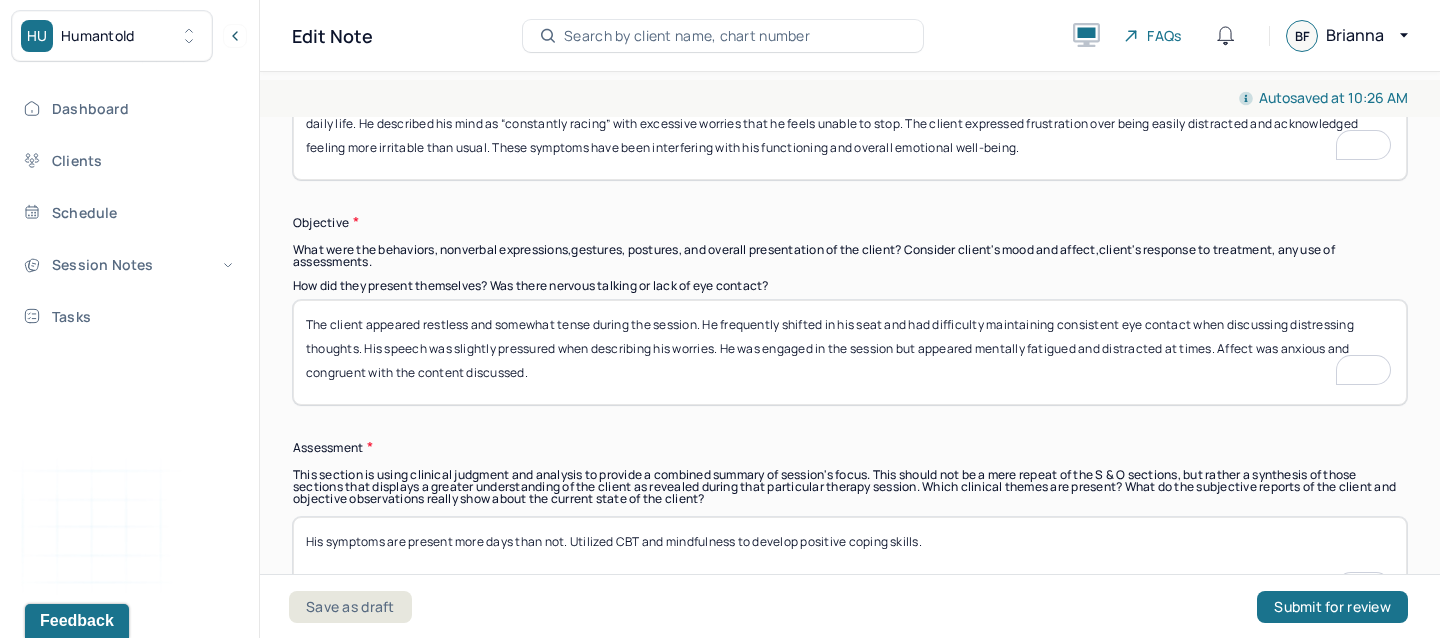 scroll, scrollTop: 1497, scrollLeft: 0, axis: vertical 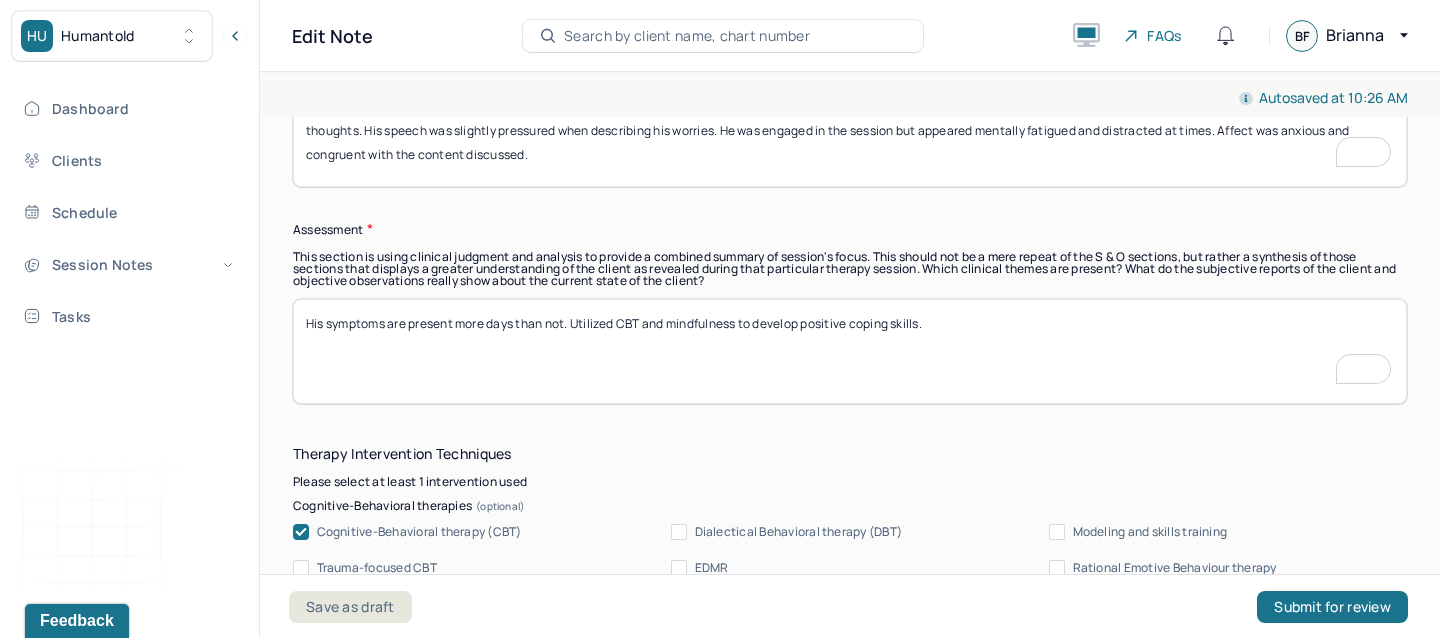 type on "The client appeared restless and somewhat tense during the session. He frequently shifted in his seat and had difficulty maintaining consistent eye contact when discussing distressing thoughts. His speech was slightly pressured when describing his worries. He was engaged in the session but appeared mentally fatigued and distracted at times. Affect was anxious and congruent with the content discussed." 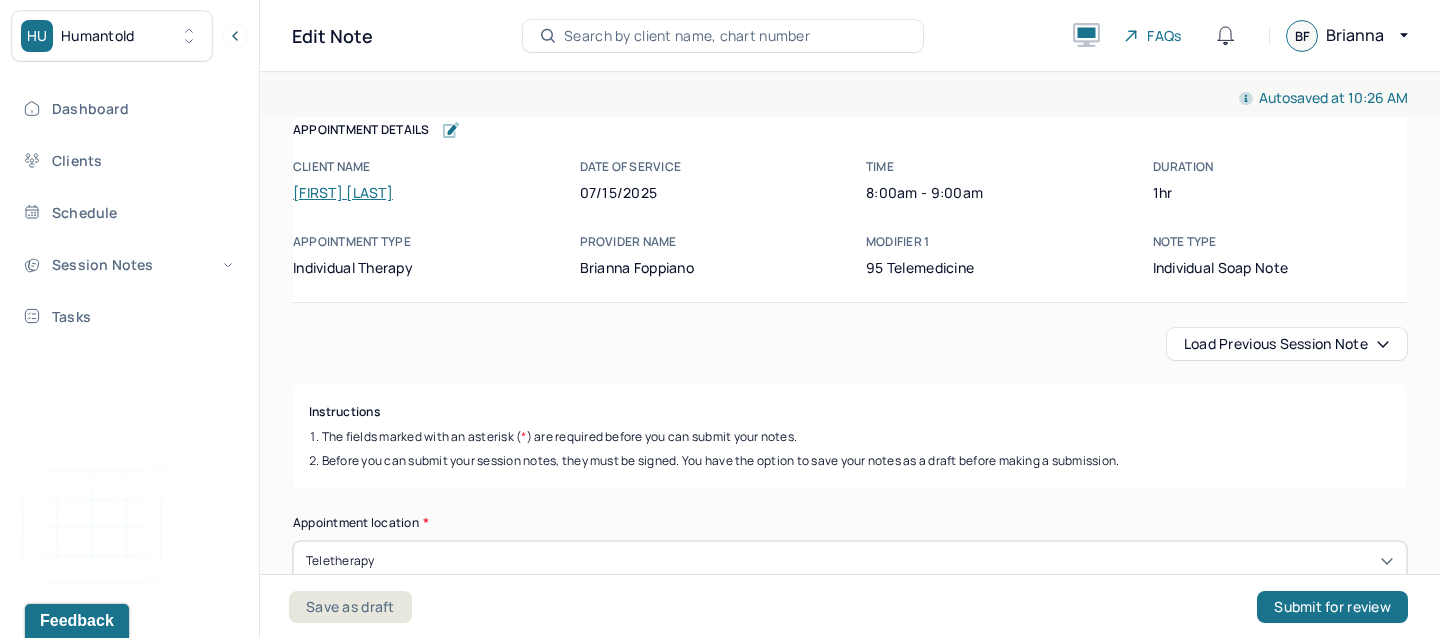 scroll, scrollTop: 0, scrollLeft: 0, axis: both 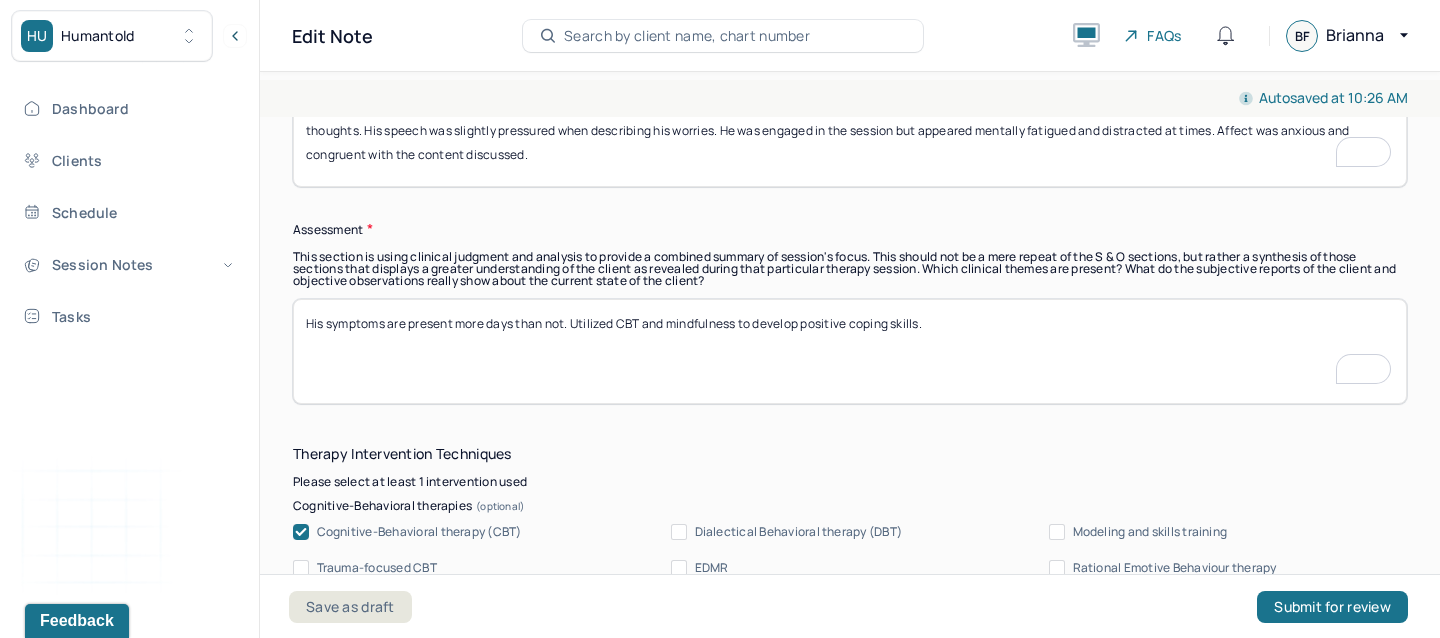 paste on "The client is presenting with symptoms consistent with heightened anxiety, including racing thoughts, excessive worry, irritability, poor concentration, and a sense of loss of control. These symptoms are significantly impacting his daily functioning and emotional regulation." 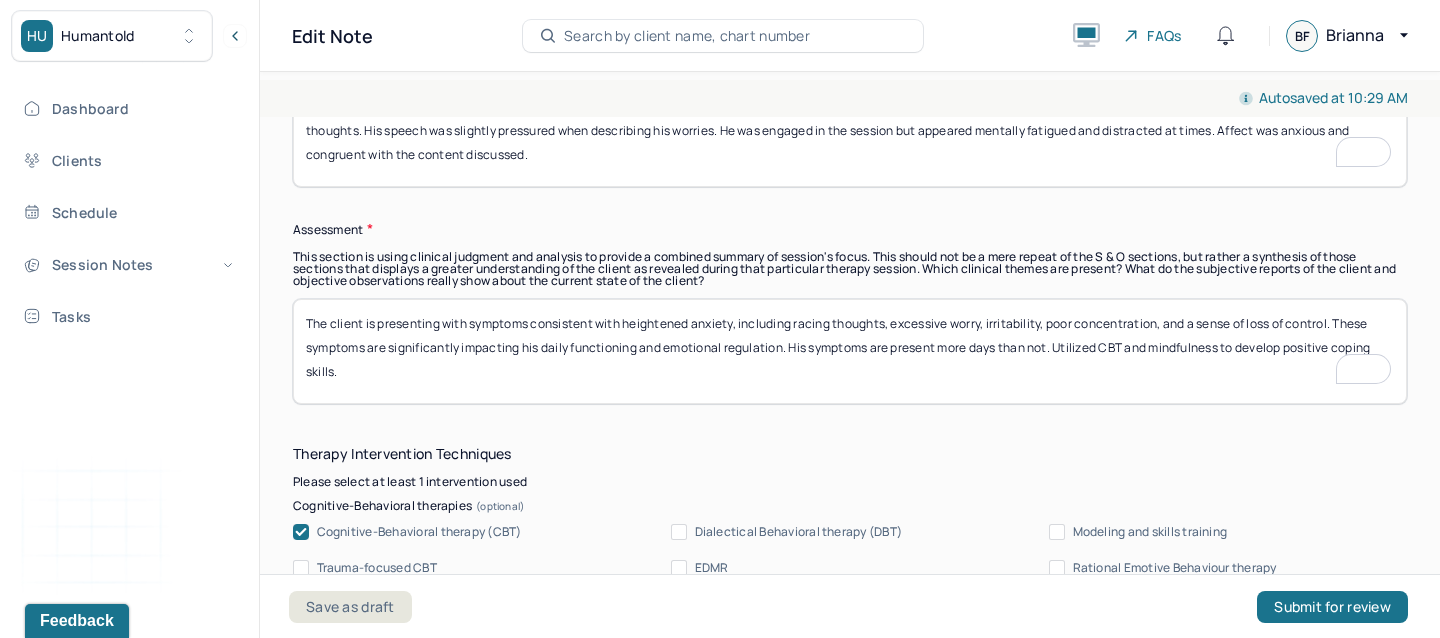 scroll, scrollTop: 2023, scrollLeft: 0, axis: vertical 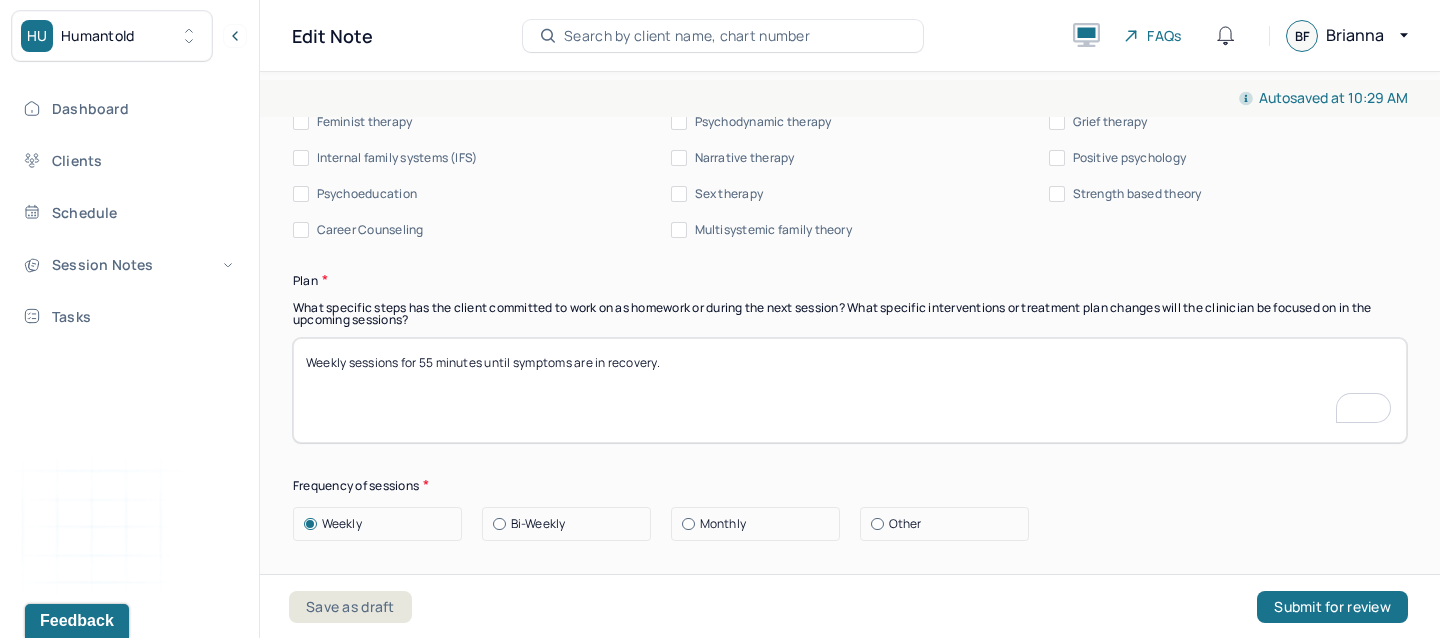 type on "The client is presenting with symptoms consistent with heightened anxiety, including racing thoughts, excessive worry, irritability, poor concentration, and a sense of loss of control. These symptoms are significantly impacting his daily functioning and emotional regulation. His symptoms are present more days than not. Utilized CBT and mindfulness to develop positive coping skills." 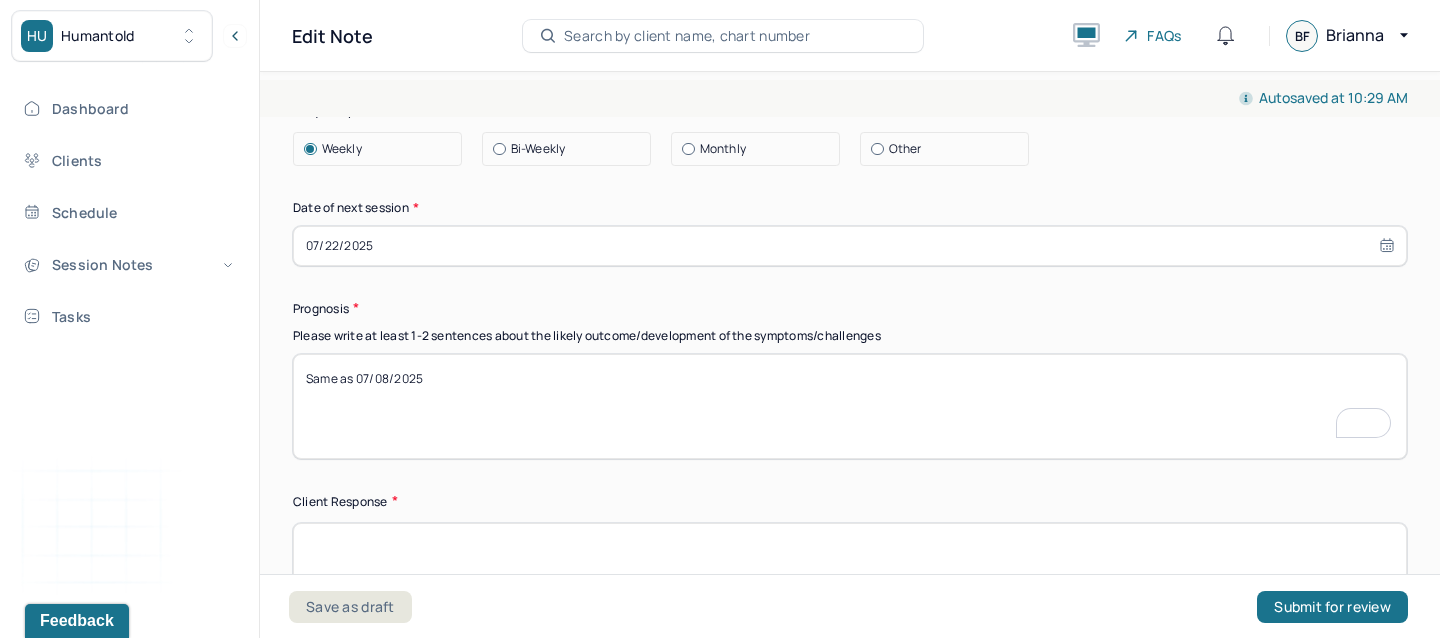 type on "Weekly sessions for 55 minutes until symptoms are in recovery. Introduce grounding techniques and relaxation strategies to reduce physiological arousal (e.g., deep breathing, progressive muscle relaxation)." 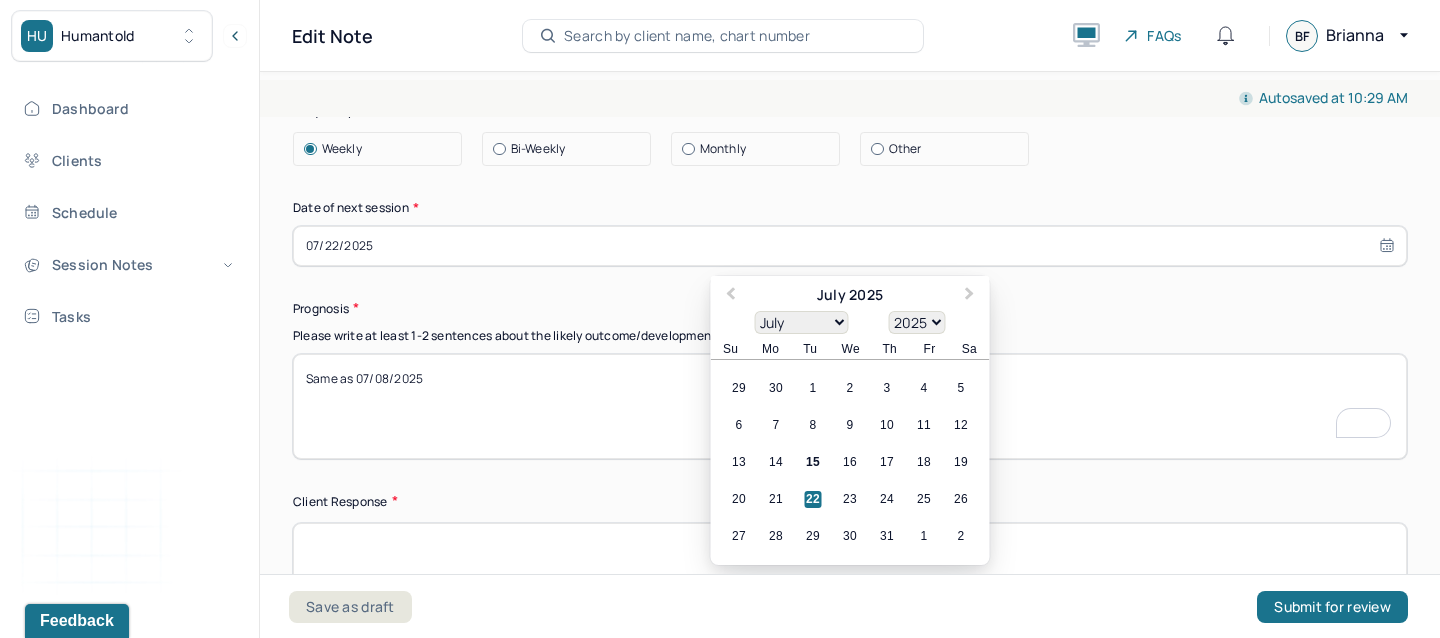 click on "07/22/2025" at bounding box center (850, 246) 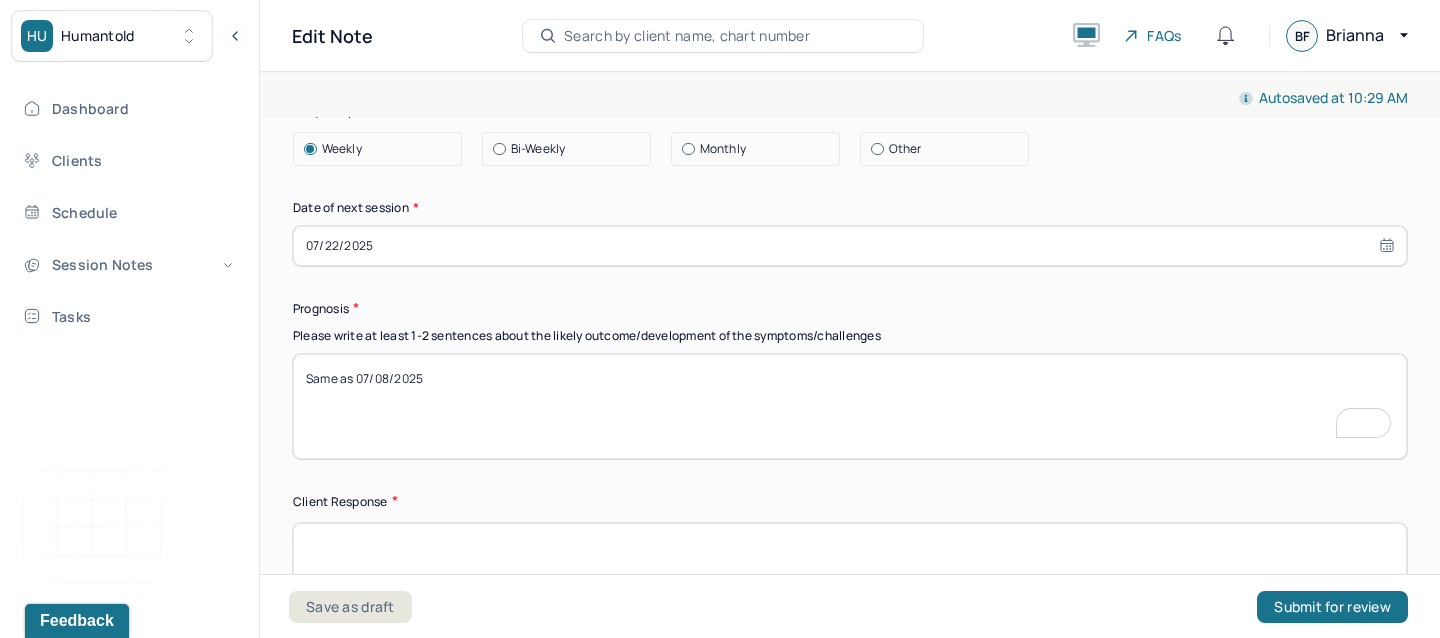 click on "Same as 07/08/2025" at bounding box center (850, 406) 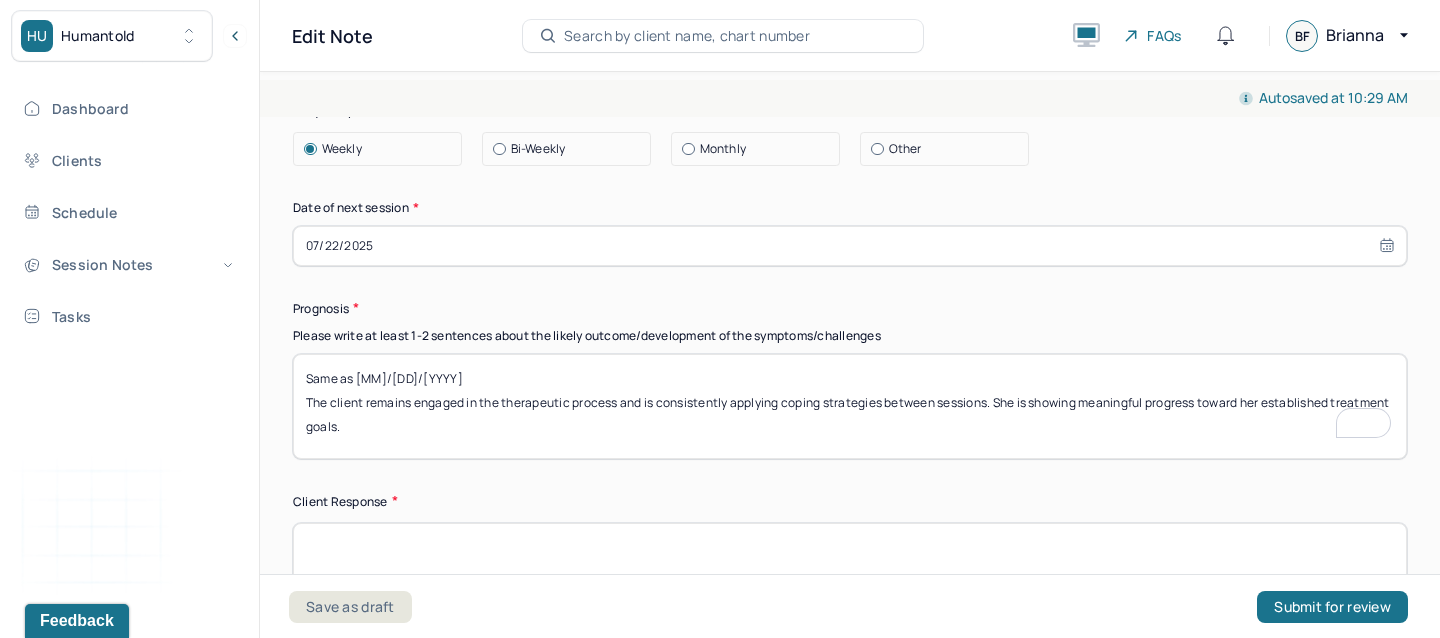 type on "Same as [MM]/[DD]/[YYYY]
The client remains engaged in the therapeutic process and is consistently applying coping strategies between sessions. She is showing meaningful progress toward her established treatment goals." 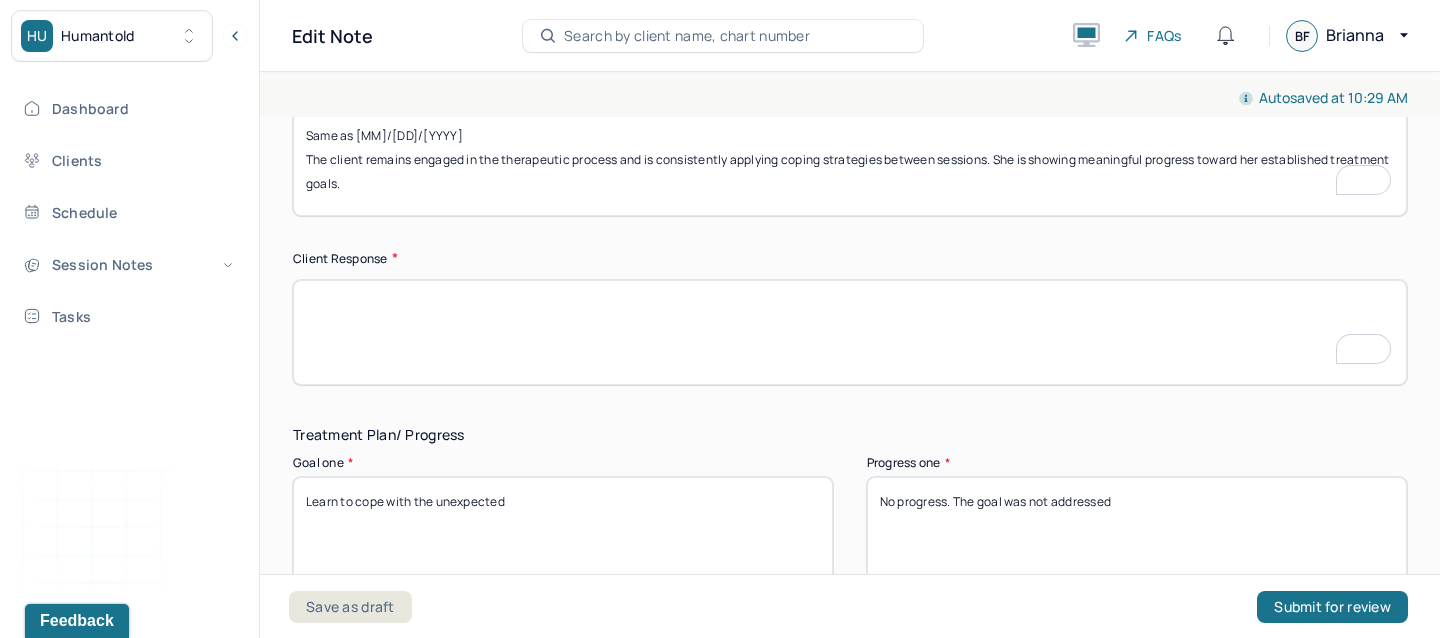 click at bounding box center (850, 332) 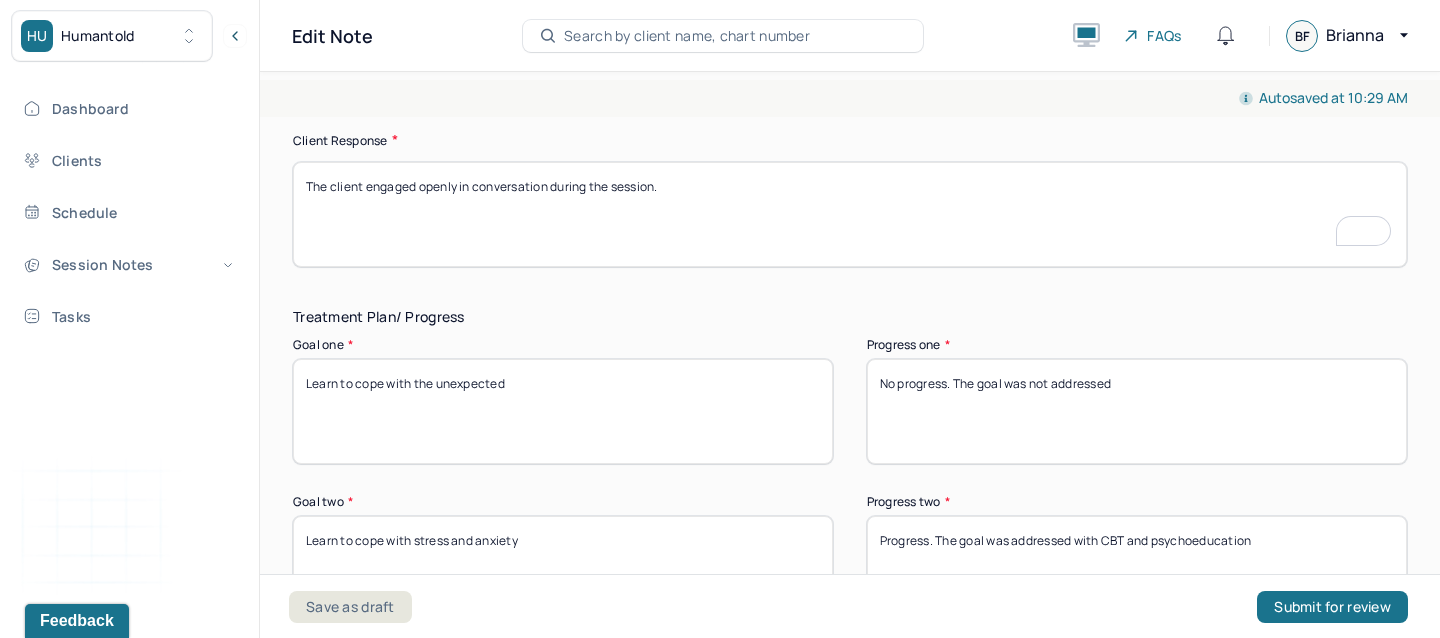 click on "The client engaged openly in conversation during the session." at bounding box center (850, 214) 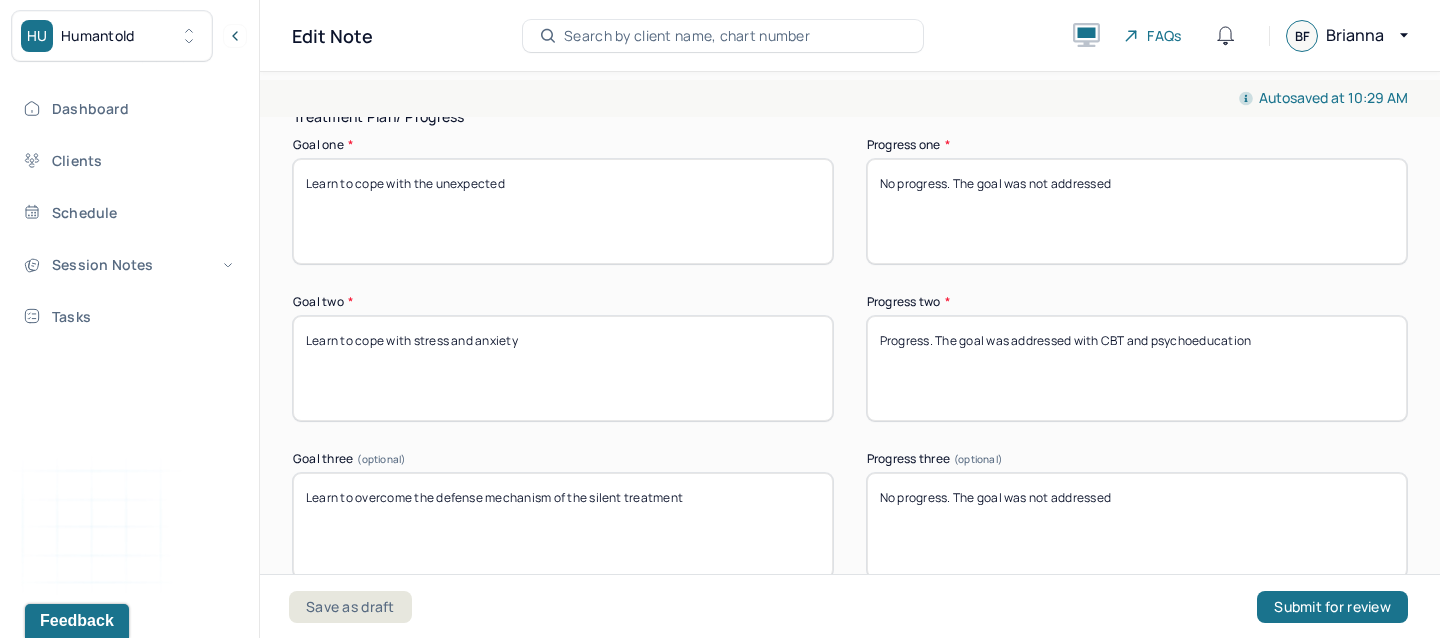 type on "The client engaged openly in conversation during the session." 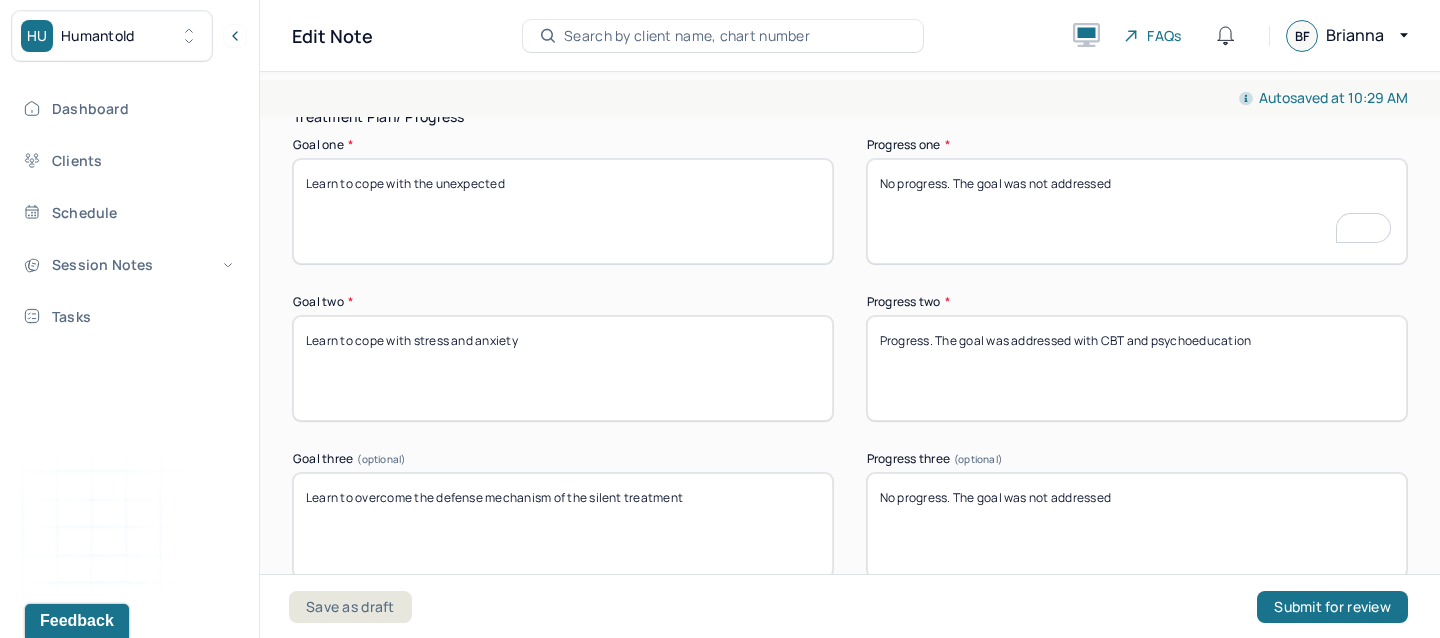 click on "No progress. The goal was not addressed" at bounding box center [1137, 211] 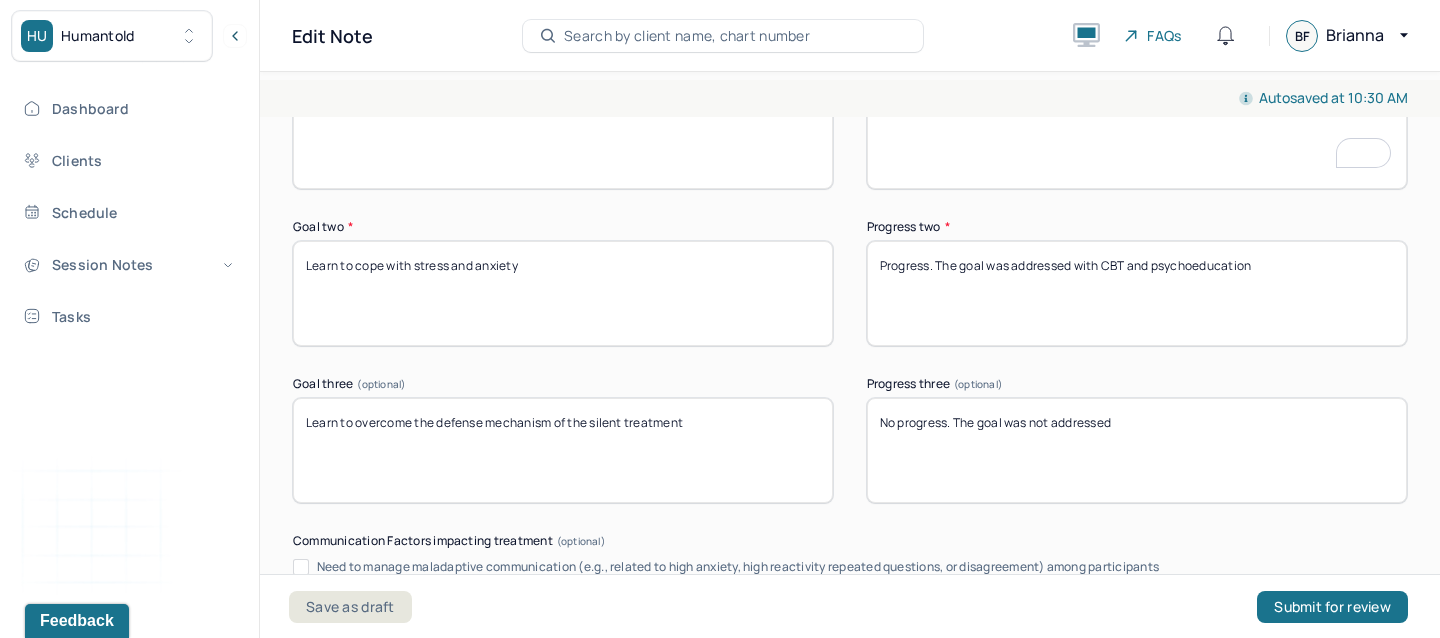 type on "Progress. The goal was addressed with CBT and psychoeducation" 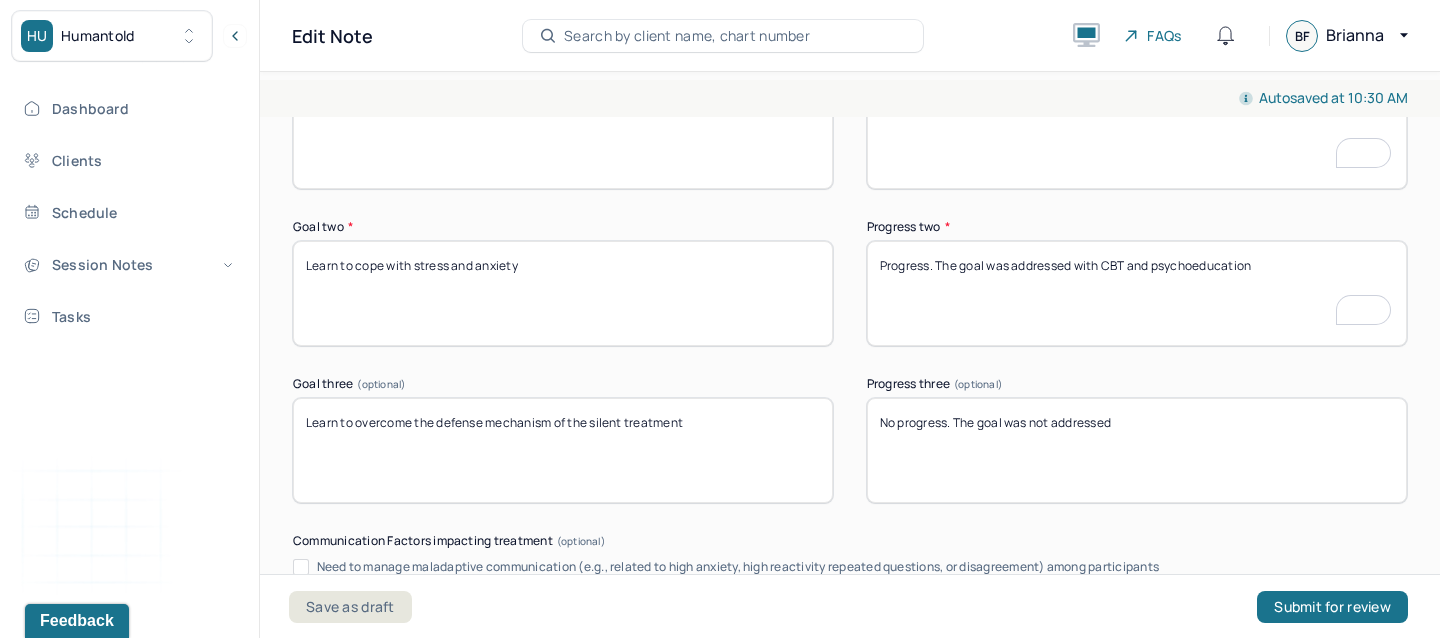 drag, startPoint x: 1259, startPoint y: 262, endPoint x: 1151, endPoint y: 254, distance: 108.29589 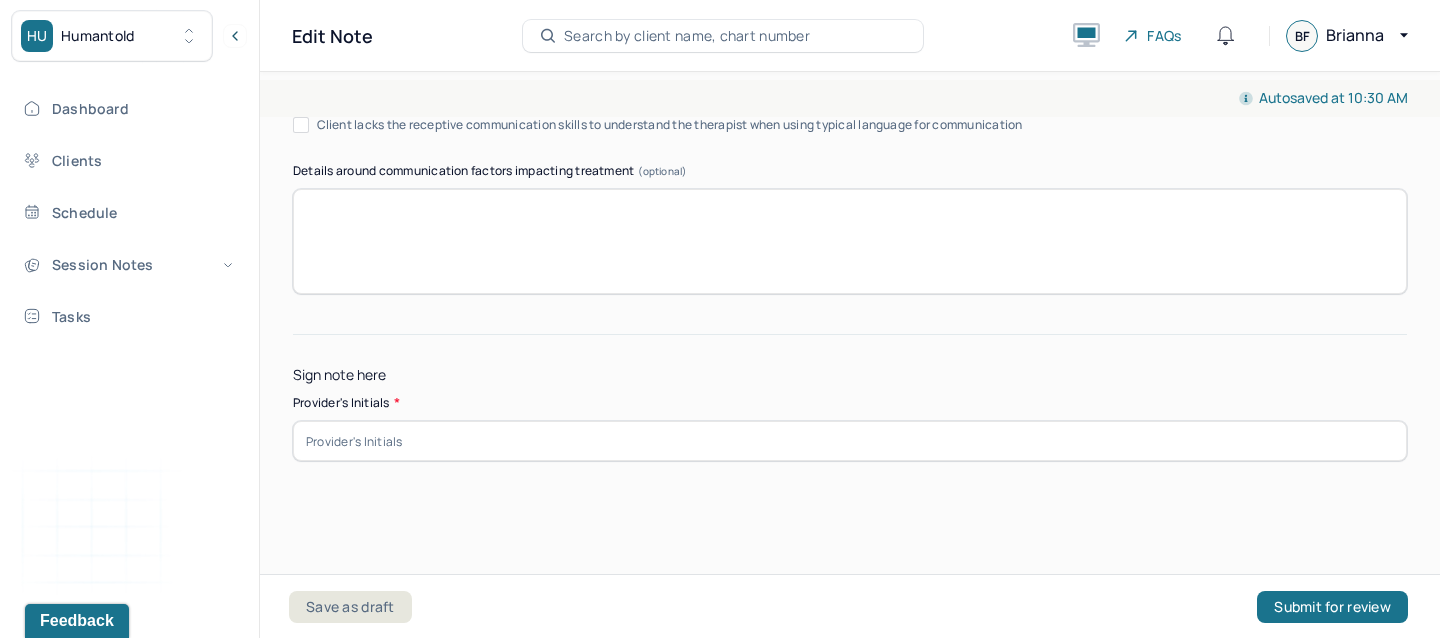 type on "Progress. The goal was addressed with CBT and mindfulness" 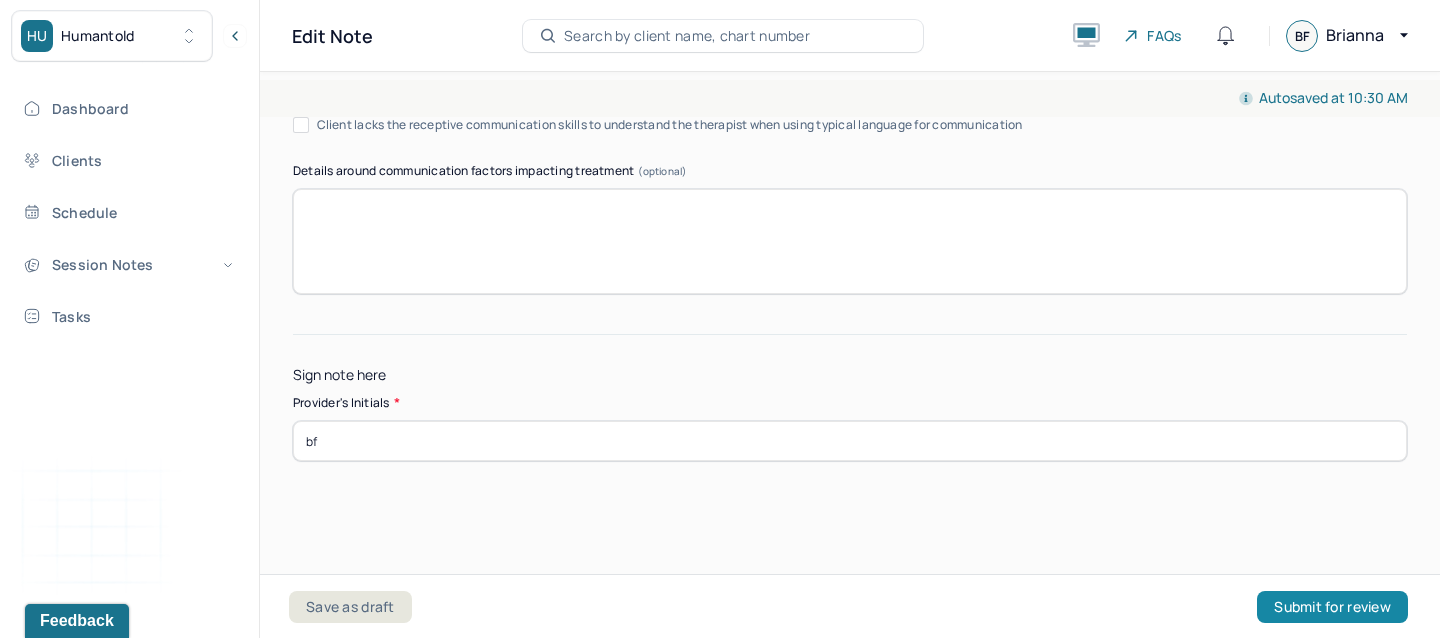 type on "bf" 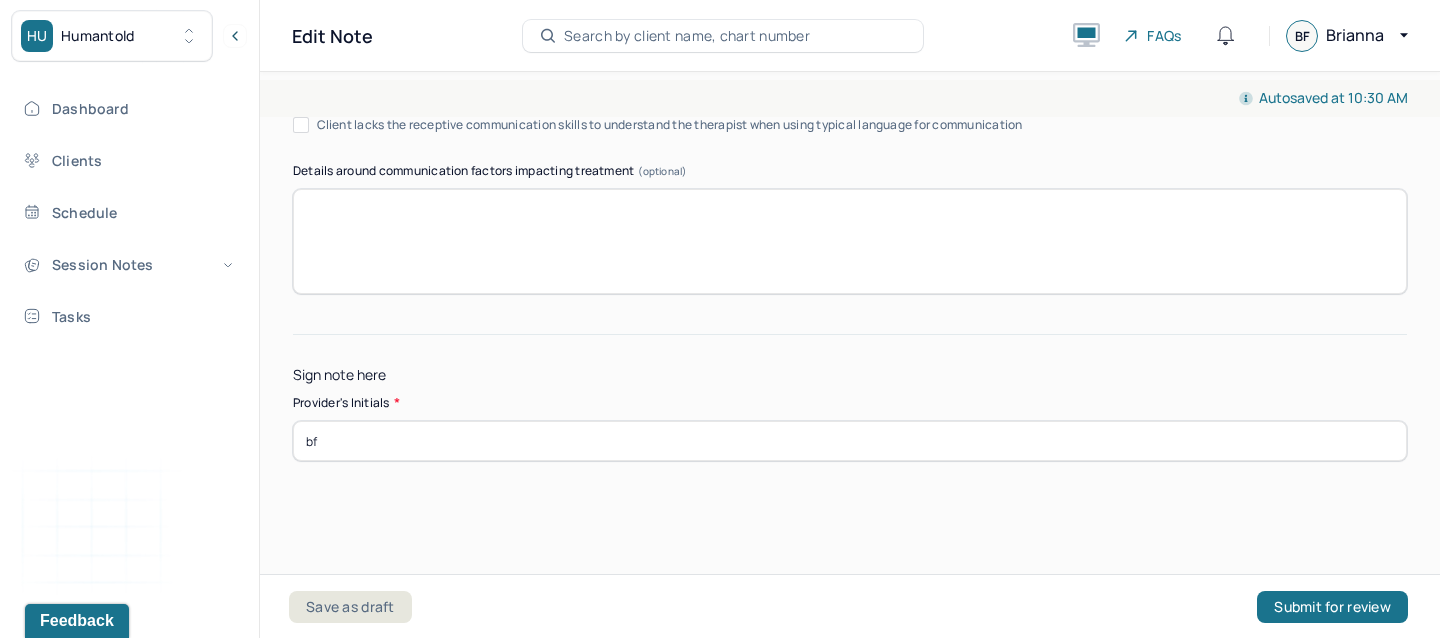 click on "bf" at bounding box center [850, 441] 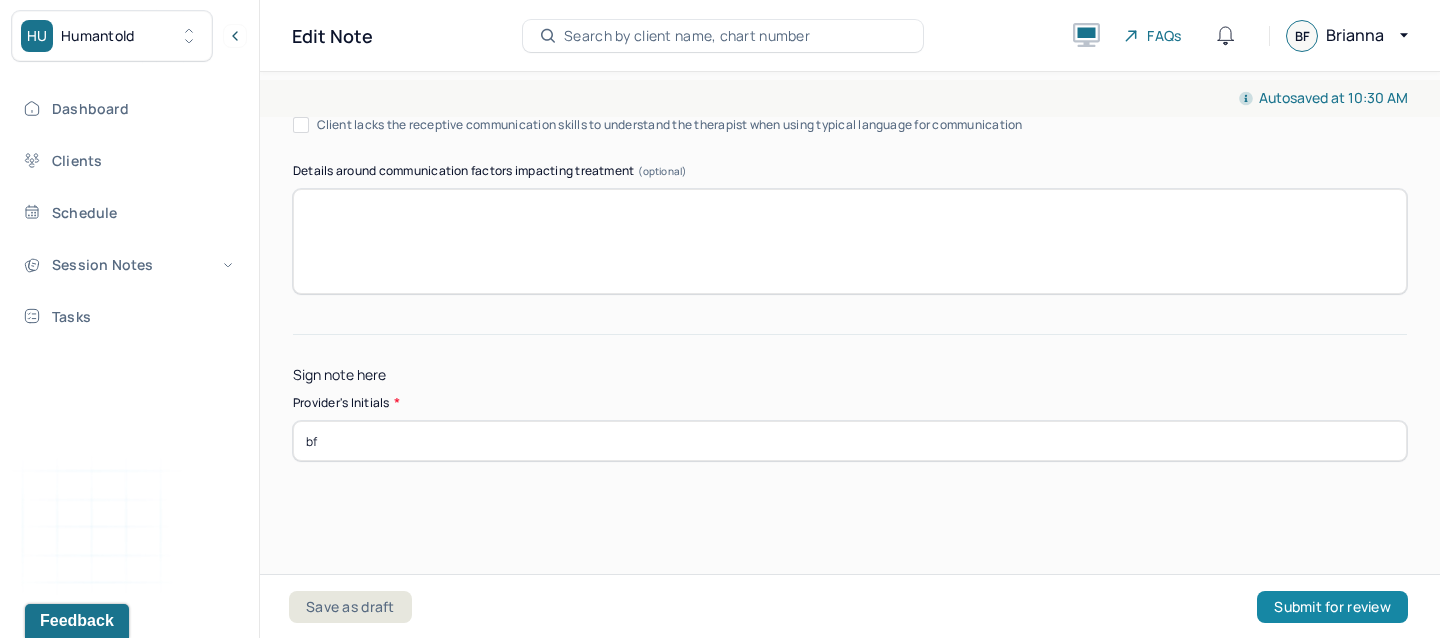 click on "Submit for review" at bounding box center (1332, 607) 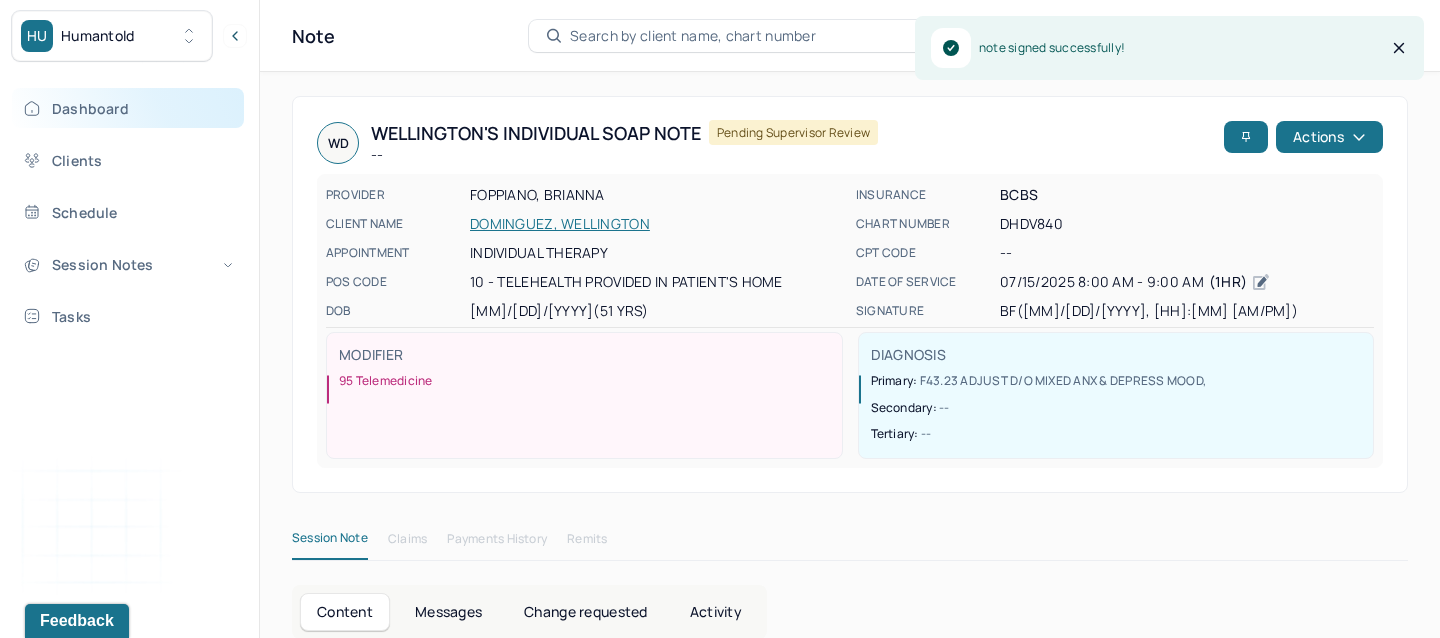 click on "Dashboard" at bounding box center [128, 108] 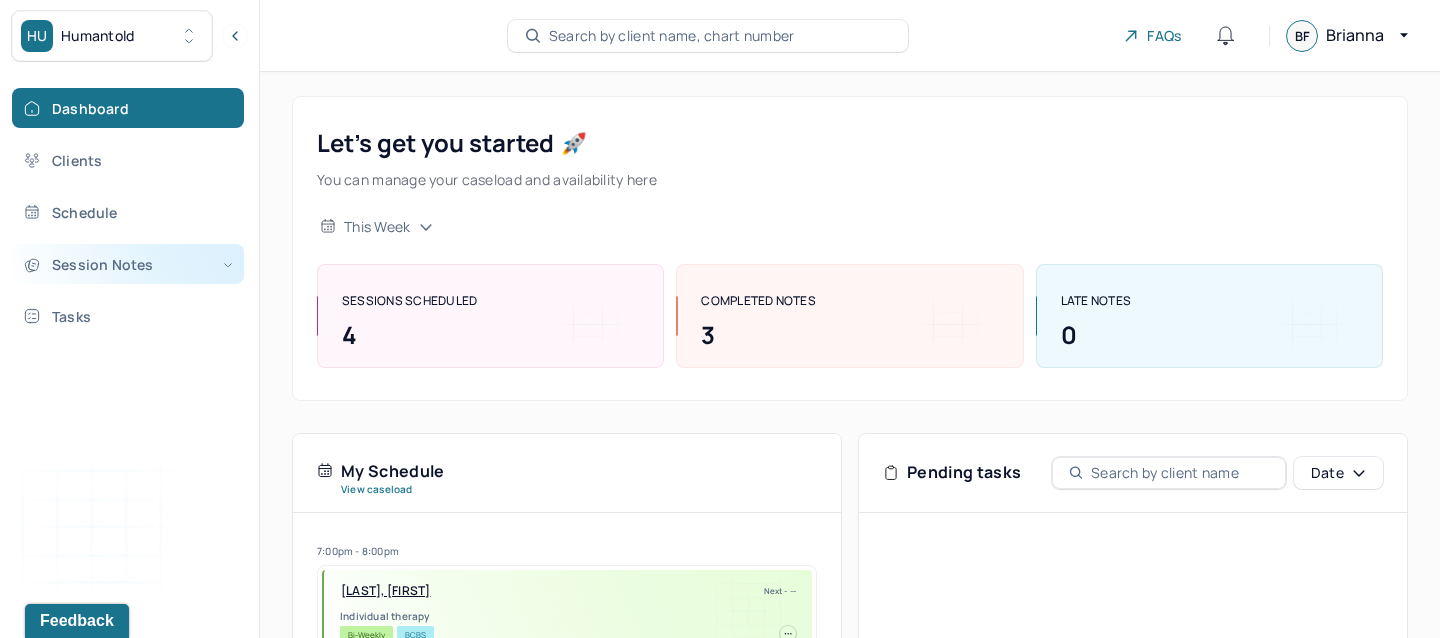click on "Session Notes" at bounding box center [128, 264] 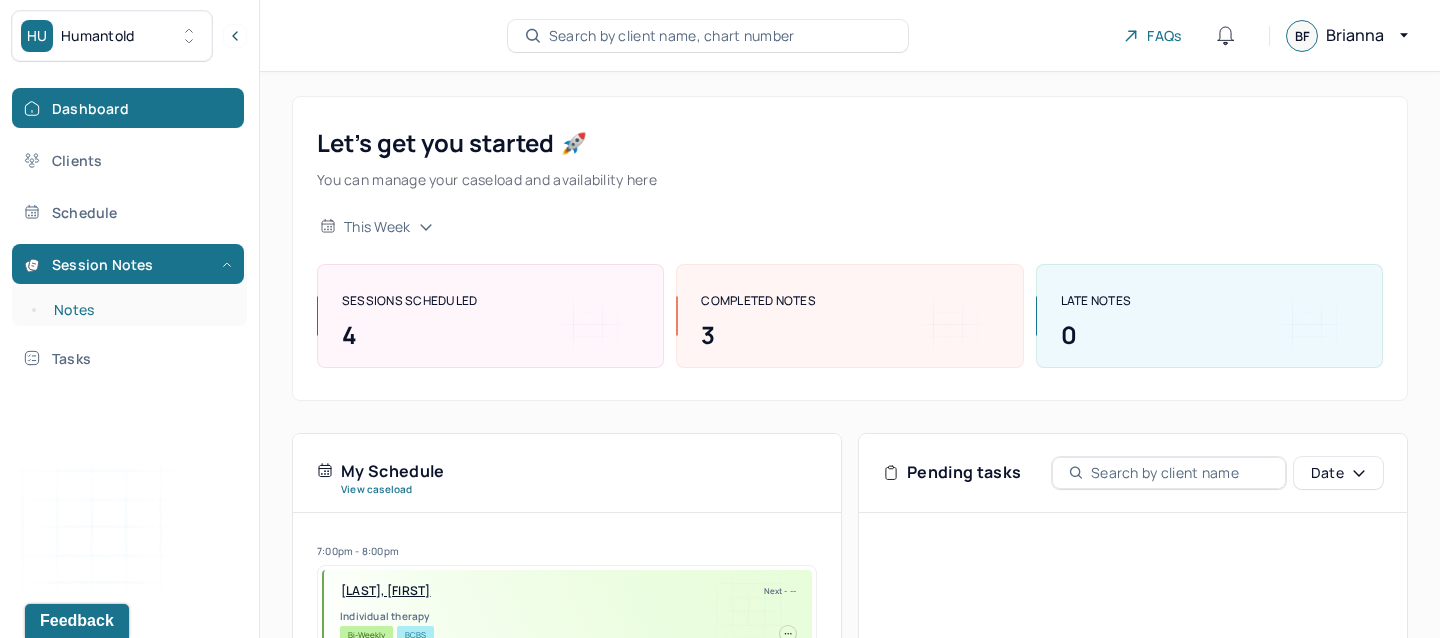 click on "Notes" at bounding box center (139, 310) 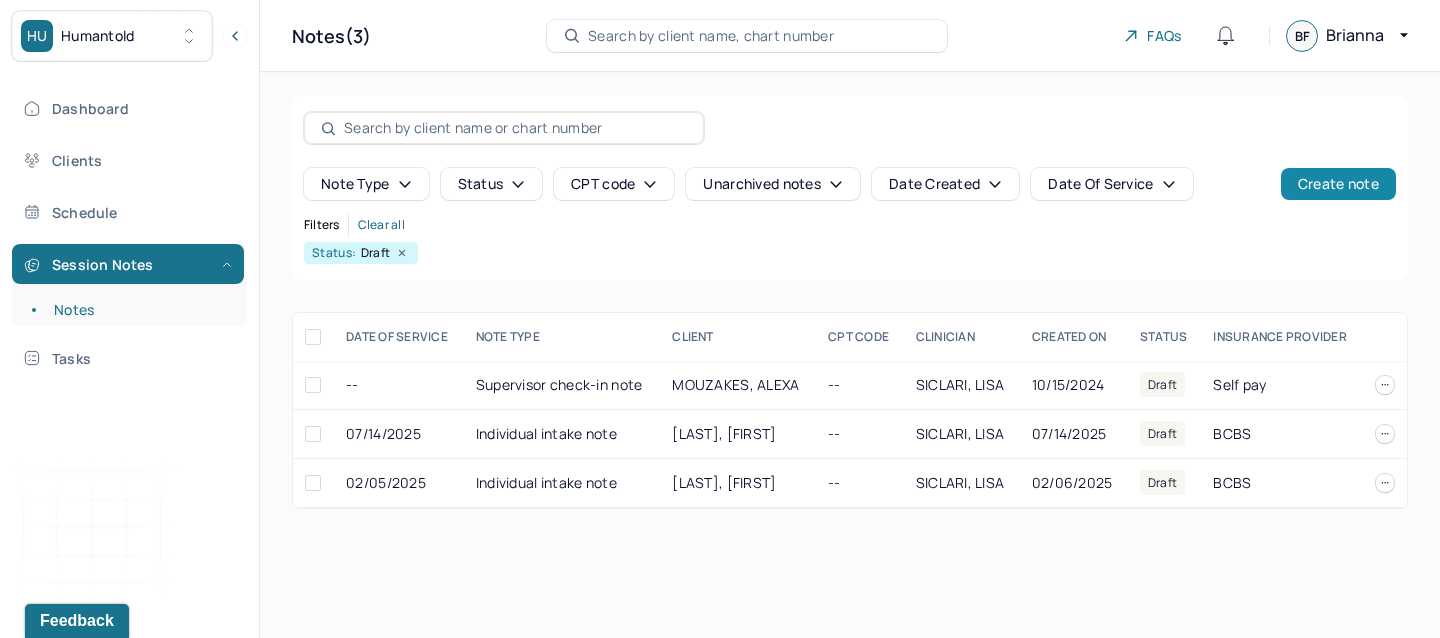 click on "Create note" at bounding box center [1338, 184] 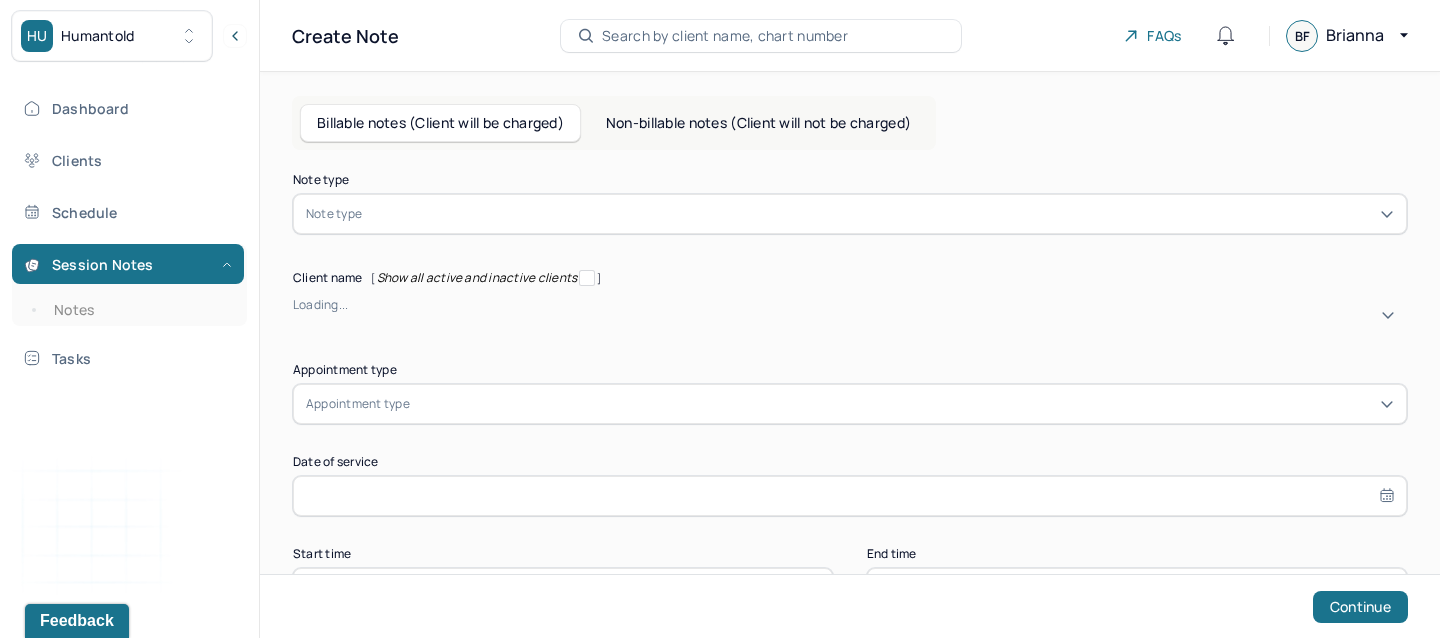 click on "Note type" at bounding box center (850, 214) 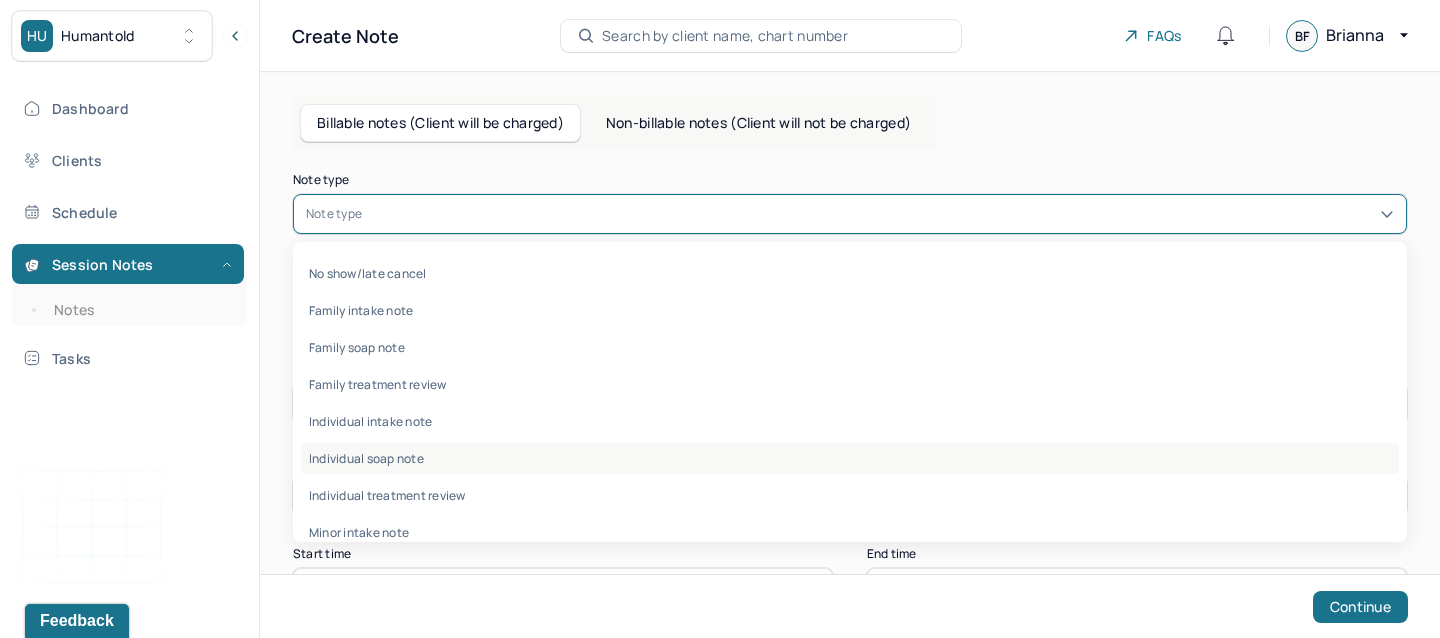 click on "Individual soap note" at bounding box center [850, 458] 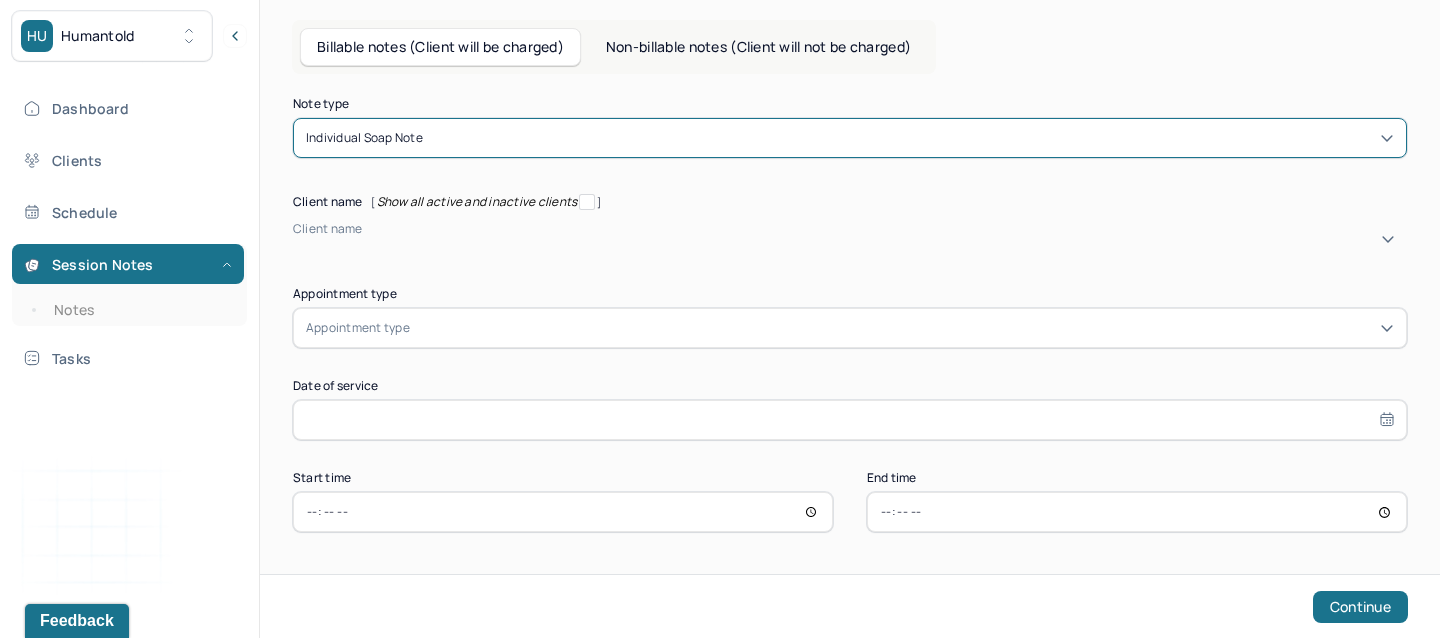 click at bounding box center [296, 246] 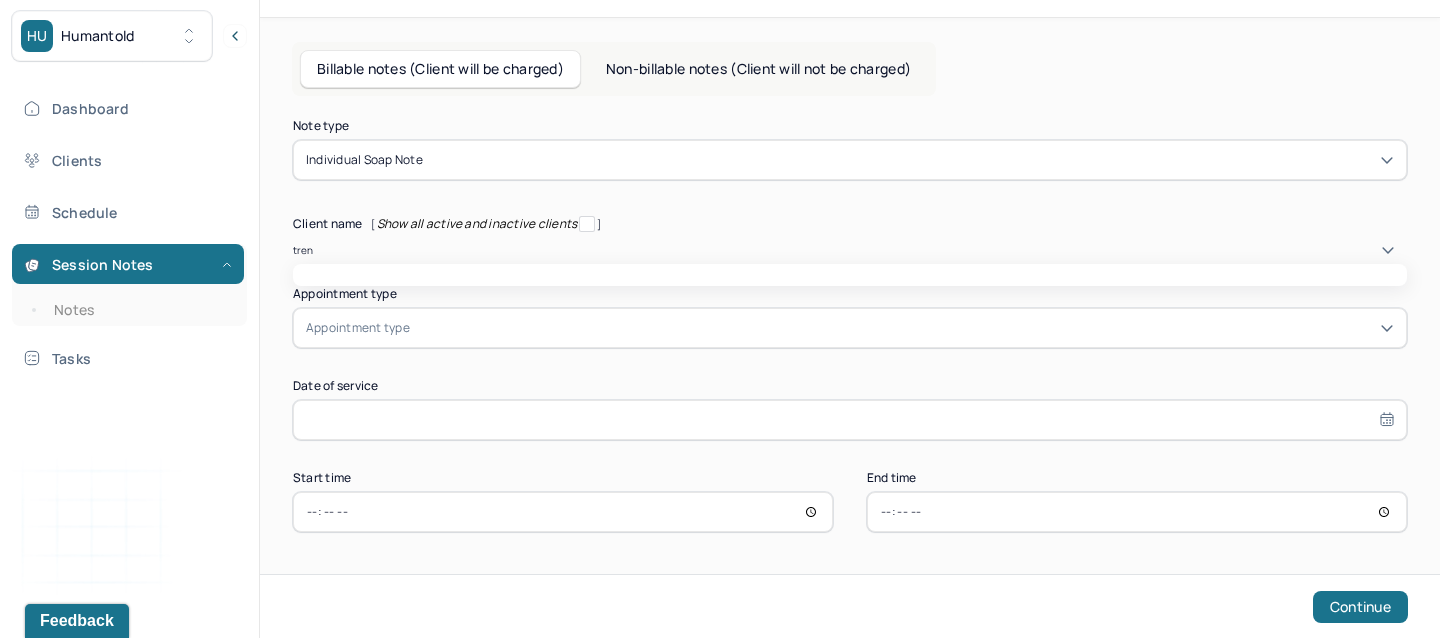 type on "trenn" 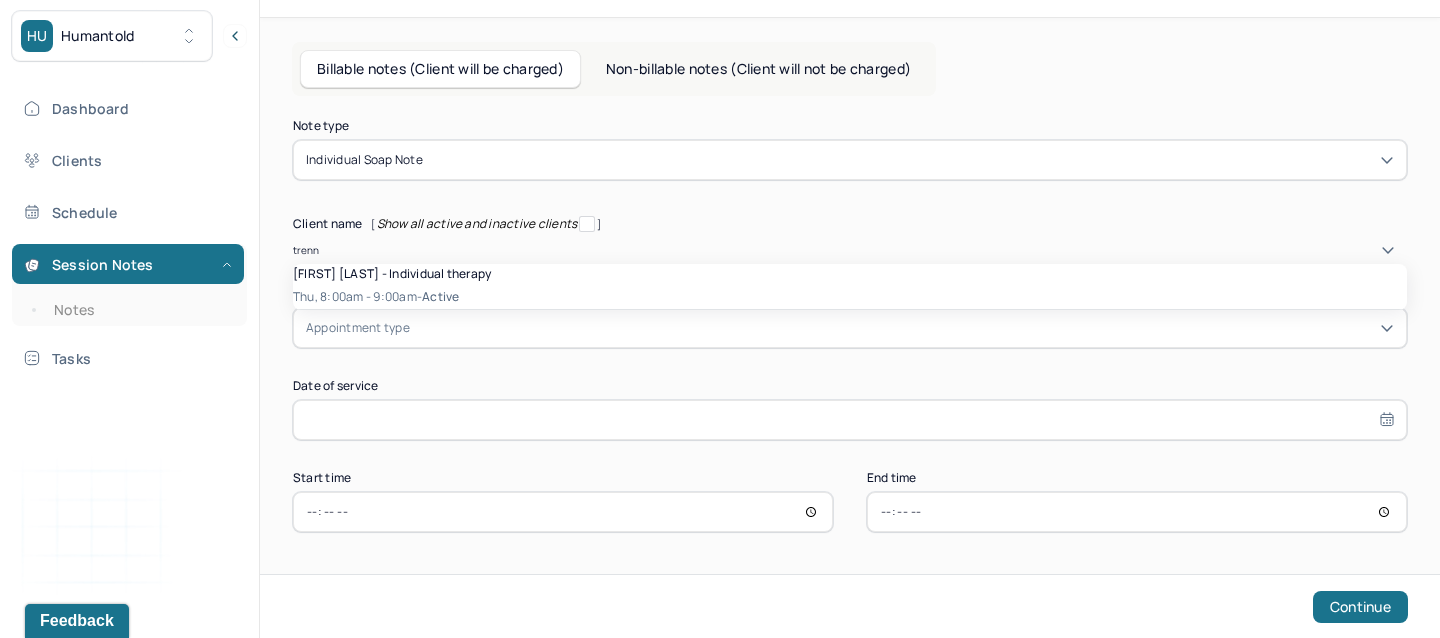 click on "Trennell Gray - Individual therapy" at bounding box center [392, 273] 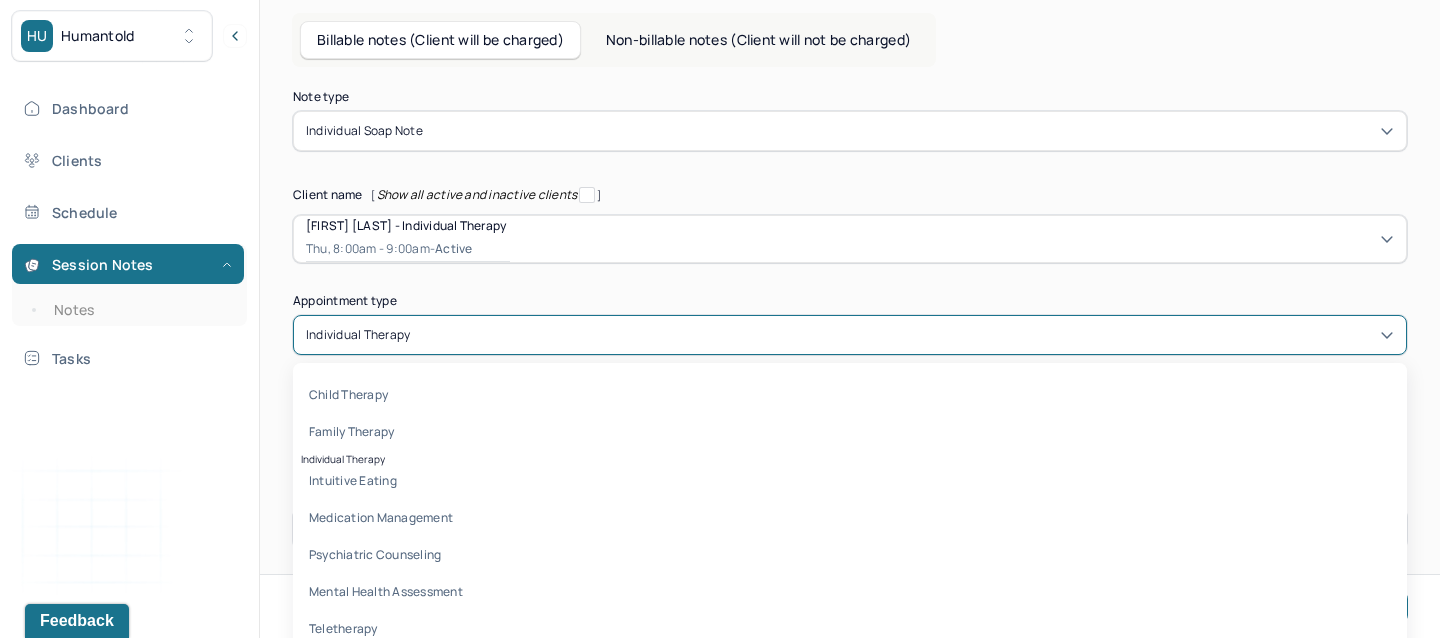 click on "Note type Individual soap note Client name [ Show all active and inactive clients ] Trennell Gray - Individual therapy Thu, 8:00am - 9:00am  -  active Supervisee name Brianna Foppiano Appointment type [object Object] selected, 3 of 8. 8 results available. Use Up and Down to choose options, press Enter to select the currently focused option, press Escape to exit the menu, press Tab to select the option and exit the menu. individual therapy child therapy family therapy individual therapy intuitive eating medication management psychiatric counseling mental health assessment teletherapy Warning: Late Note The date of service you entered is more than 24 hours ago. Notes created after this timeframe will be flagged as late for the Audit team Date of service Jul 10, 2025 Start time 08:00 End time 09:00   Continue" at bounding box center [850, 366] 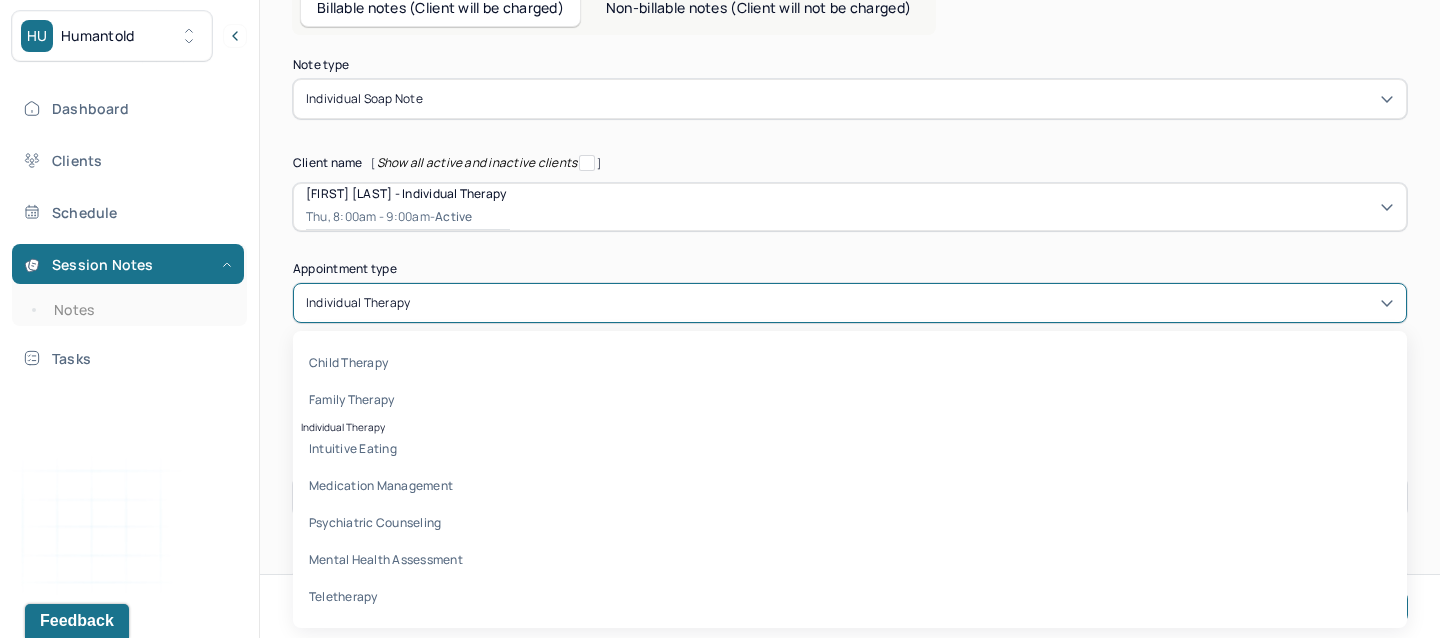 click on "individual therapy" at bounding box center [343, 427] 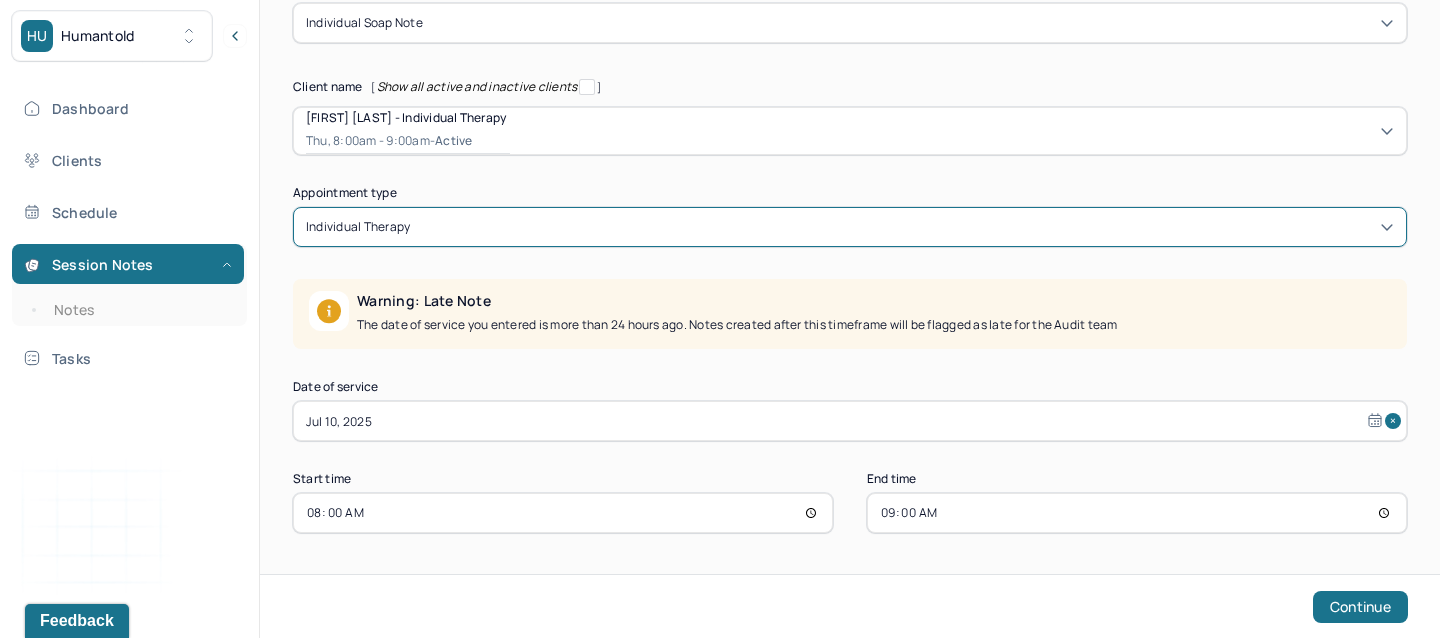 click on "Jul 10, 2025" at bounding box center [850, 421] 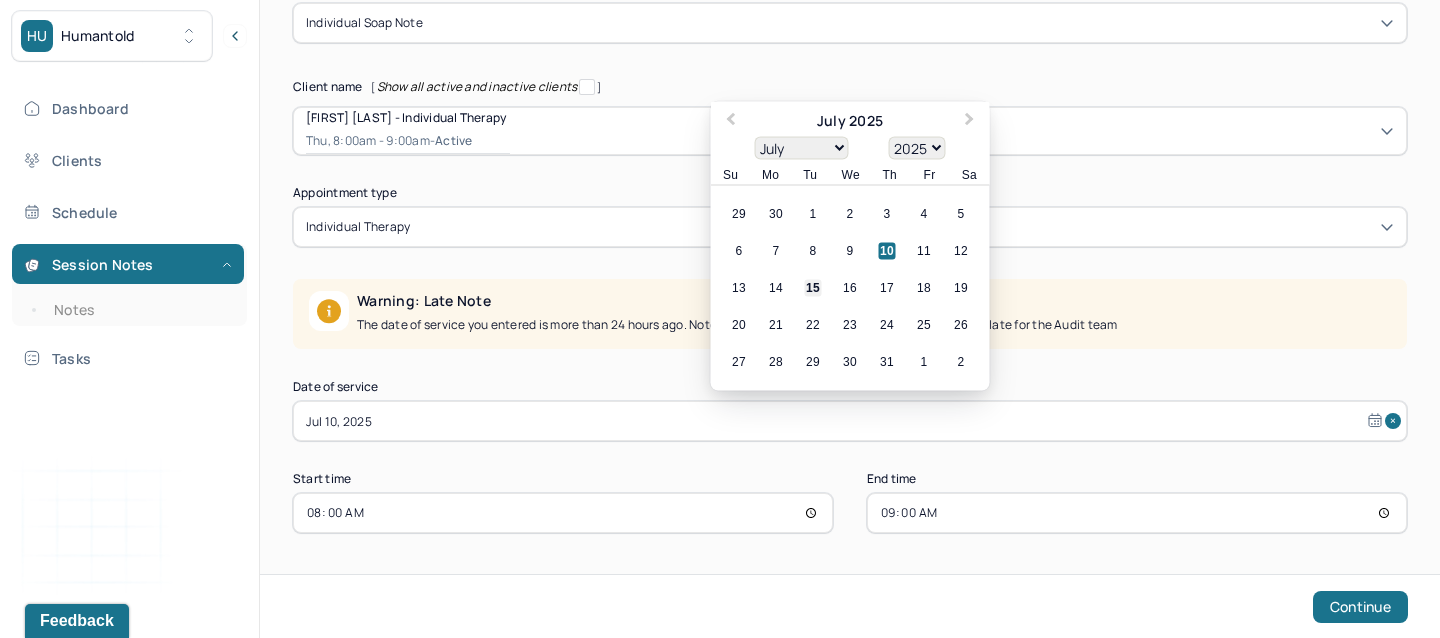 click on "15" at bounding box center (813, 288) 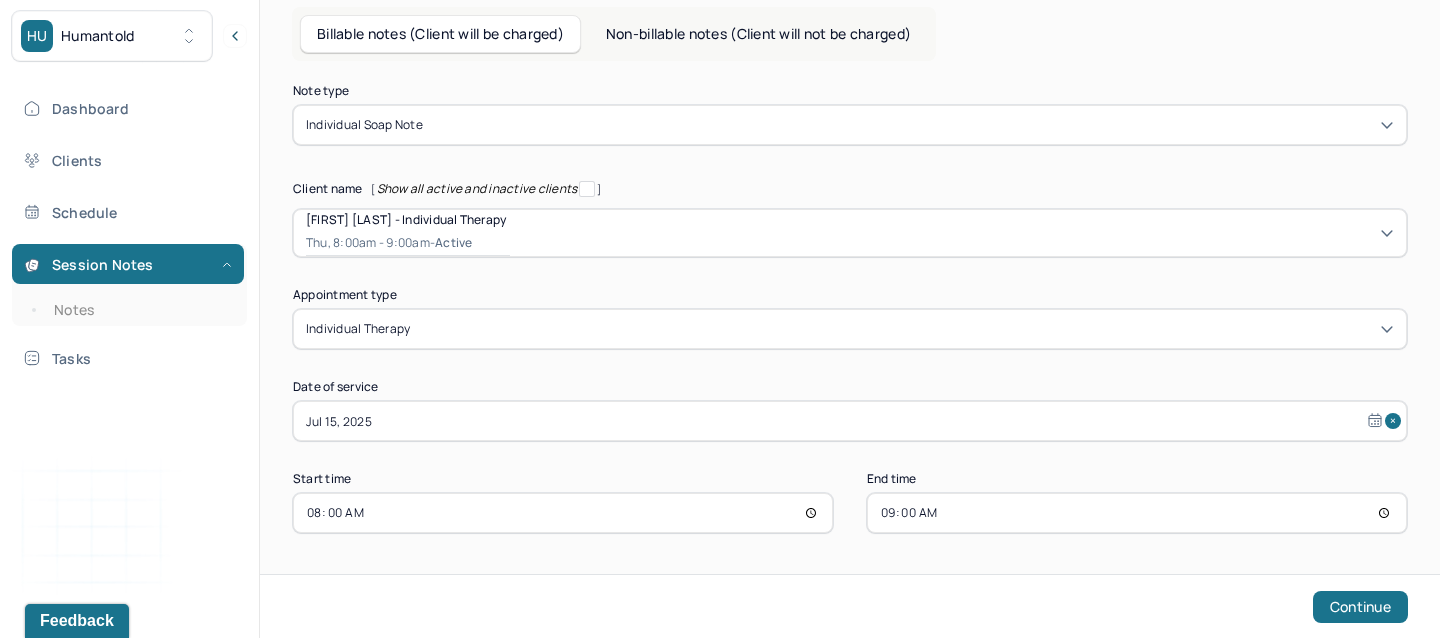 click on "08:00" at bounding box center (563, 513) 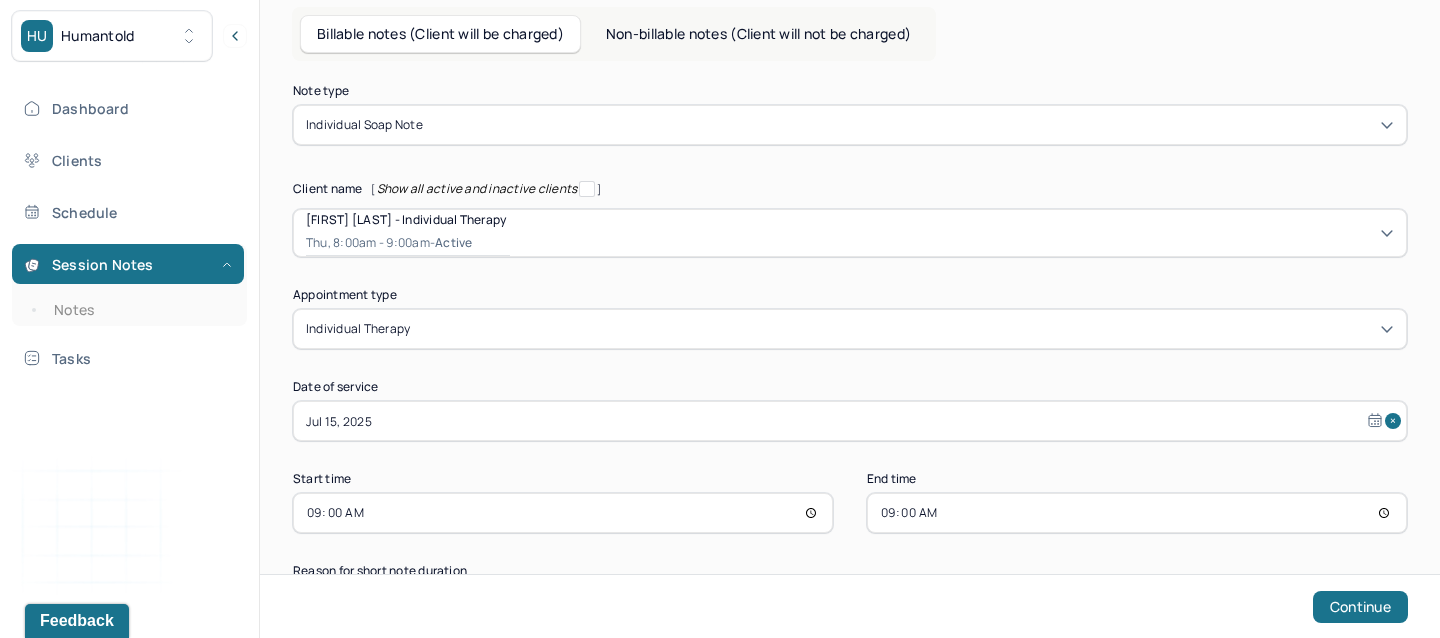 click on "09:00" at bounding box center (1137, 513) 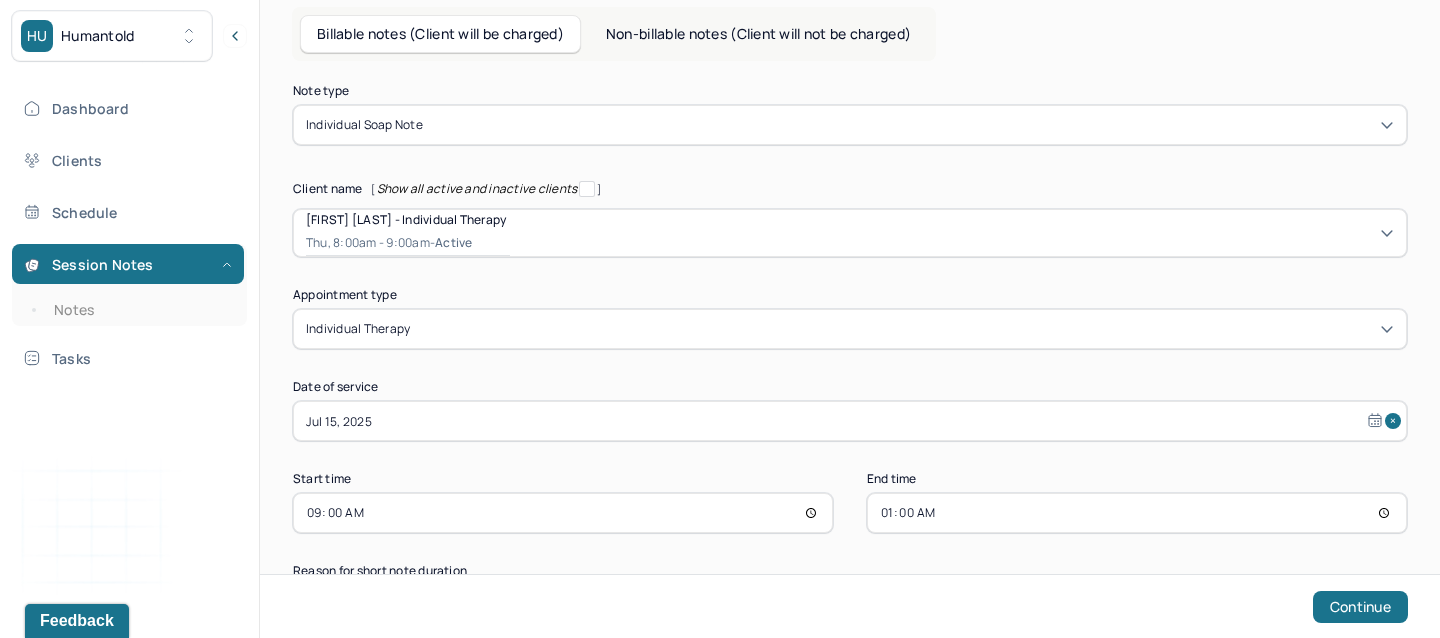 type on "10:00" 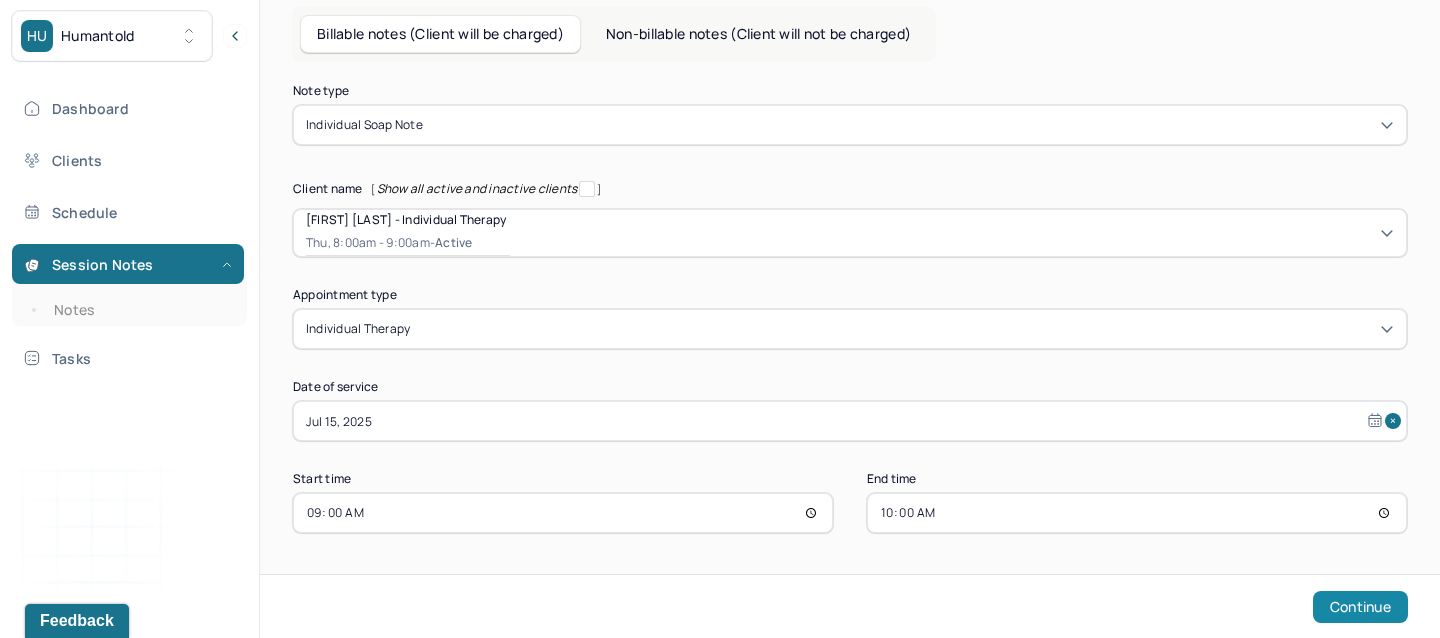 click on "Continue" at bounding box center (1360, 607) 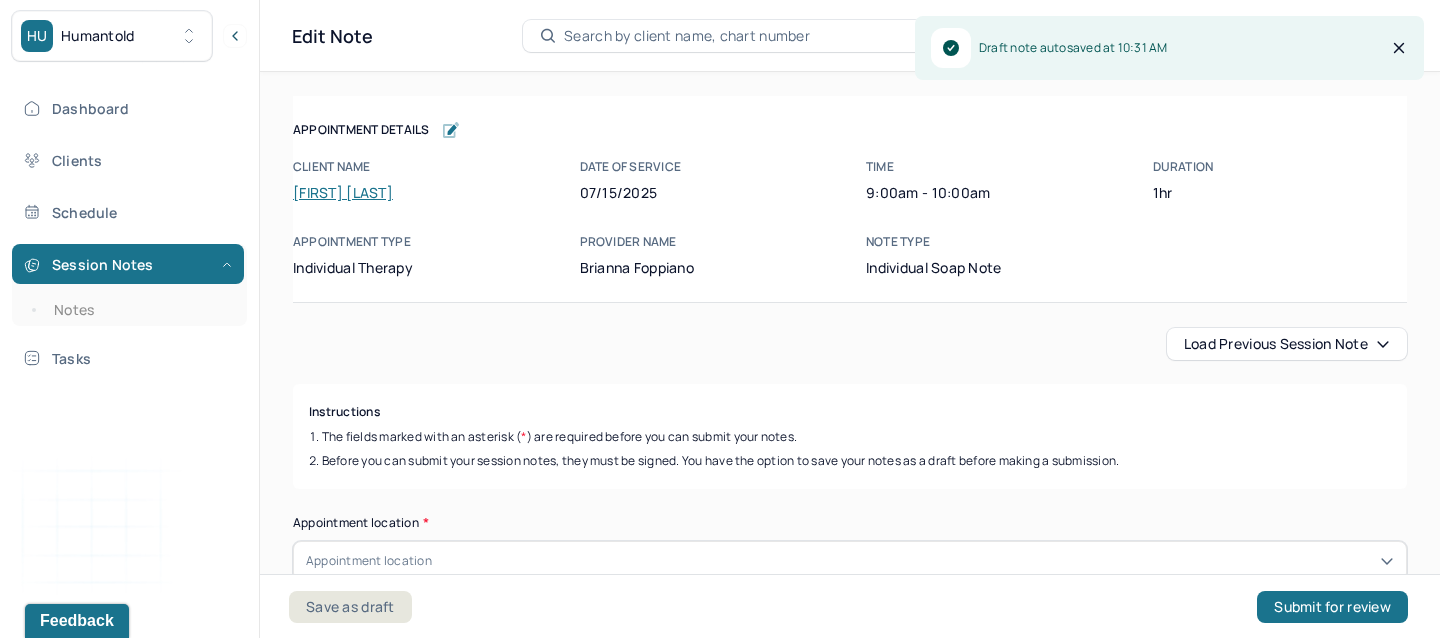 click on "Appointment Details     Client name Trennell Gray Date of service 07/15/2025 Time 9:00am - 10:00am Duration 1hr Appointment type individual therapy Provider name Brianna Foppiano Note type Individual soap note Appointment Details     Client name Trennell Gray Date of service 07/15/2025 Time 9:00am - 10:00am Duration 1hr Appointment type individual therapy Provider name Brianna Foppiano Note type Individual soap note   Load previous session note   Instructions The fields marked with an asterisk ( * ) are required before you can submit your notes. Before you can submit your session notes, they must be signed. You have the option to save your notes as a draft before making a submission. Appointment location * Appointment location Primary diagnosis * Primary diagnosis Secondary diagnosis (optional) Secondary diagnosis Tertiary diagnosis (optional) Tertiary diagnosis Emotional / Behavioural symptoms demonstrated * Causing * Causing Intention for Session * Intention for Session Session Note Subjective Objective * *" at bounding box center (850, 2235) 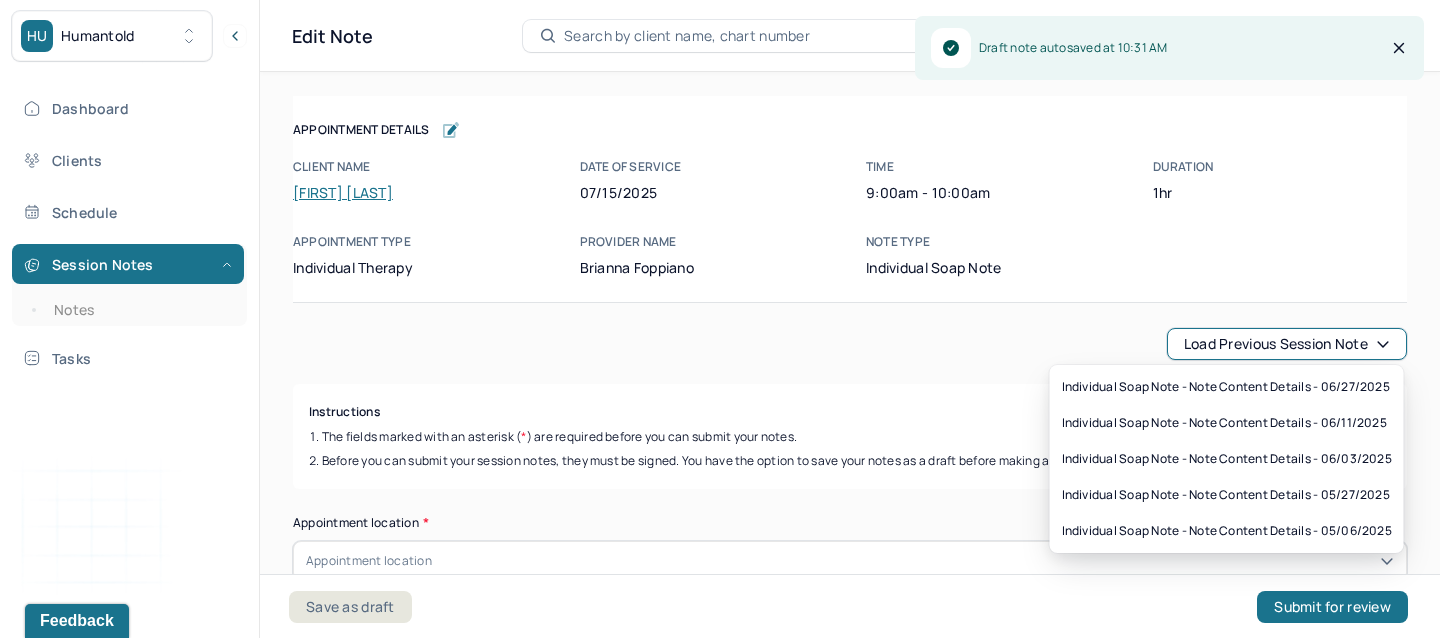 click on "Load previous session note" at bounding box center (1287, 344) 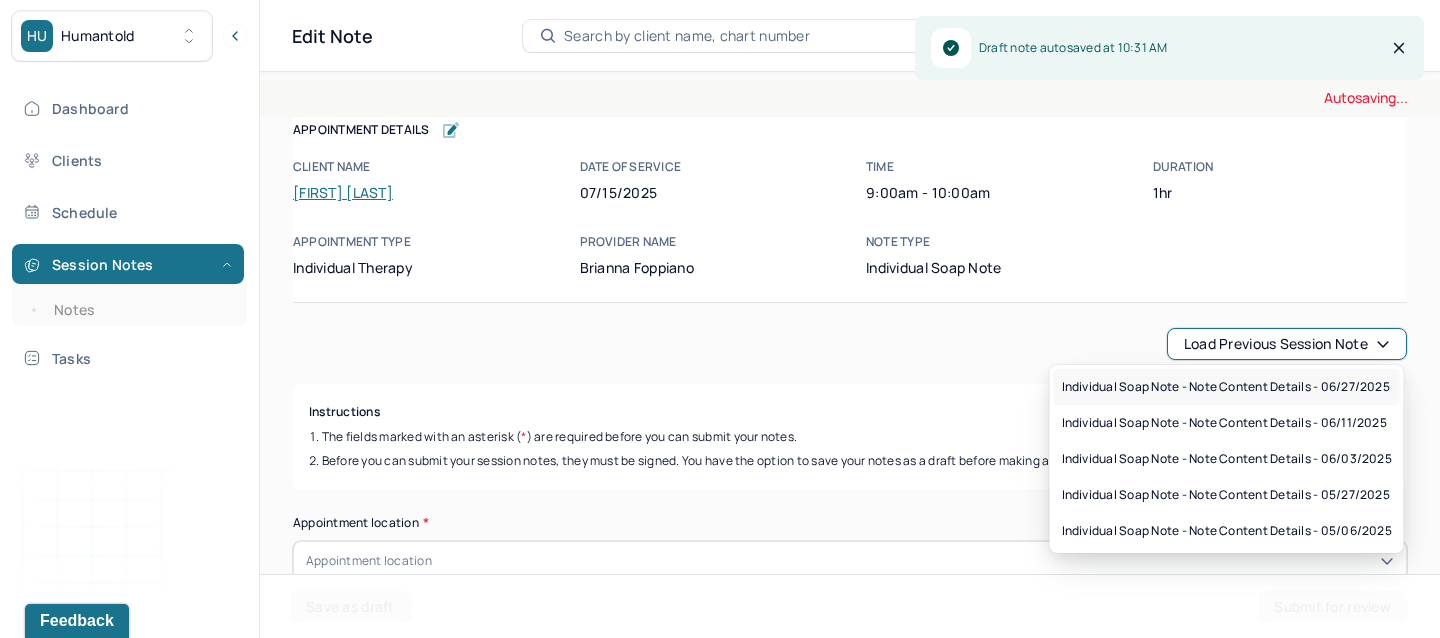 click on "Individual soap note   - Note content Details -   06/27/2025" at bounding box center [1226, 387] 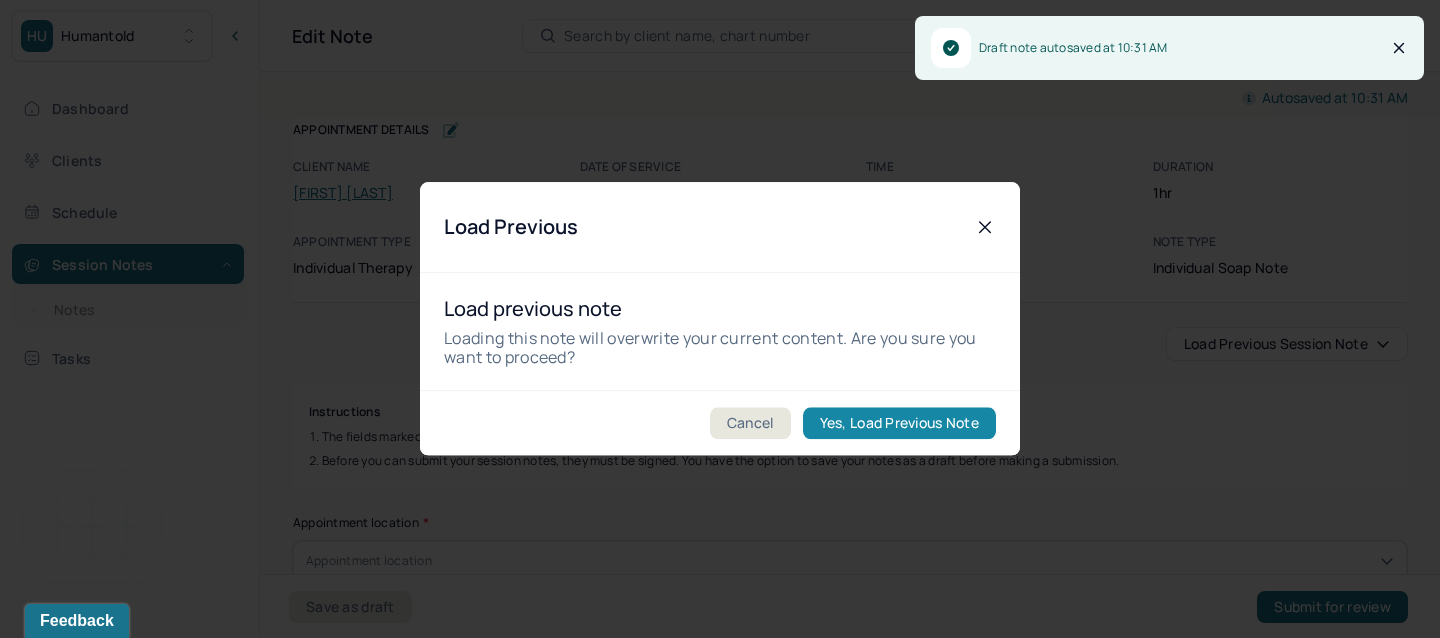 click on "Yes, Load Previous Note" at bounding box center [899, 424] 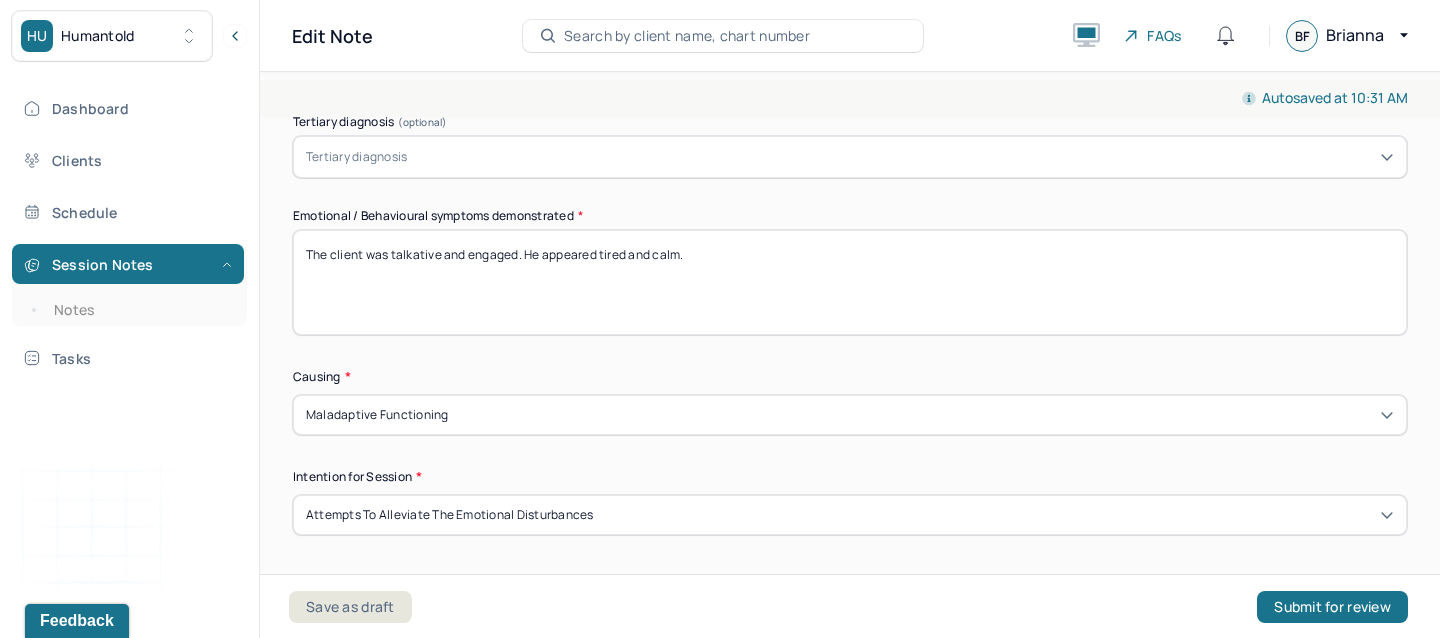 scroll, scrollTop: 950, scrollLeft: 0, axis: vertical 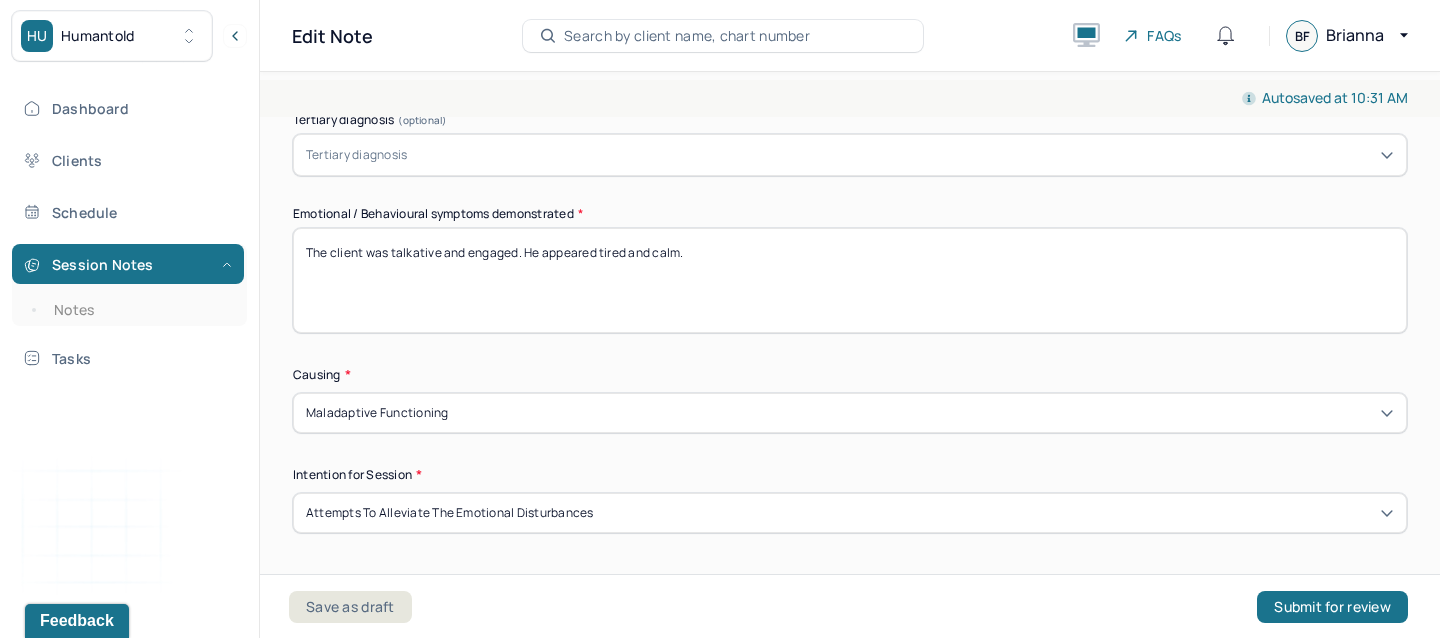 click on "The client was talkative and engaged. He appeared tired and calm." at bounding box center [850, 280] 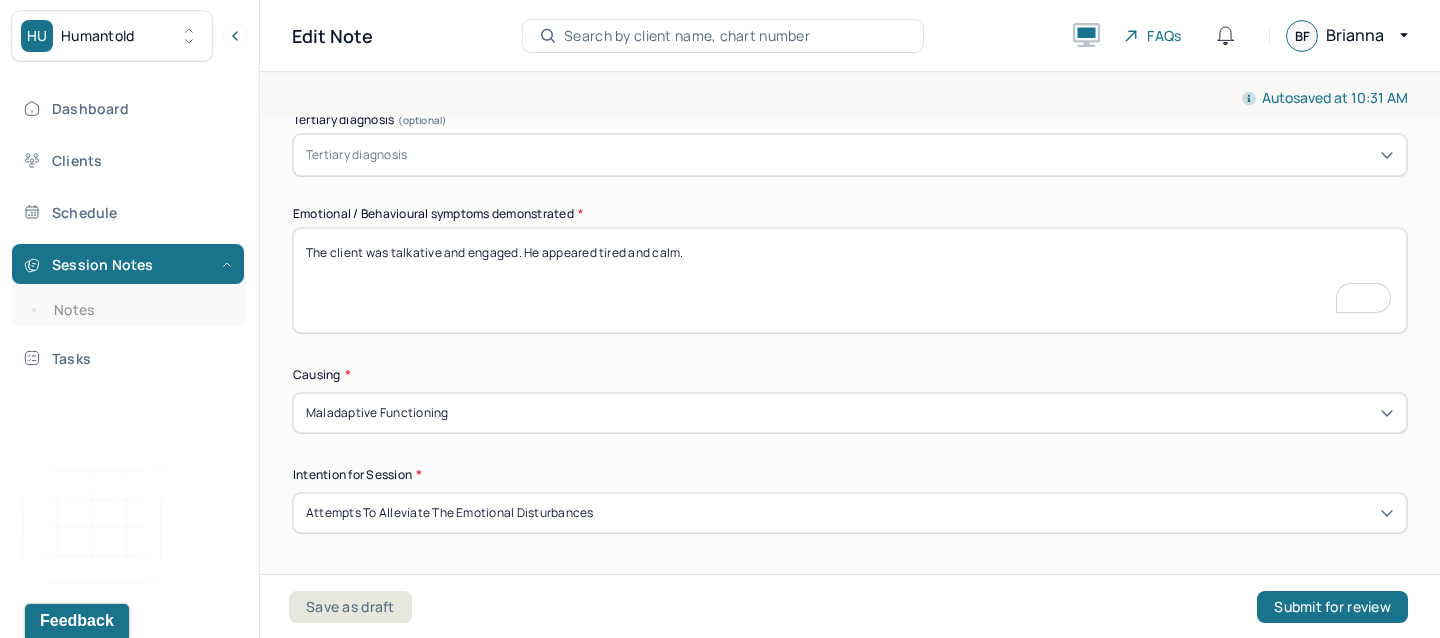 click on "The client was talkative and engaged. He appeared tired and calm." at bounding box center [850, 280] 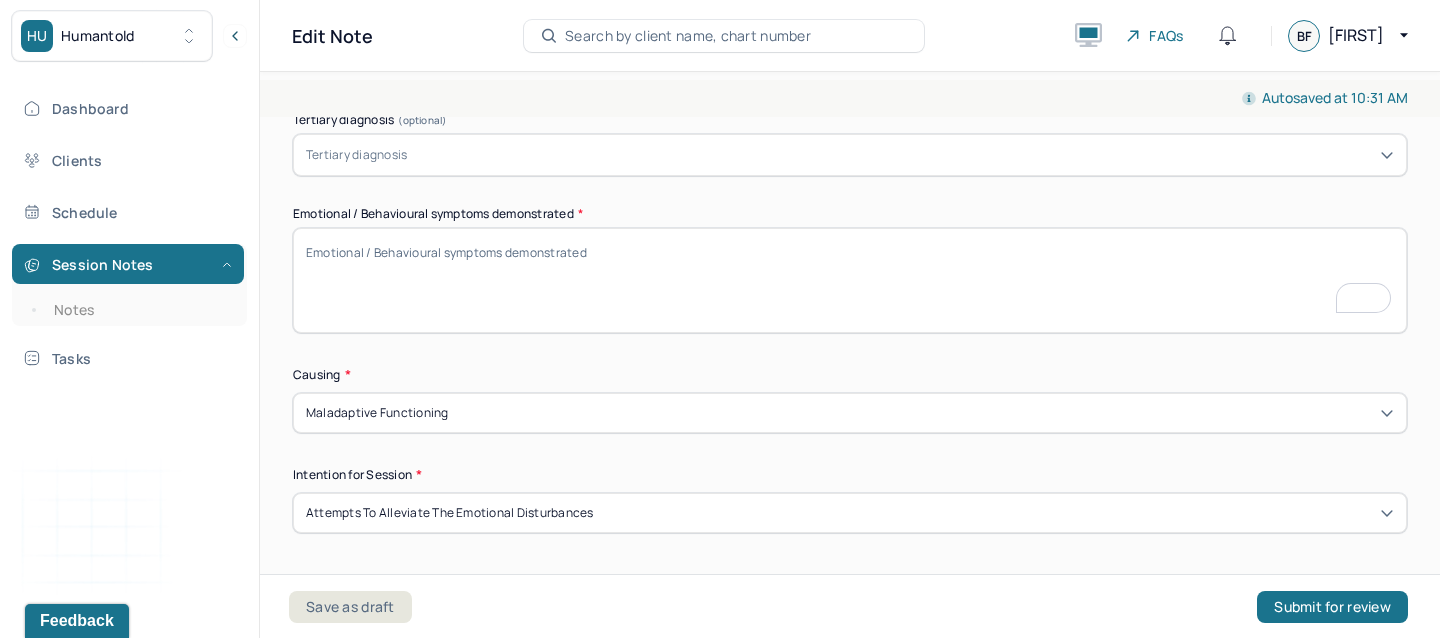 scroll, scrollTop: 950, scrollLeft: 0, axis: vertical 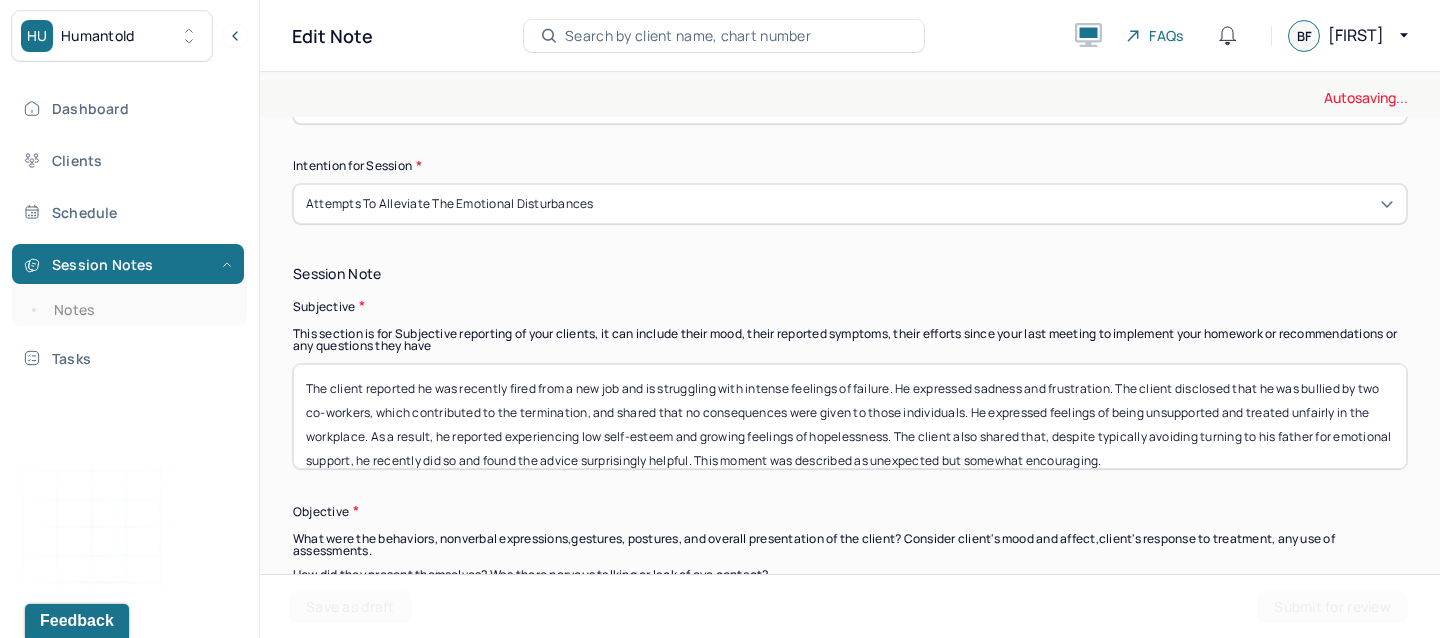 type 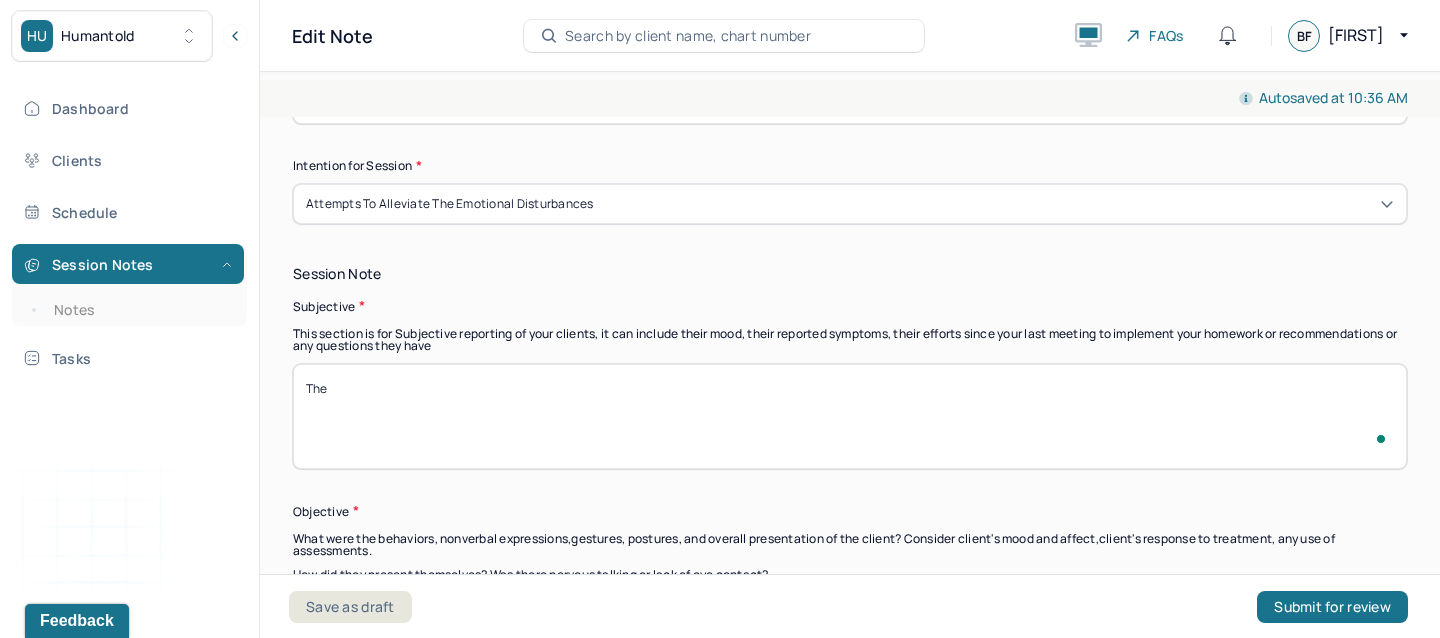 scroll, scrollTop: 1259, scrollLeft: 0, axis: vertical 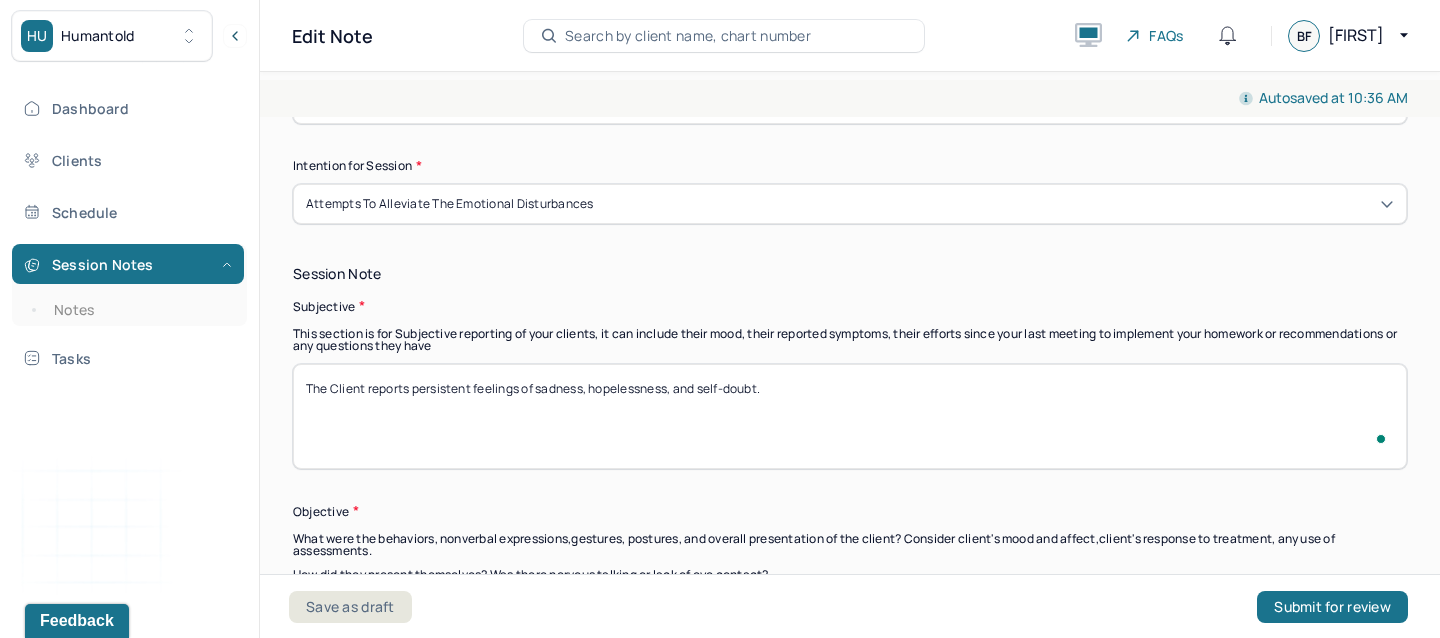 click on "The client reported he was recently fired from a new job and is struggling with intense feelings of failure. He expressed sadness and frustration. The client disclosed that he was bullied by two co-workers, which contributed to the termination, and shared that no consequences were given to those individuals. He expressed feelings of being unsupported and treated unfairly in the workplace. As a result, he reported experiencing low self-esteem and growing feelings of hopelessness. The client also shared that, despite typically avoiding turning to his father for emotional support, he recently did so and found the advice surprisingly helpful. This moment was described as unexpected but somewhat encouraging." 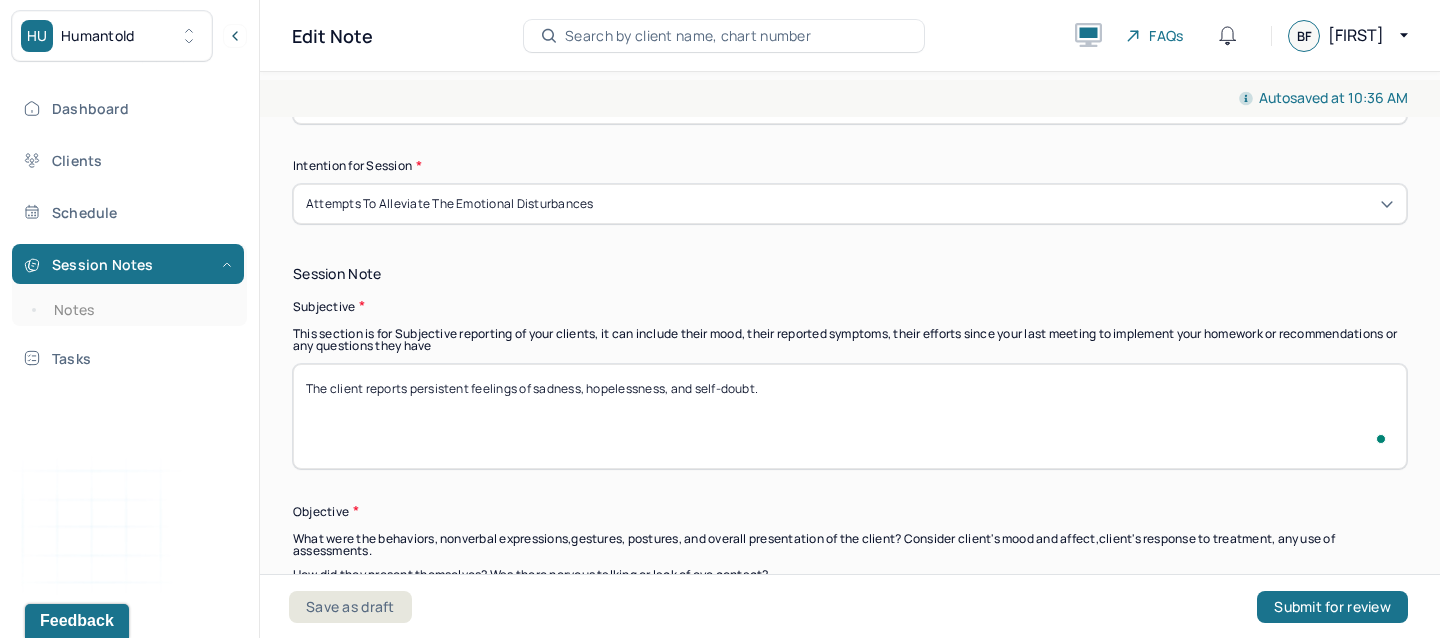 click on "The Client reports persistent feelings of sadness, hopelessness, and self-doubt." 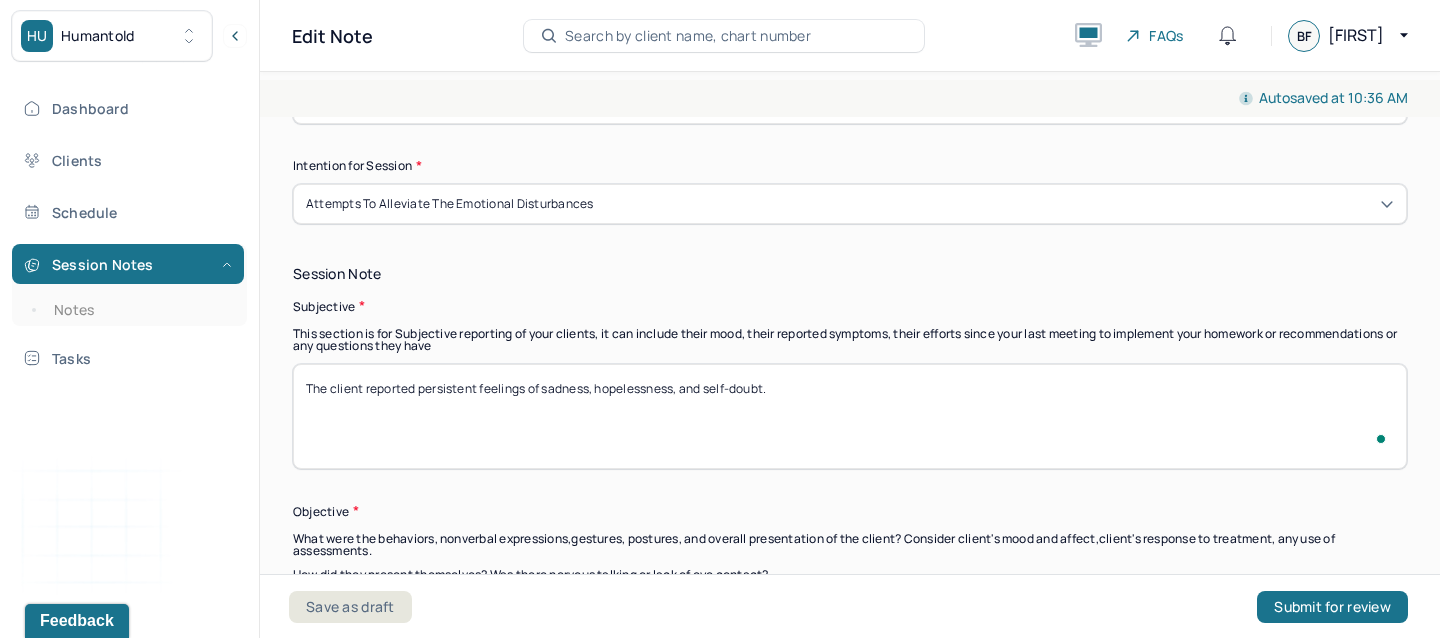 click on "The client reports persistent feelings of sadness, hopelessness, and self-doubt." 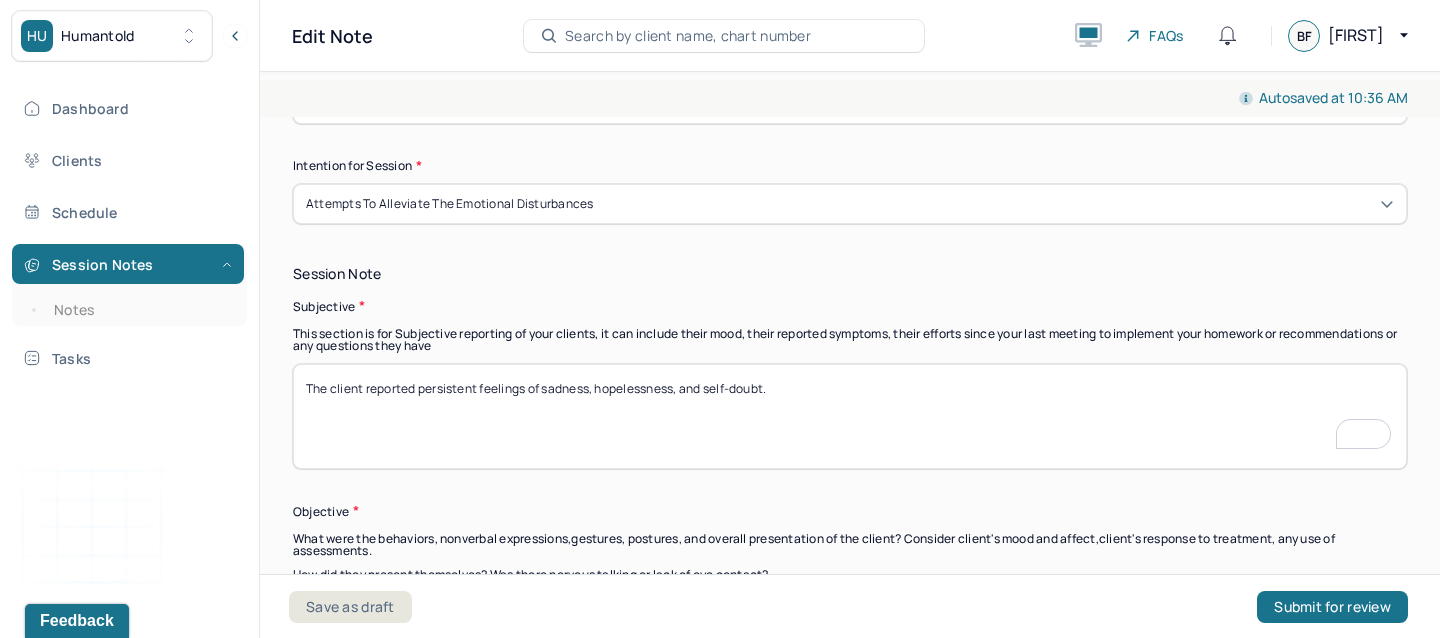 type on "The client reported persistent feelings of sadness, hopelessness, and self-doubt." 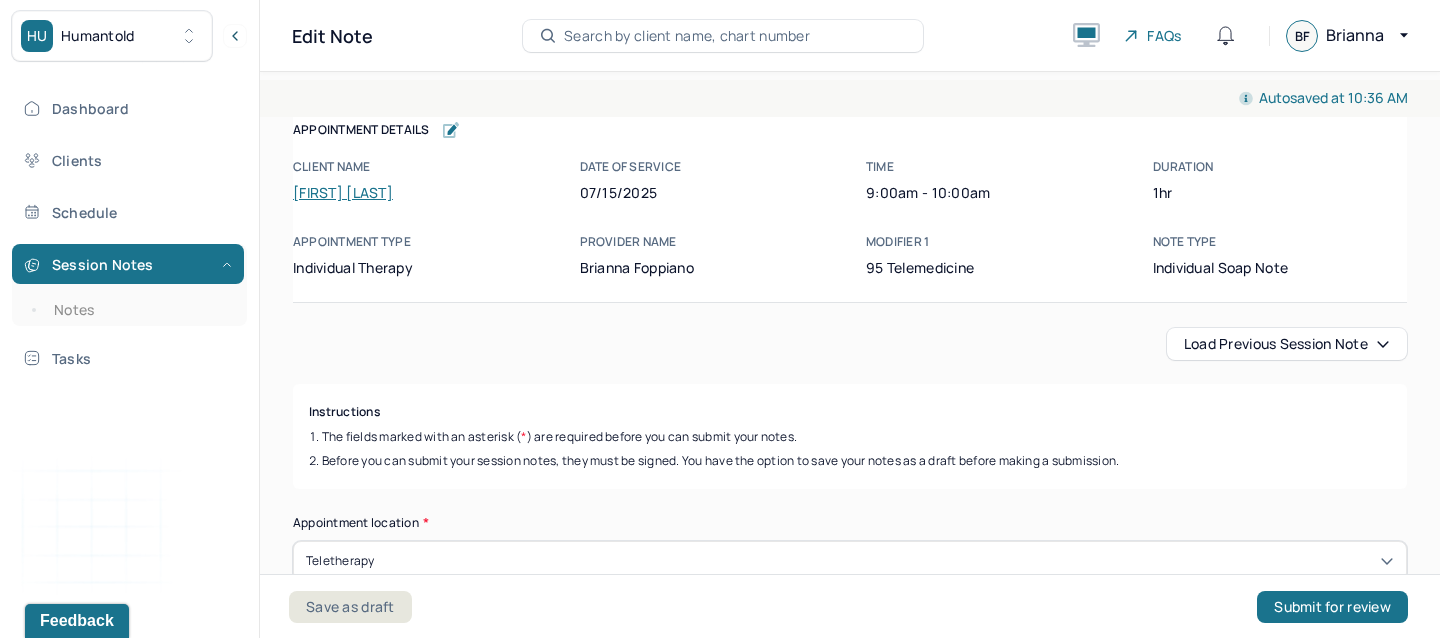 scroll, scrollTop: 0, scrollLeft: 0, axis: both 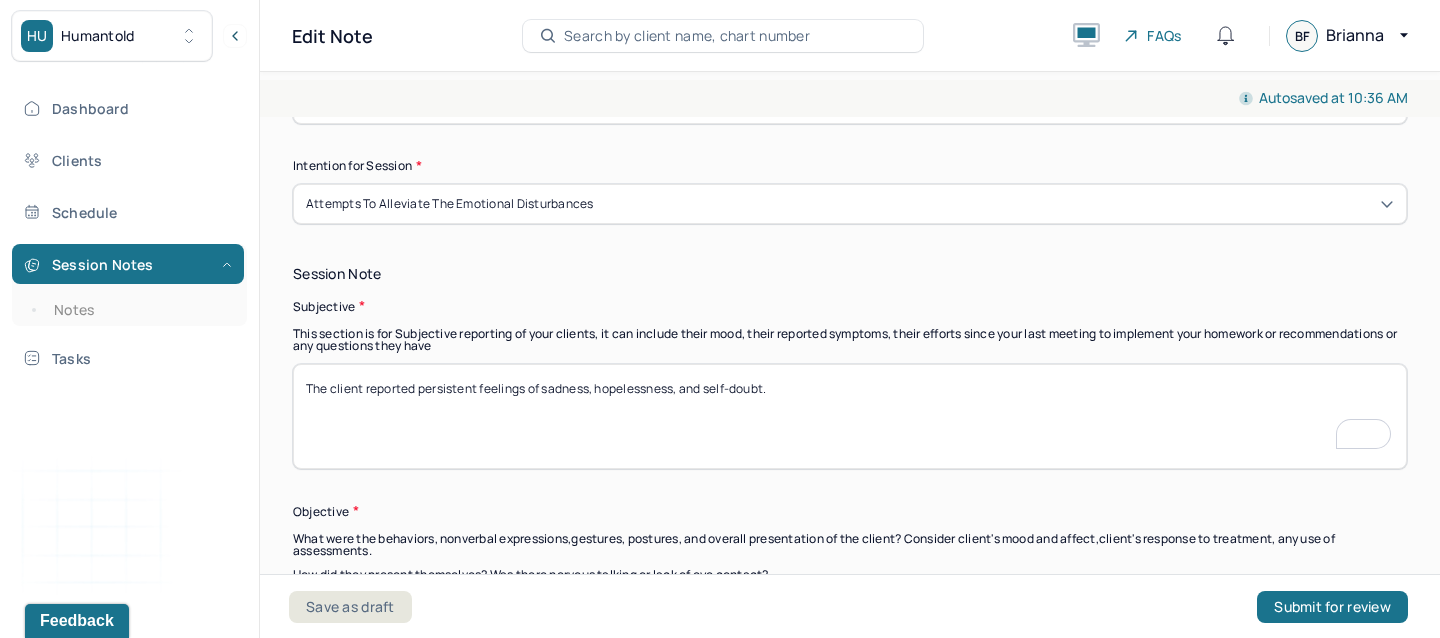 paste on "He endorsed frequent negative thought patterns, including all-or-nothing thinking and catastrophizing (e.g., assuming the worst outcome in uncertain situations). Client reported high levels of anxiety, particularly related to self-worth, performance, and interpersonal expectations. He is aware of these thought patterns and has begun identifying them in daily life but continues to struggle with believing more balanced or compassionate perspectives." 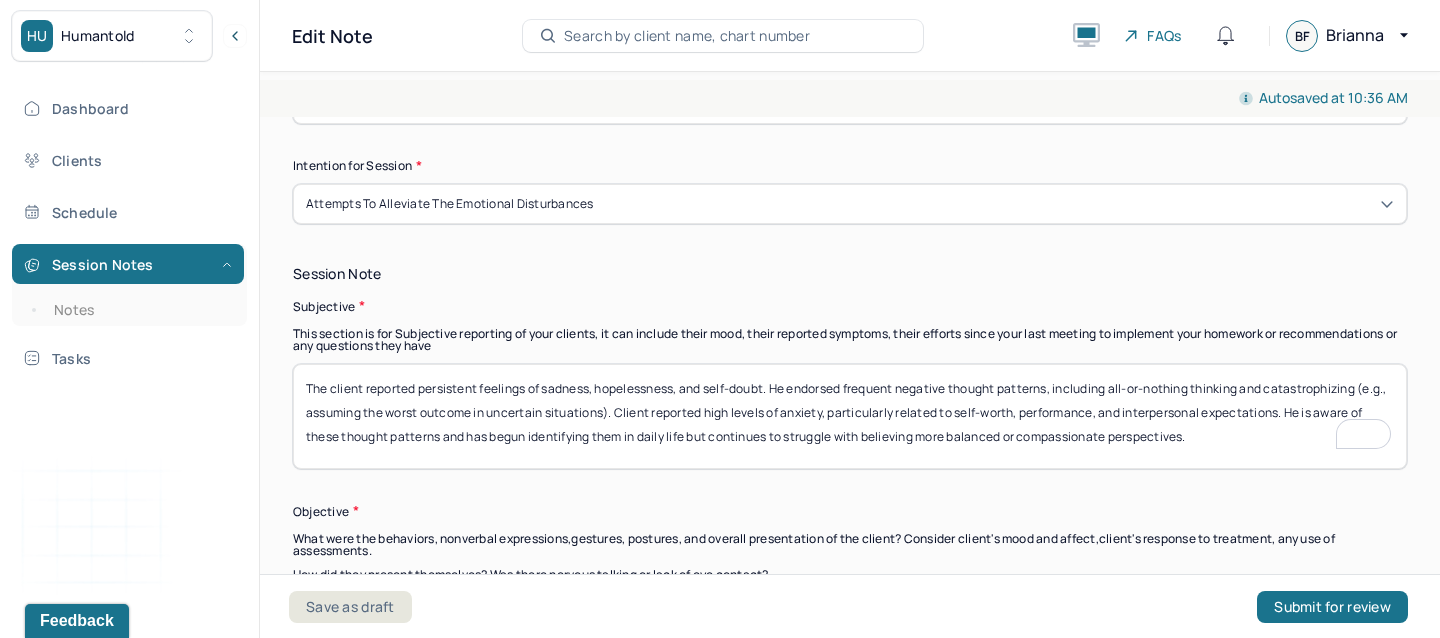 scroll, scrollTop: 24, scrollLeft: 0, axis: vertical 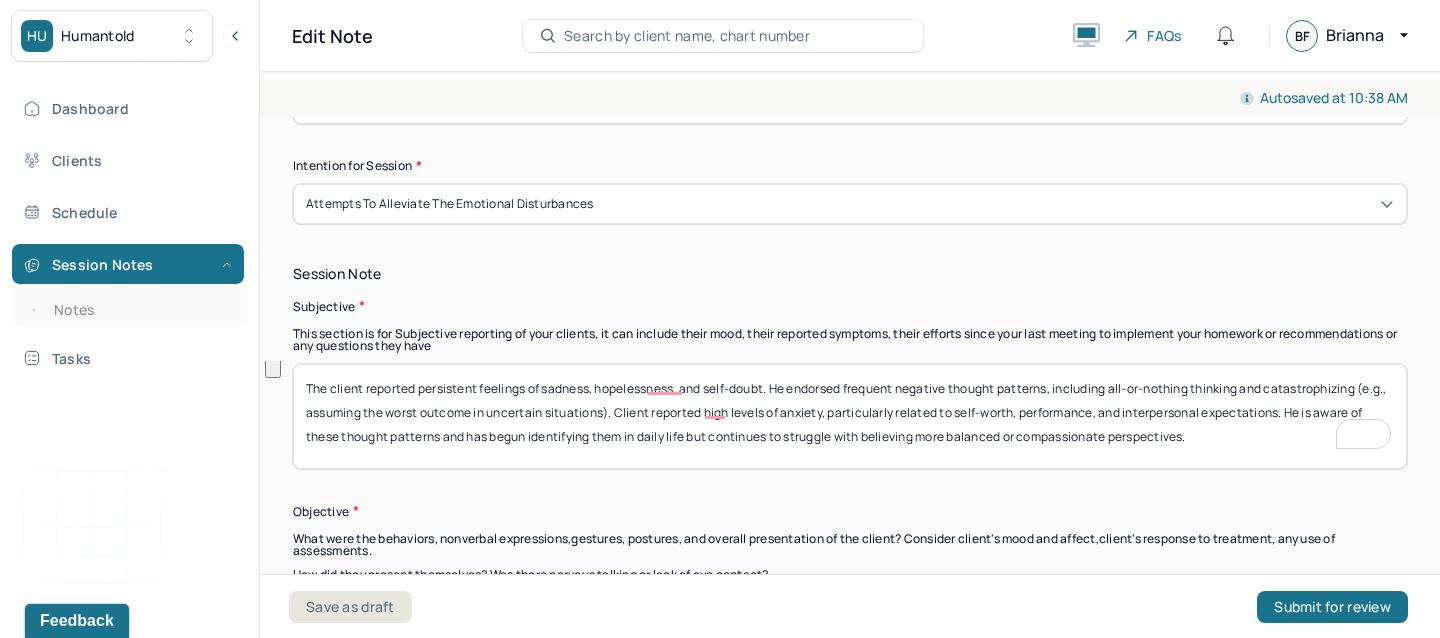 drag, startPoint x: 1212, startPoint y: 408, endPoint x: 1314, endPoint y: 374, distance: 107.51744 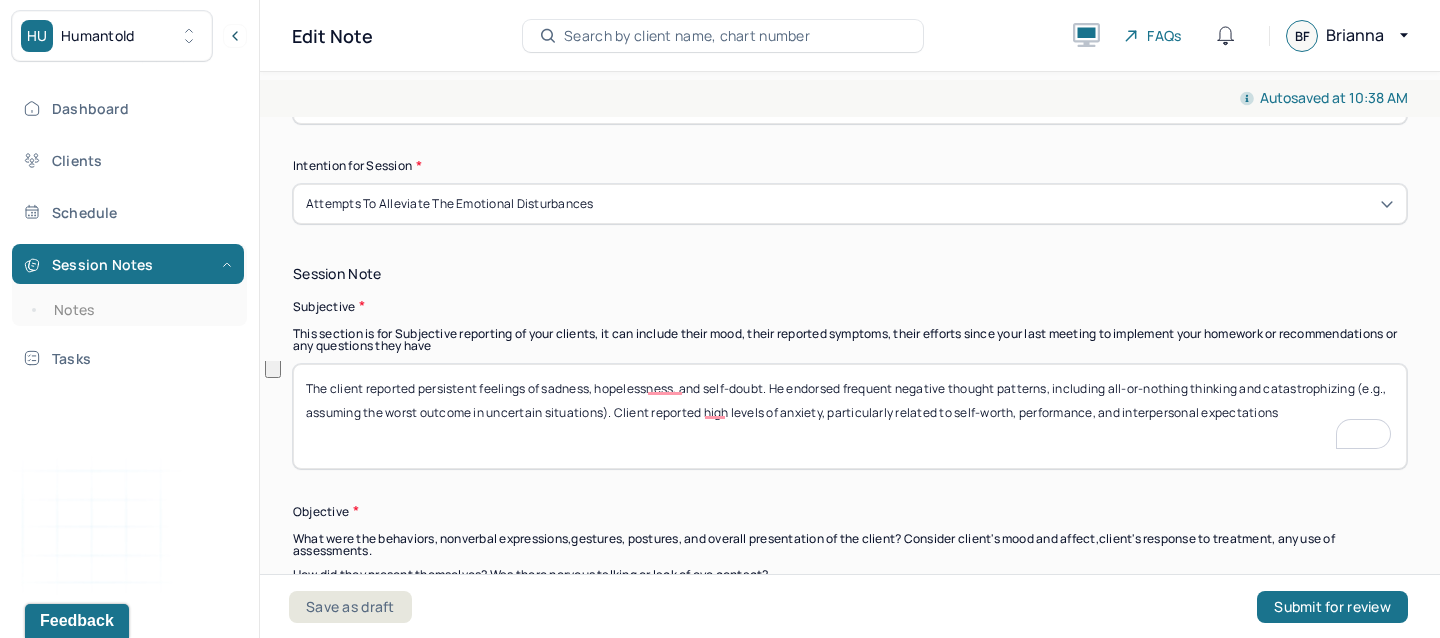scroll, scrollTop: 16, scrollLeft: 0, axis: vertical 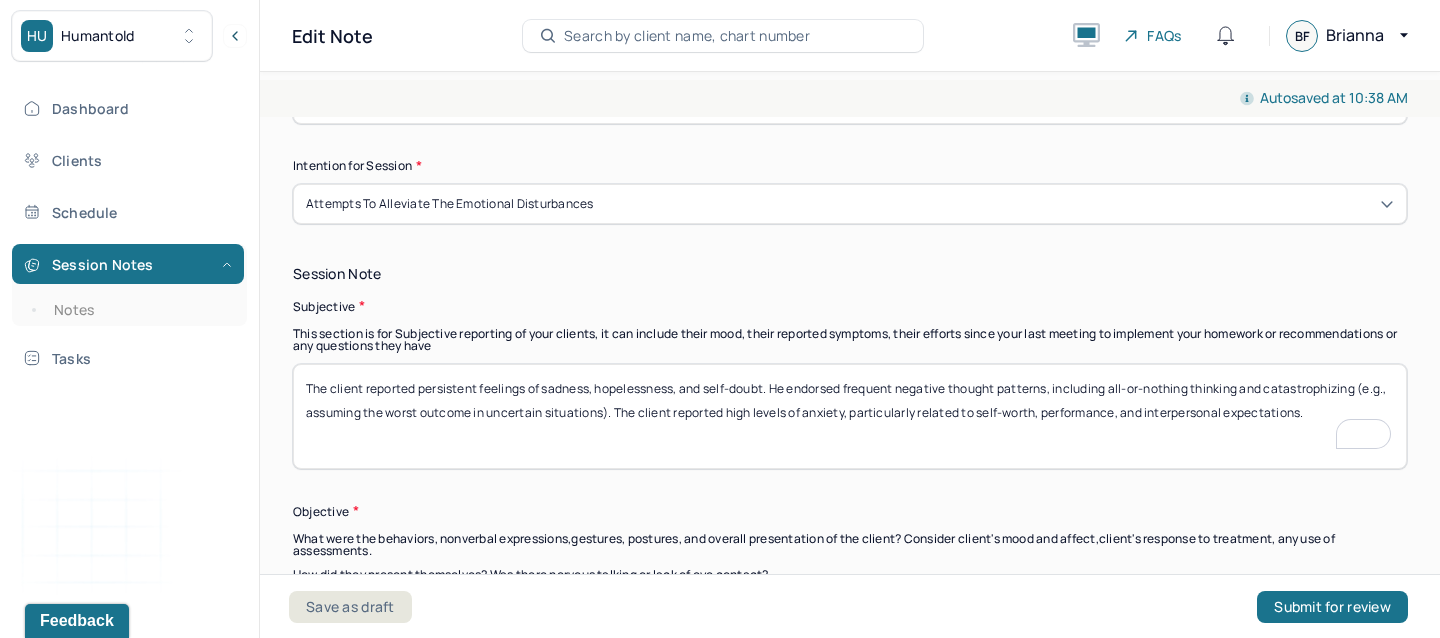 click on "Session Note Subjective This section is for Subjective reporting of your clients, it can include their mood, their reported symptoms, their efforts since your last meeting to implement your homework or recommendations or any questions they have The client reported persistent feelings of sadness, hopelessness, and self-doubt. He endorsed frequent negative thought patterns, including all-or-nothing thinking and catastrophizing (e.g., assuming the worst outcome in uncertain situations). The client reported high levels of anxiety, particularly related to self-worth, performance, and interpersonal expectations.
Objective What were the behaviors, nonverbal expressions,gestures, postures, and overall presentation of the client? Consider client's mood and affect,client's response to treatment, any use of assessments. How did they present themselves? Was there nervous talking or lack of eye contact? Assessment" at bounding box center (850, 587) 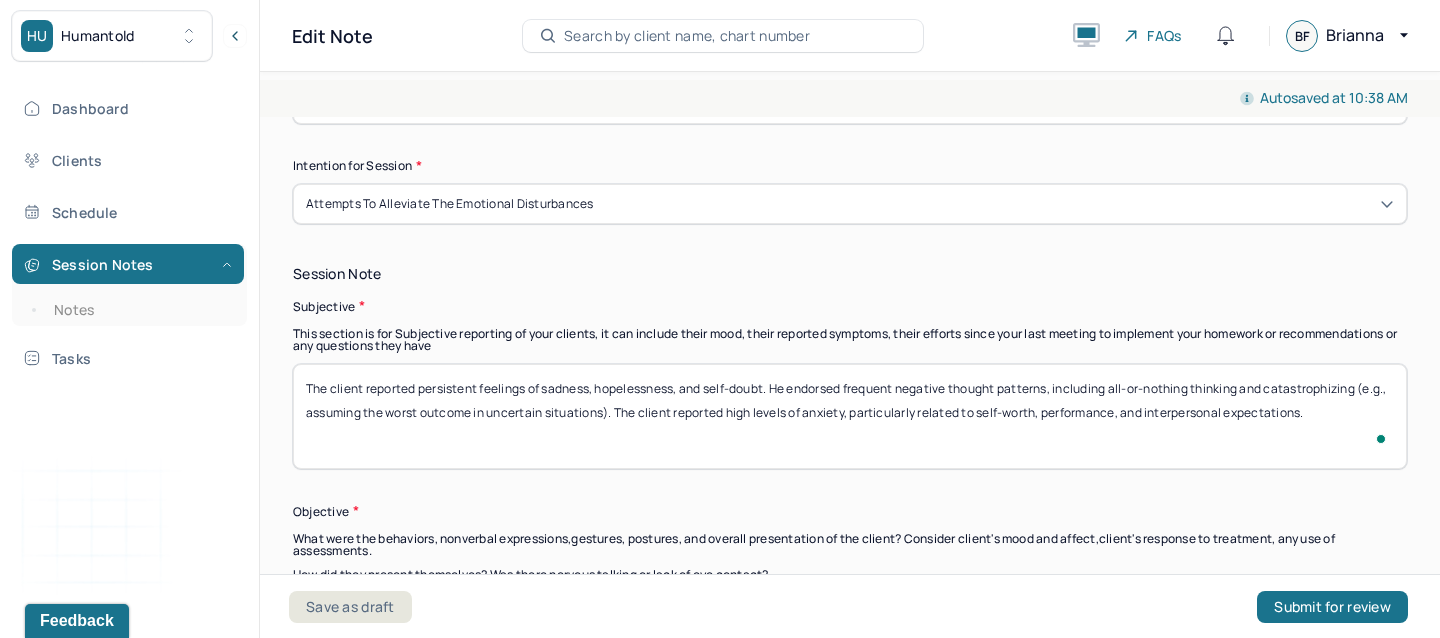 scroll, scrollTop: 1366, scrollLeft: 0, axis: vertical 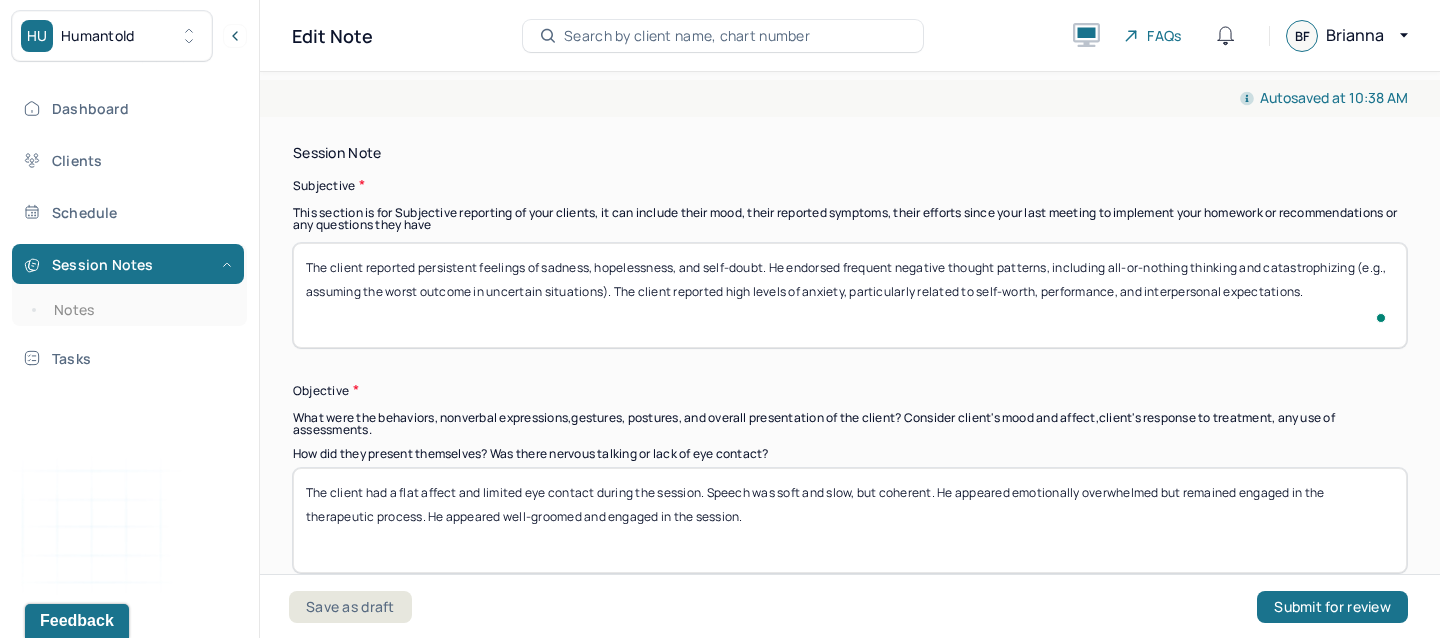 click on "The client reported persistent feelings of sadness, hopelessness, and self-doubt. He endorsed frequent negative thought patterns, including all-or-nothing thinking and catastrophizing (e.g., assuming the worst outcome in uncertain situations). The client reported high levels of anxiety, particularly related to self-worth, performance, and interpersonal expectations." at bounding box center [850, 295] 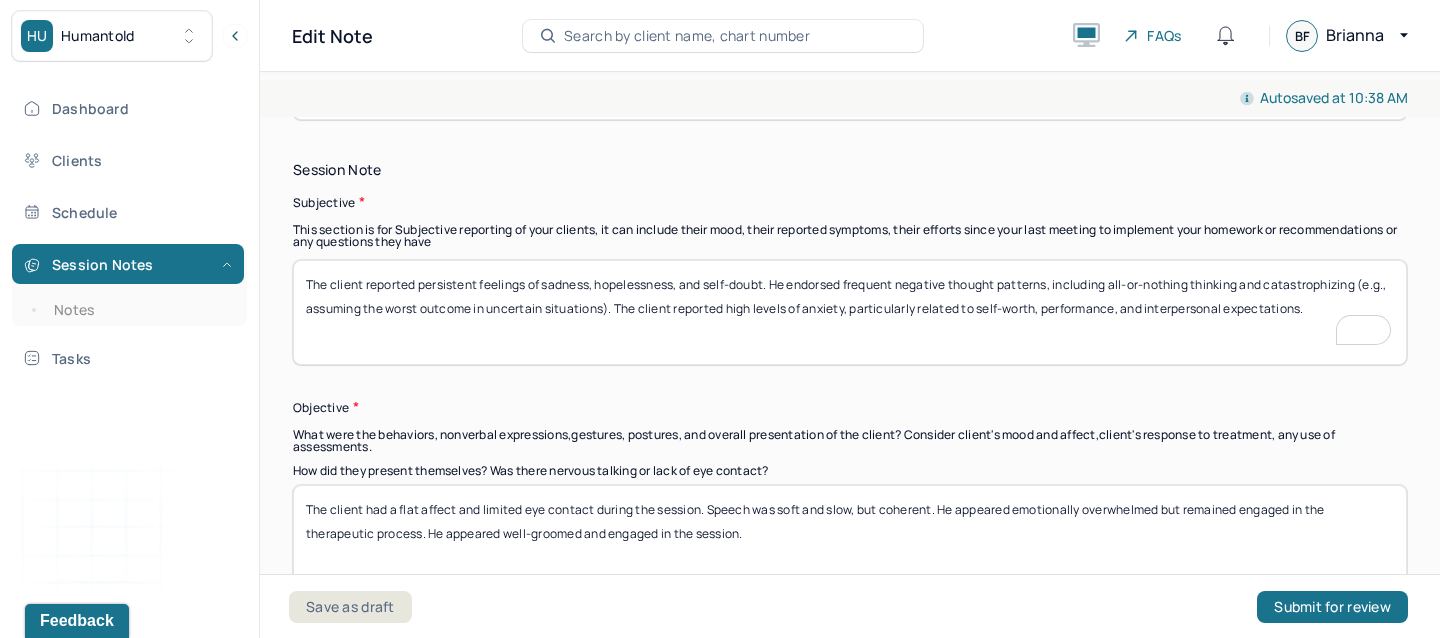 click on "The client reported persistent feelings of sadness, hopelessness, and self-doubt. He endorsed frequent negative thought patterns, including all-or-nothing thinking and catastrophizing (e.g., assuming the worst outcome in uncertain situations). The client reported high levels of anxiety, particularly related to self-worth, performance, and interpersonal expectations." at bounding box center (850, 312) 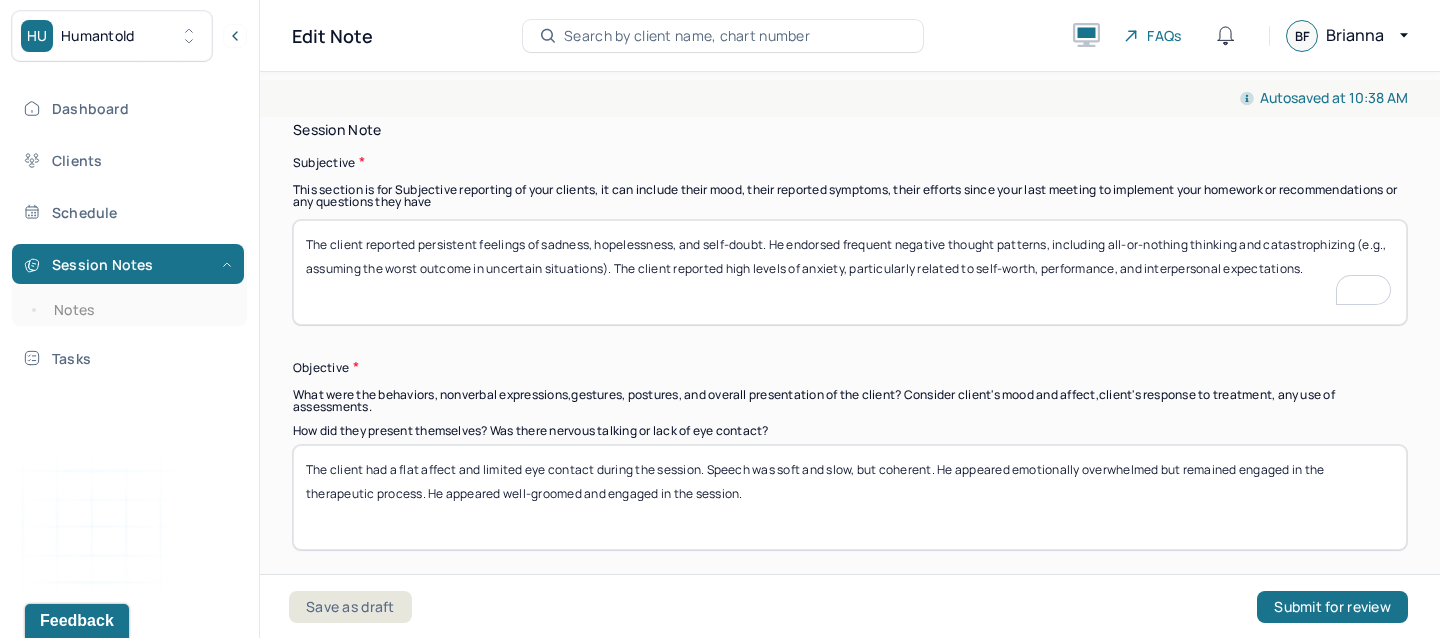 click on "Session Note Subjective This section is for Subjective reporting of your clients, it can include their mood, their reported symptoms, their efforts since your last meeting to implement your homework or recommendations or any questions they have The client reported persistent feelings of sadness, hopelessness, and self-doubt. He endorsed frequent negative thought patterns, including all-or-nothing thinking and catastrophizing (e.g., assuming the worst outcome in uncertain situations). The client reported high levels of anxiety, particularly related to self-worth, performance, and interpersonal expectations. Objective What were the behaviors, nonverbal expressions,gestures, postures, and overall presentation of the client? Consider client's mood and affect,client's response to treatment, any use of assessments. How did they present themselves? Was there nervous talking or lack of eye contact? Assessment" at bounding box center [850, 443] 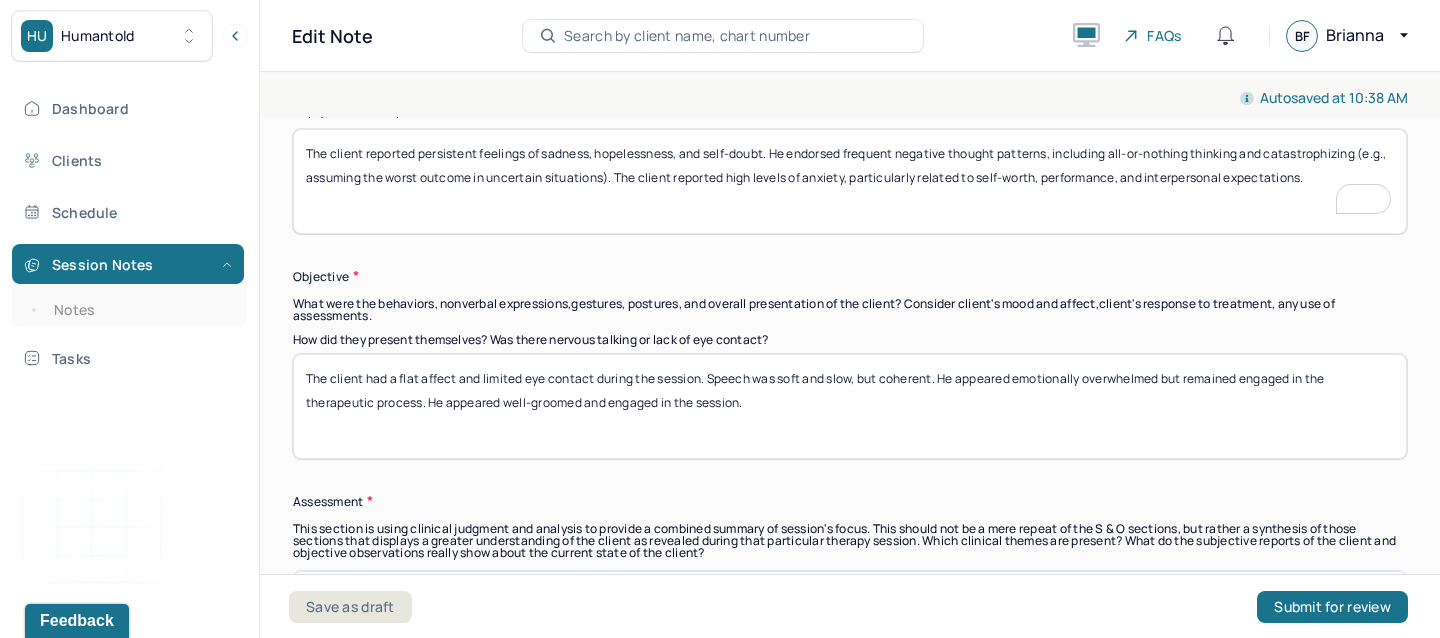 type on "The client reported persistent feelings of sadness, hopelessness, and self-doubt. He endorsed frequent negative thought patterns, including all-or-nothing thinking and catastrophizing (e.g., assuming the worst outcome in uncertain situations). The client reported high levels of anxiety, particularly related to self-worth, performance, and interpersonal expectations." 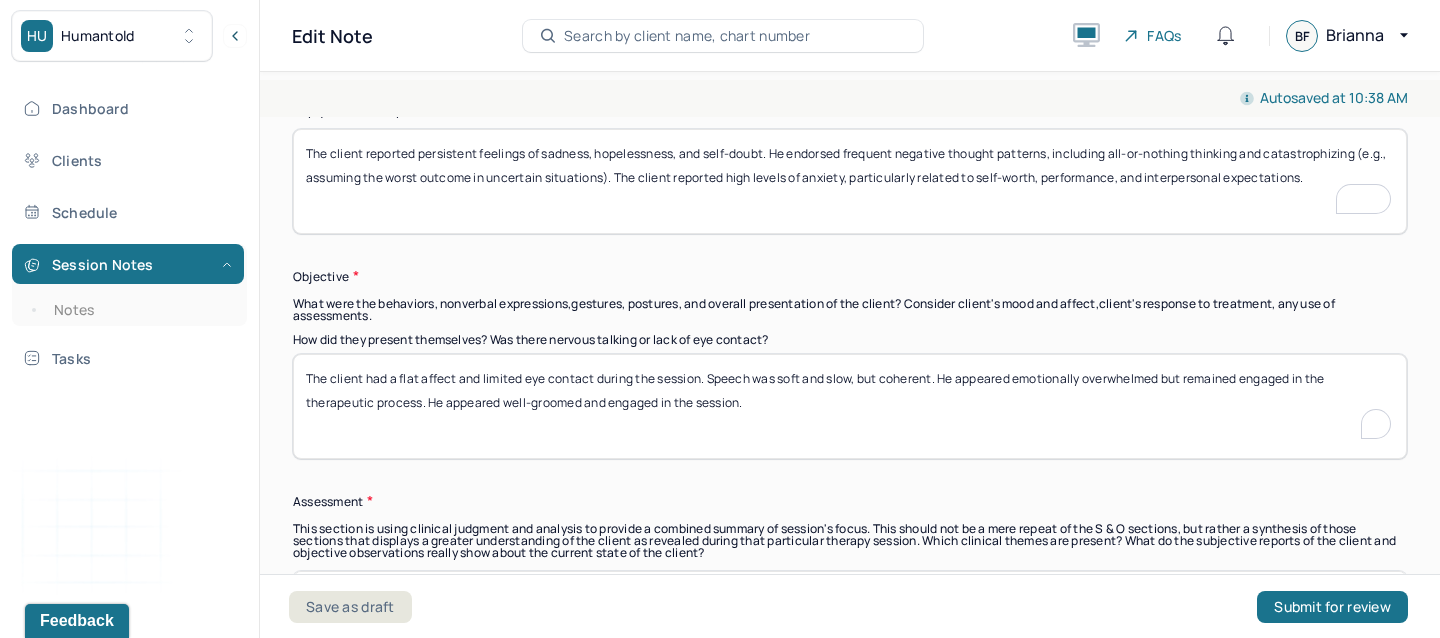 click on "The client had a flat affect and limited eye contact during the session. Speech was soft and slow, but coherent. He appeared emotionally overwhelmed but remained engaged in the therapeutic process. He appeared well-groomed and engaged in the session." at bounding box center (850, 406) 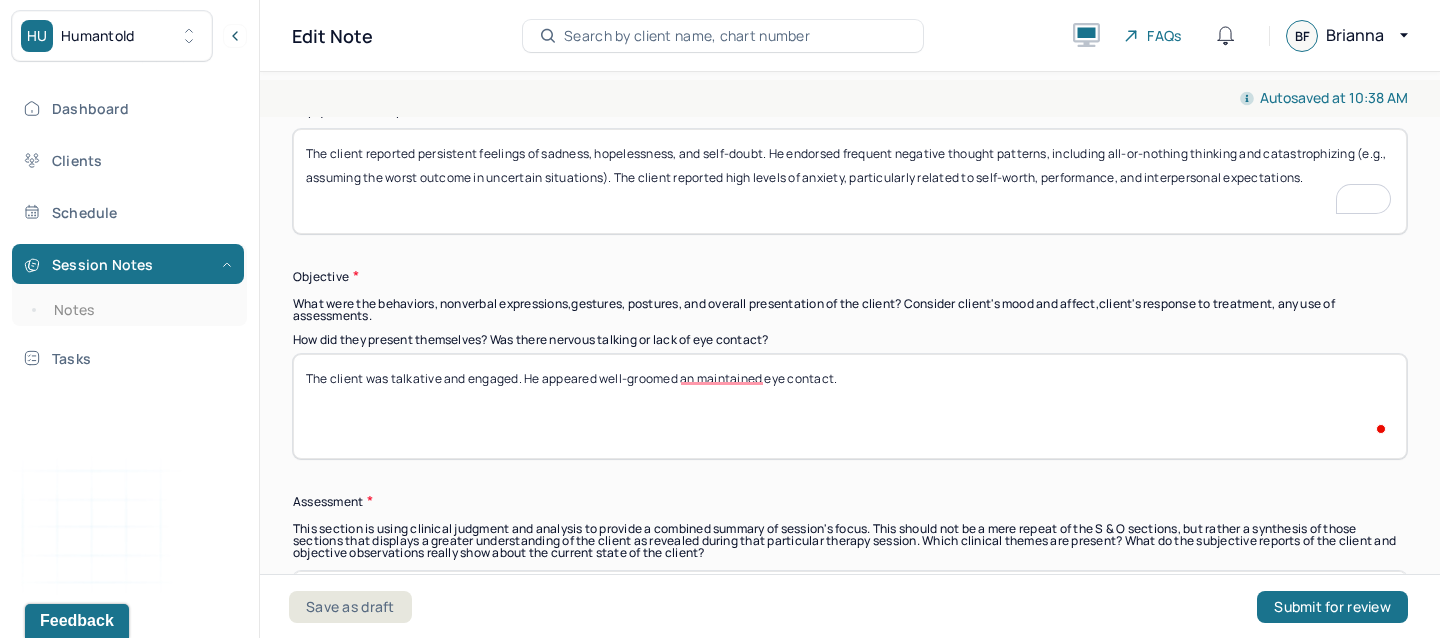 paste on "Speech was coherent and goal-directed. He engaged in the session and demonstrated insight into his cognitive patterns, but his tone was consistently self-critical. He was able to articulate specific examples of distorted thinking and attempted reframing exercises with guidance." 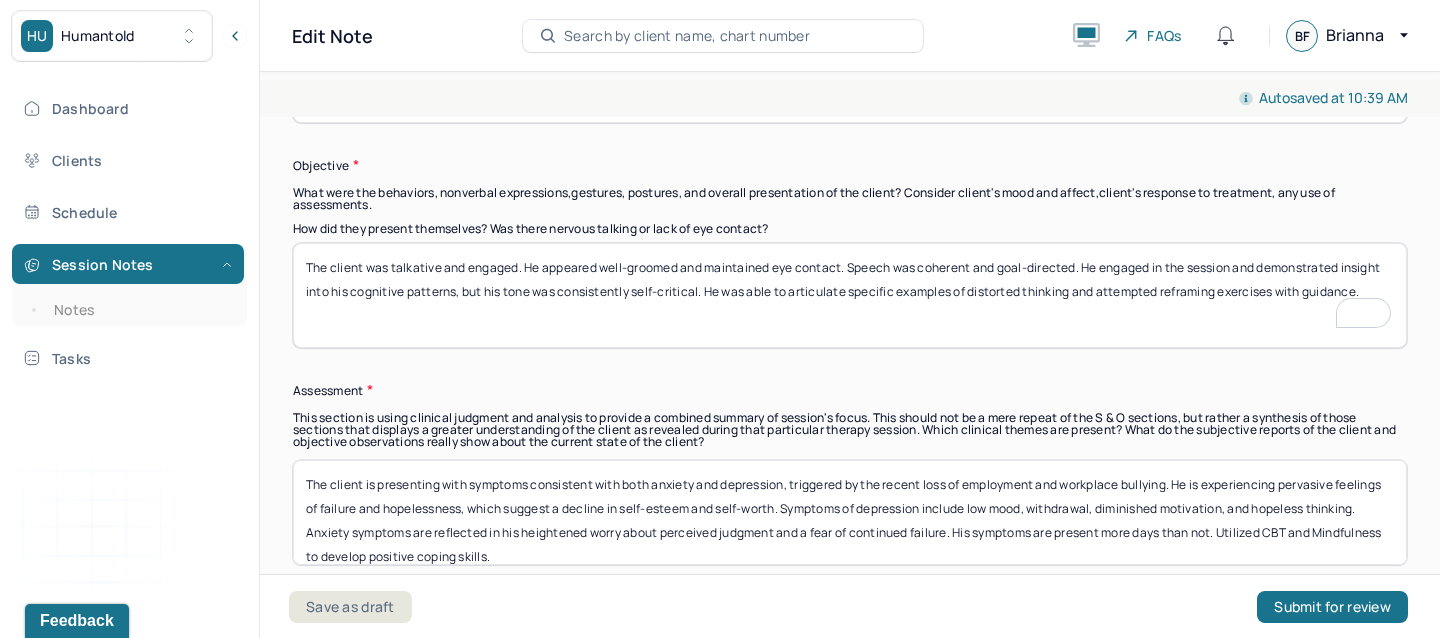 click on "The client was talkative and engaged. He appeared well-groomed an maintained eye contact. Speech was coherent and goal-directed. He engaged in the session and demonstrated insight into his cognitive patterns, but his tone was consistently self-critical. He was able to articulate specific examples of distorted thinking and attempted reframing exercises with guidance." at bounding box center (850, 295) 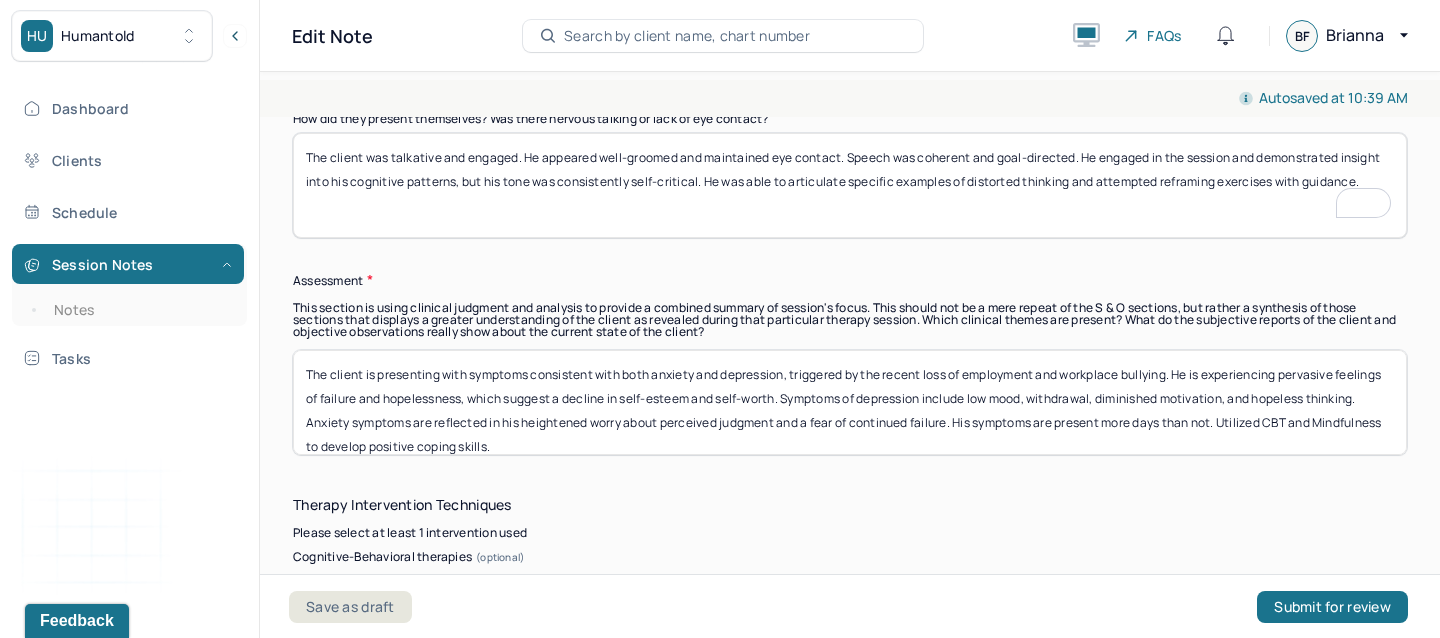 type on "The client was talkative and engaged. He appeared well-groomed and maintained eye contact. Speech was coherent and goal-directed. He engaged in the session and demonstrated insight into his cognitive patterns, but his tone was consistently self-critical. He was able to articulate specific examples of distorted thinking and attempted reframing exercises with guidance." 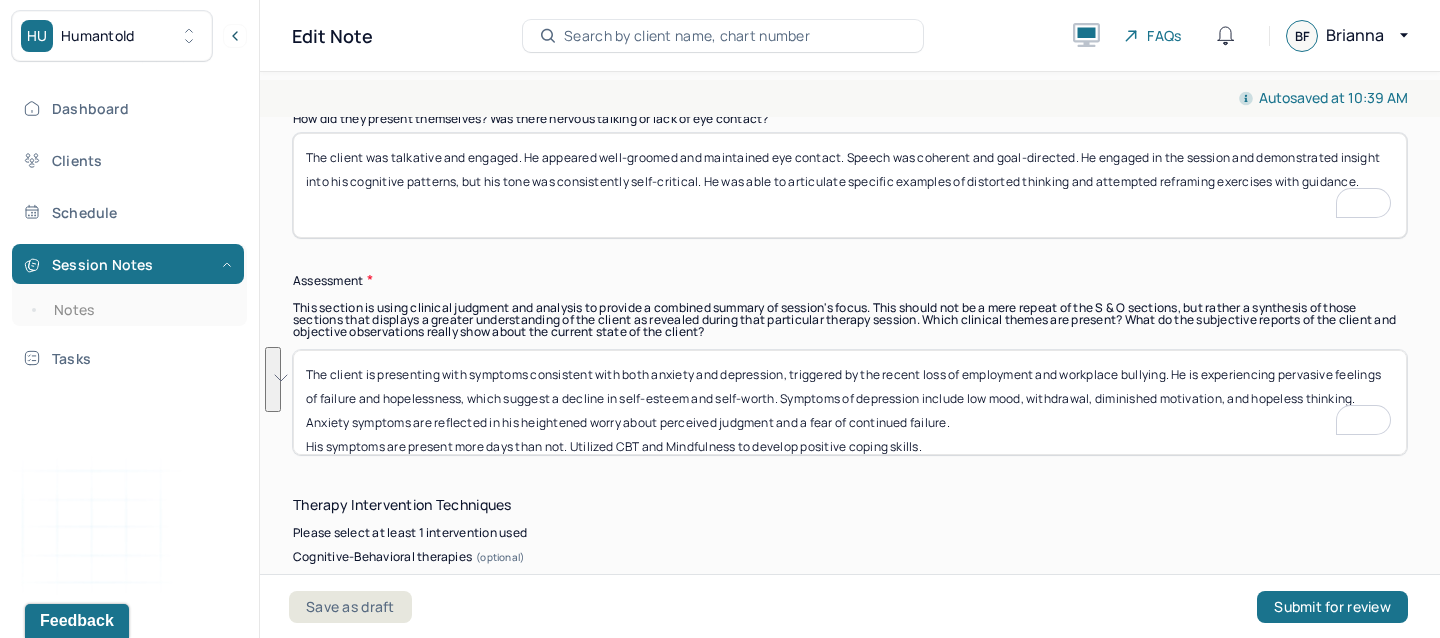 drag, startPoint x: 966, startPoint y: 416, endPoint x: 489, endPoint y: 270, distance: 498.84366 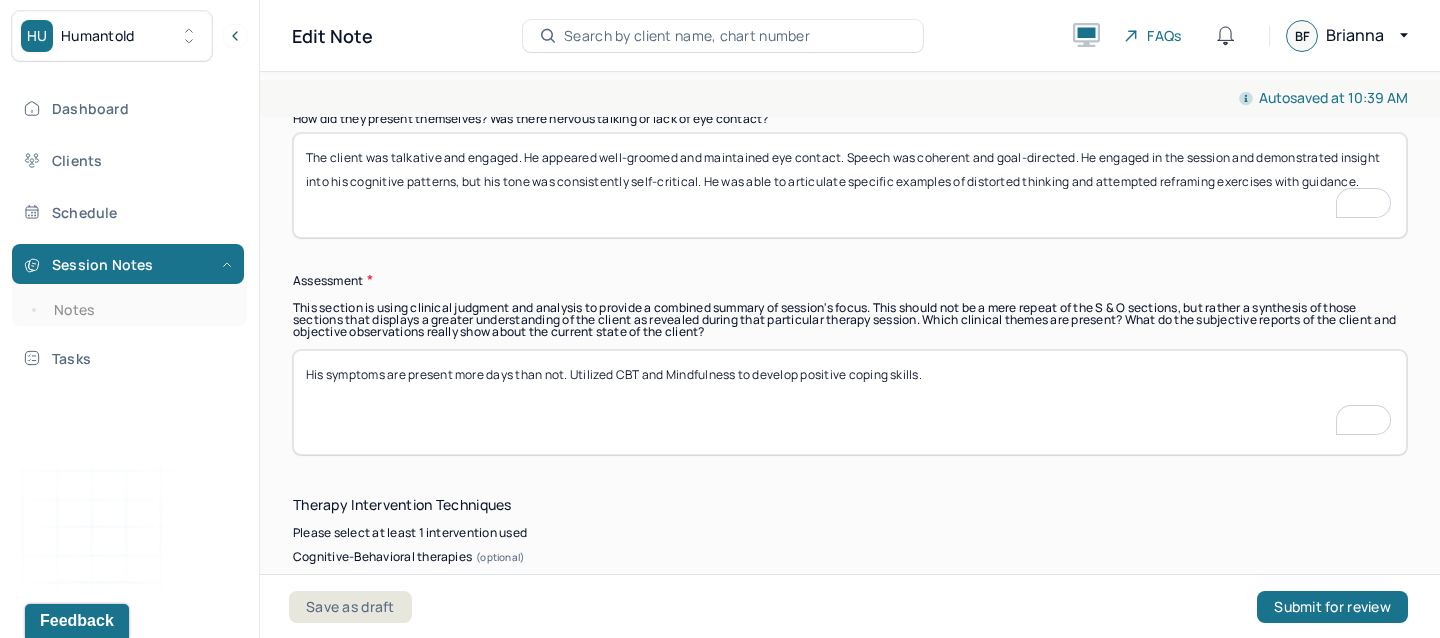 paste on "Client is experiencing symptoms consistent with moderate Major Depressive Disorder and Generalized Anxiety Disorder, marked by negative self-beliefs, hopelessness, cognitive distortions, and emotional dysregulation. His self-esteem remains low, and gender-role beliefs may be contributing to self-judgment and identity concerns." 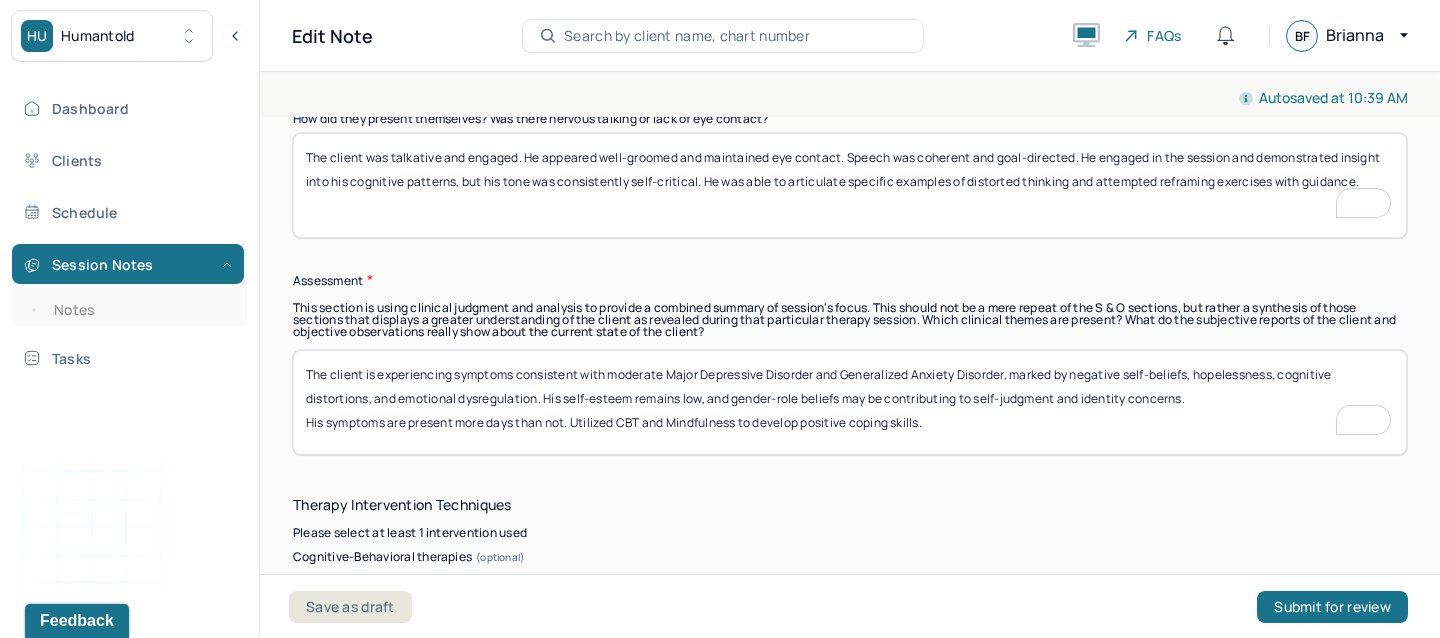 click on "Client is experiencing symptoms consistent with moderate Major Depressive Disorder and Generalized Anxiety Disorder, marked by negative self-beliefs, hopelessness, cognitive distortions, and emotional dysregulation. His self-esteem remains low, and gender-role beliefs may be contributing to self-judgment and identity concerns.
His symptoms are present more days than not. Utilized CBT and Mindfulness to develop positive coping skills." at bounding box center [850, 402] 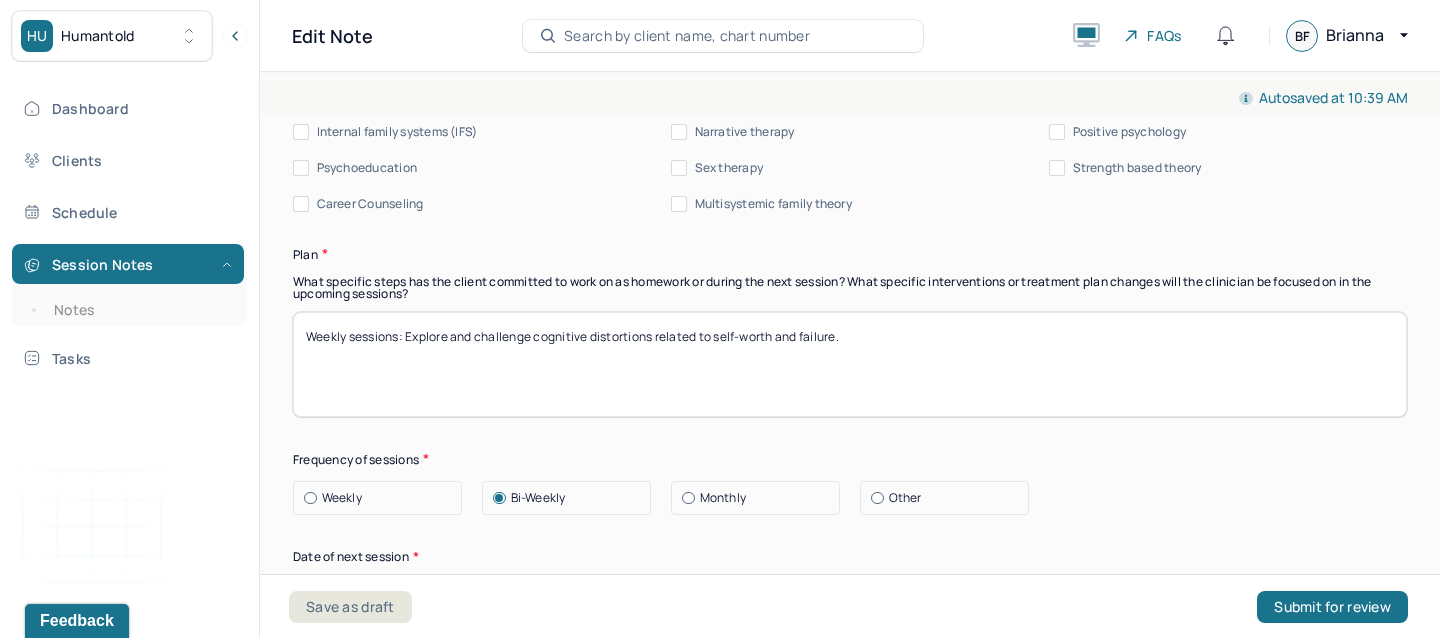 type on "The client is experiencing symptoms consistent with moderate Major Depressive Disorder and Generalized Anxiety Disorder, marked by negative self-beliefs, hopelessness, cognitive distortions, and emotional dysregulation. His self-esteem remains low, and gender-role beliefs may be contributing to self-judgment and identity concerns. His symptoms are present more days than not. Utilized CBT and Mindfulness to develop positive coping skills." 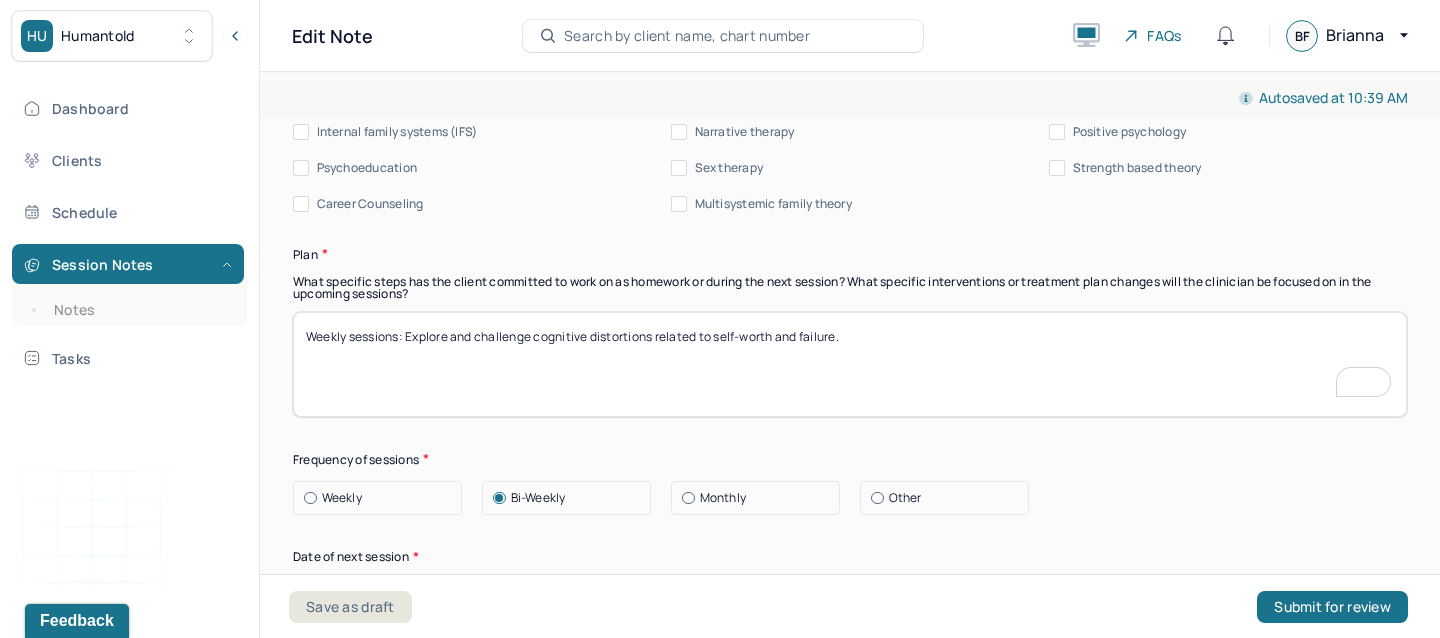 drag, startPoint x: 405, startPoint y: 333, endPoint x: 831, endPoint y: 328, distance: 426.02933 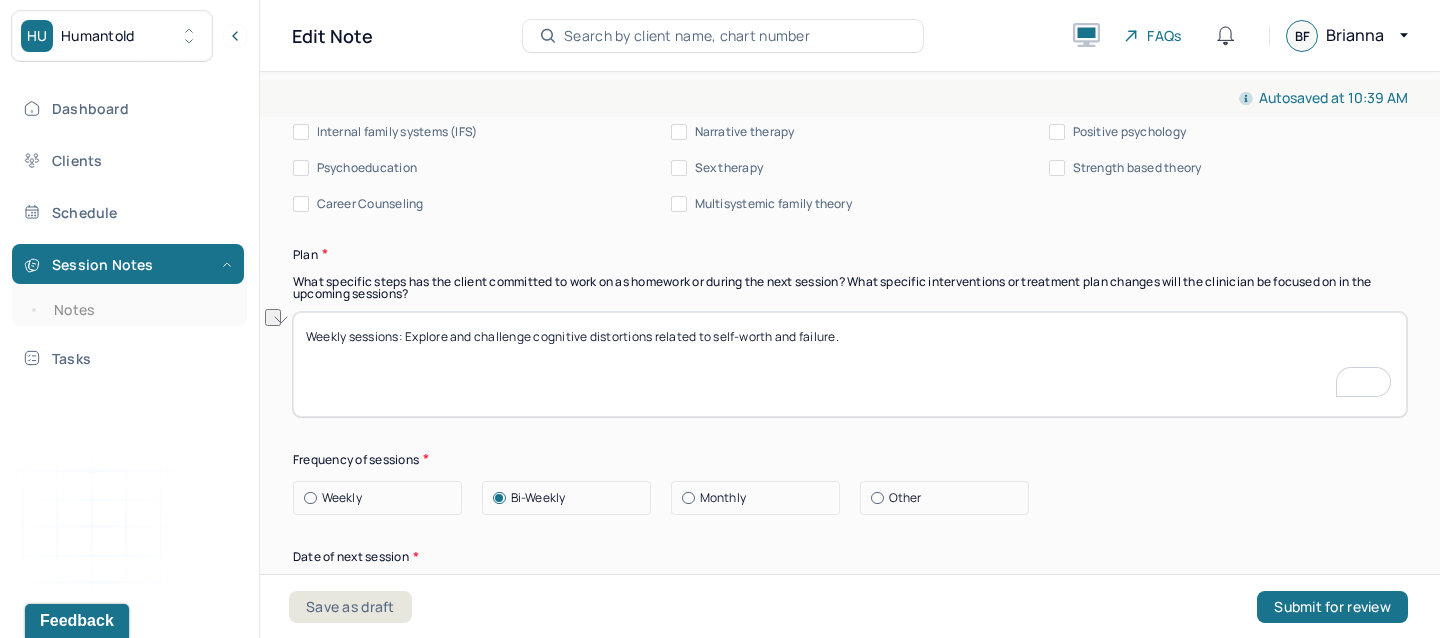 drag, startPoint x: 841, startPoint y: 336, endPoint x: 410, endPoint y: 325, distance: 431.14035 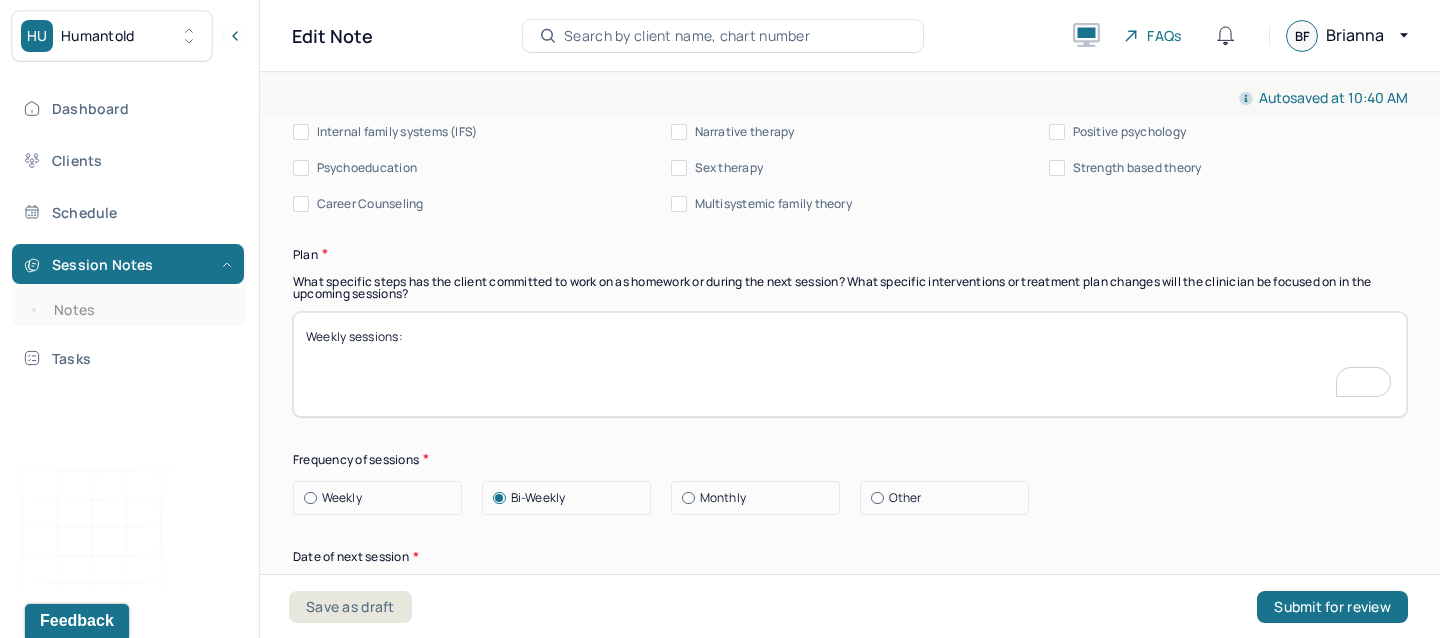 paste on "Continue CBT-focused work, particularly around identifying and challenging cognitive distortions (e.g., catastrophizing, all-or-nothing thinking)." 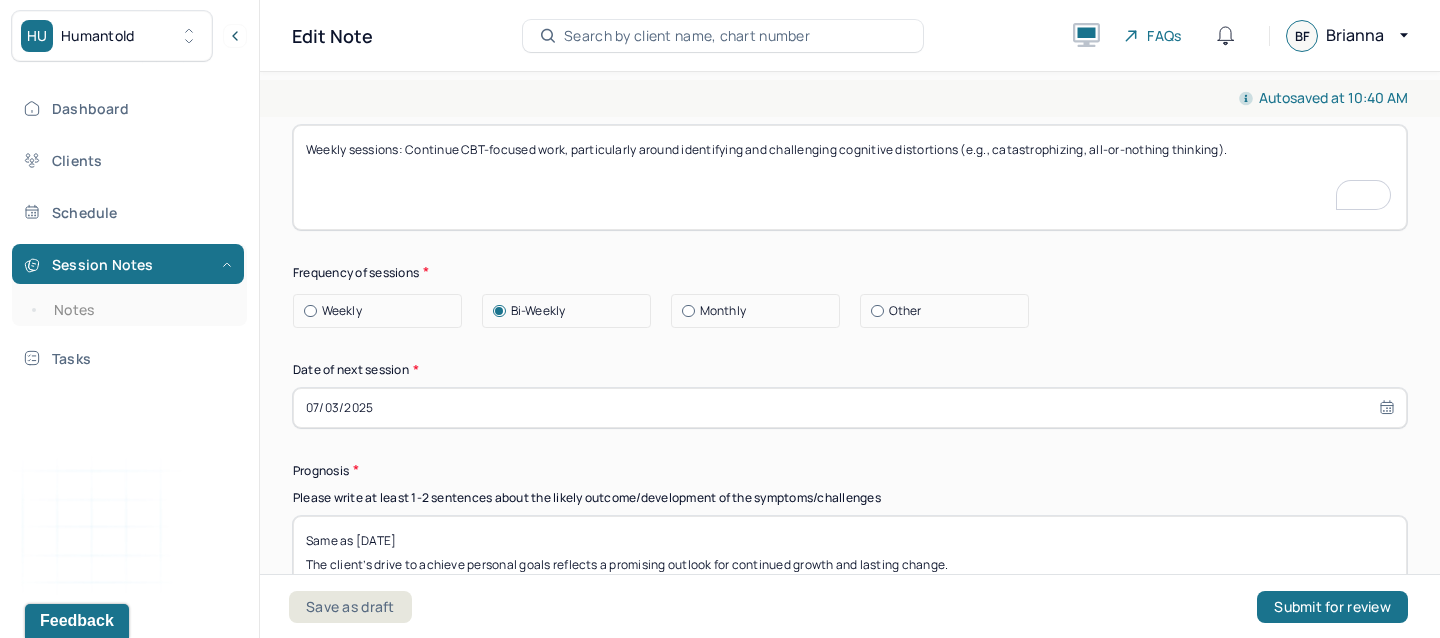 type on "Weekly sessions: Continue CBT-focused work, particularly around identifying and challenging cognitive distortions (e.g., catastrophizing, all-or-nothing thinking)." 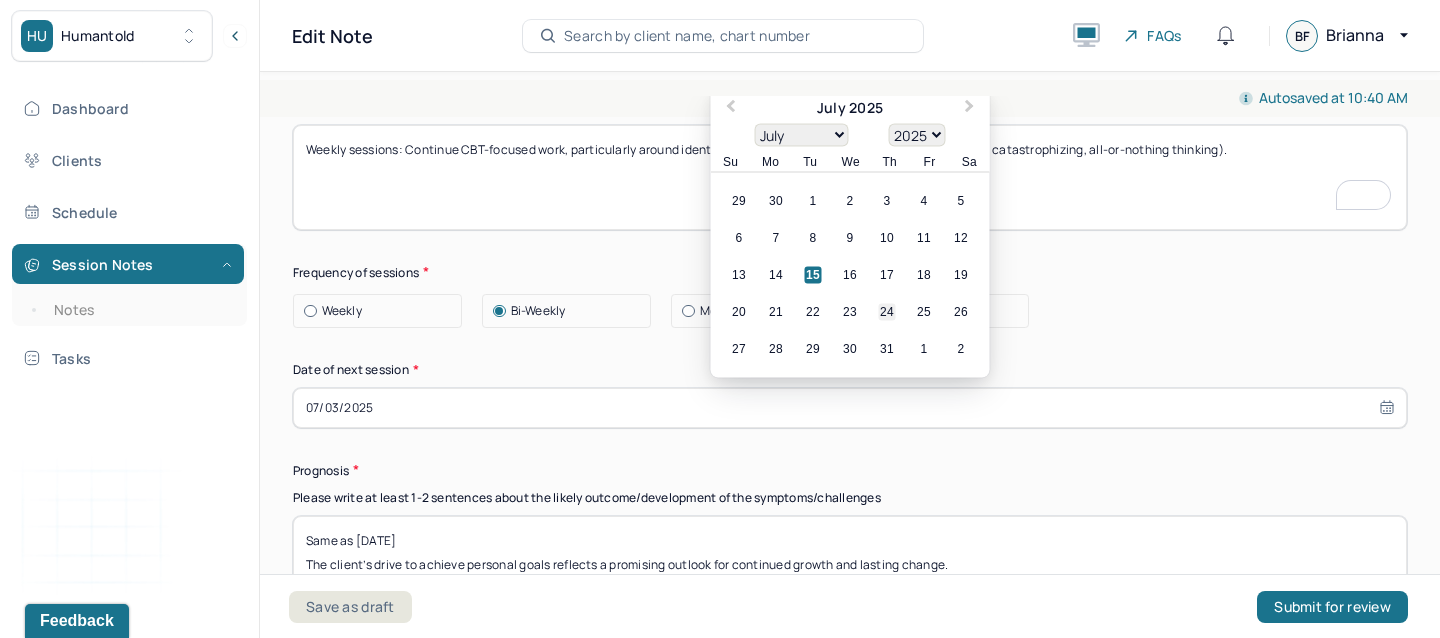 click on "24" at bounding box center [887, 311] 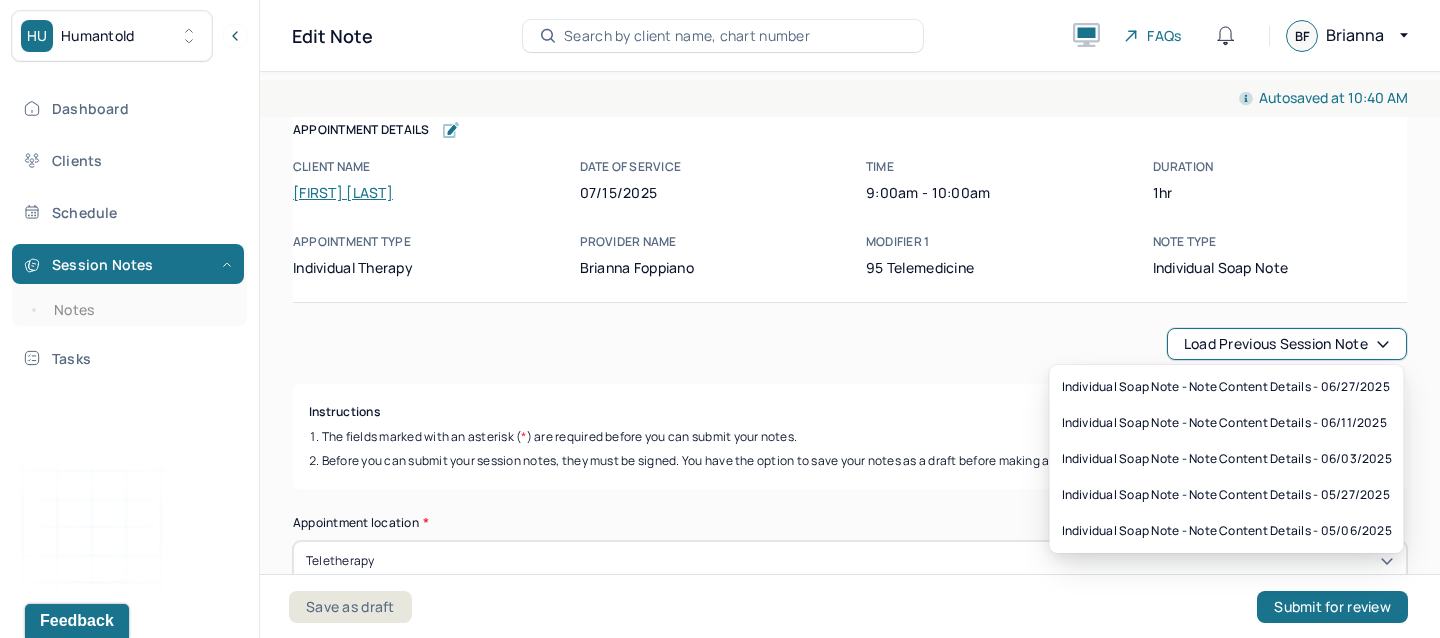 click on "Load previous session note" at bounding box center [1287, 344] 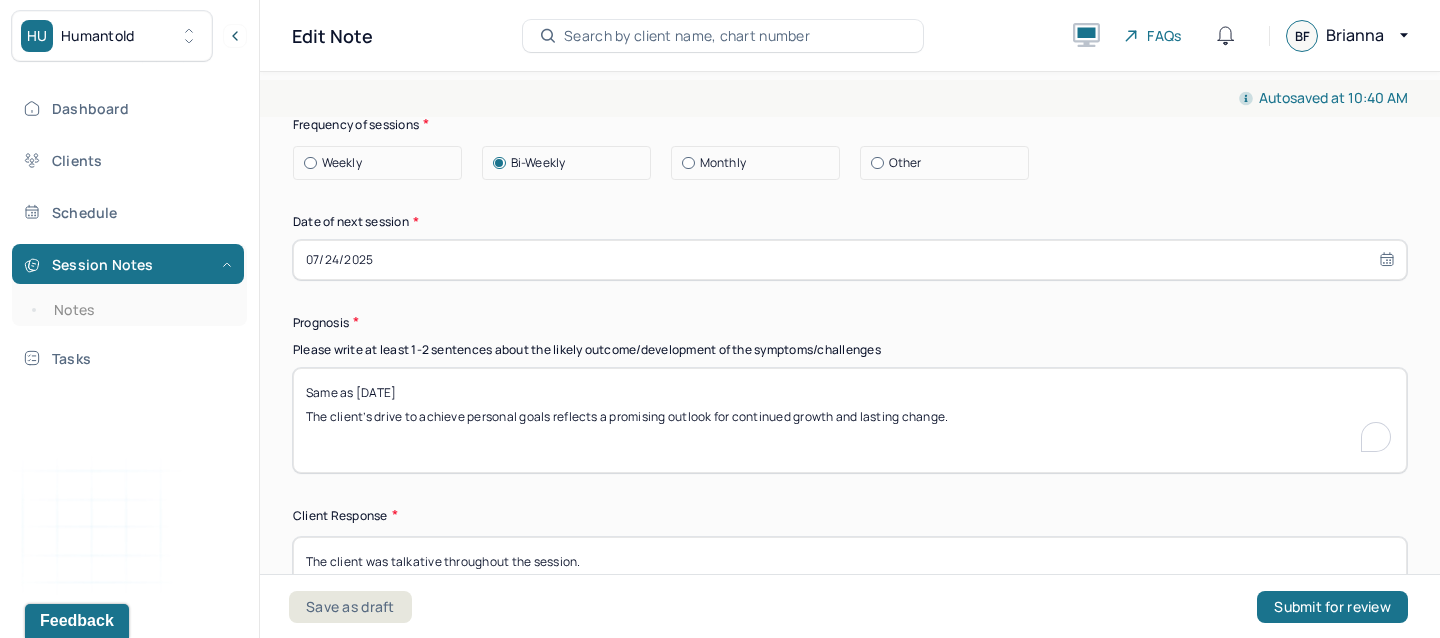 click on "Same as [MM]/[DD]/[YYYY]
The client’s drive to achieve personal goals reflects a promising outlook for continued growth and lasting change." at bounding box center [850, 420] 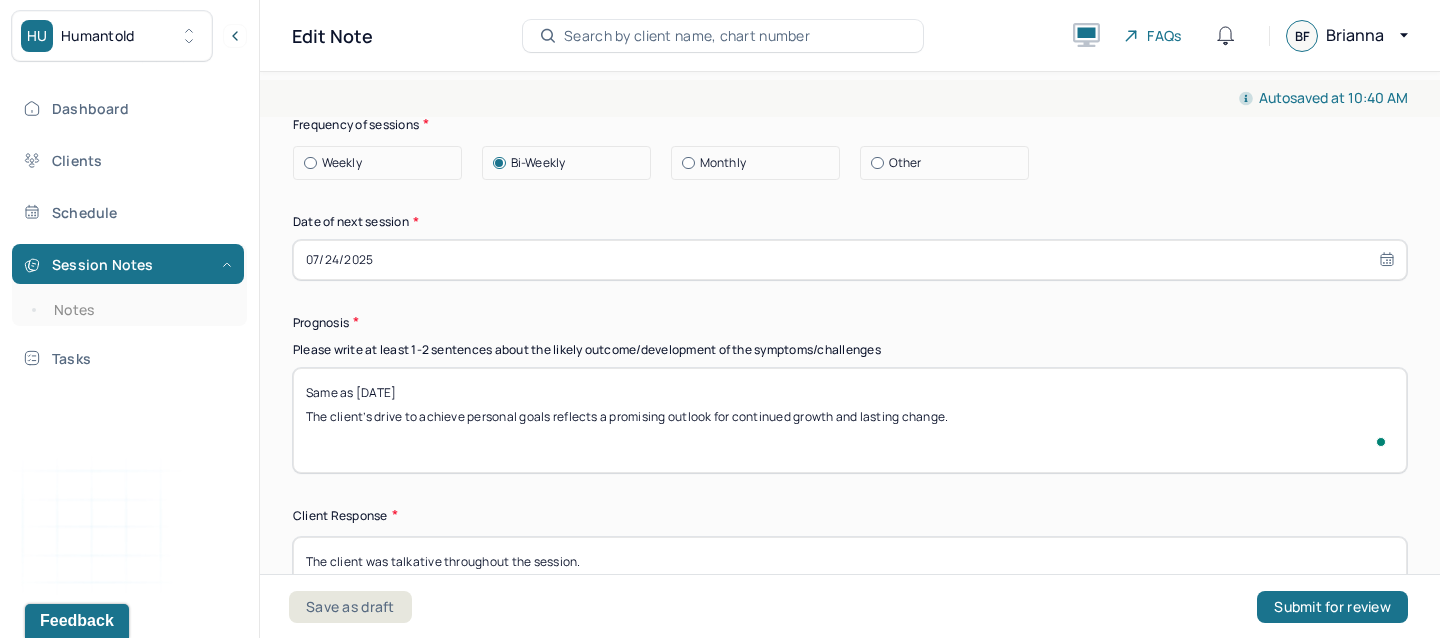 click on "Same as [MM]/[DD]/[YYYY]
The client’s drive to achieve personal goals reflects a promising outlook for continued growth and lasting change." at bounding box center [850, 420] 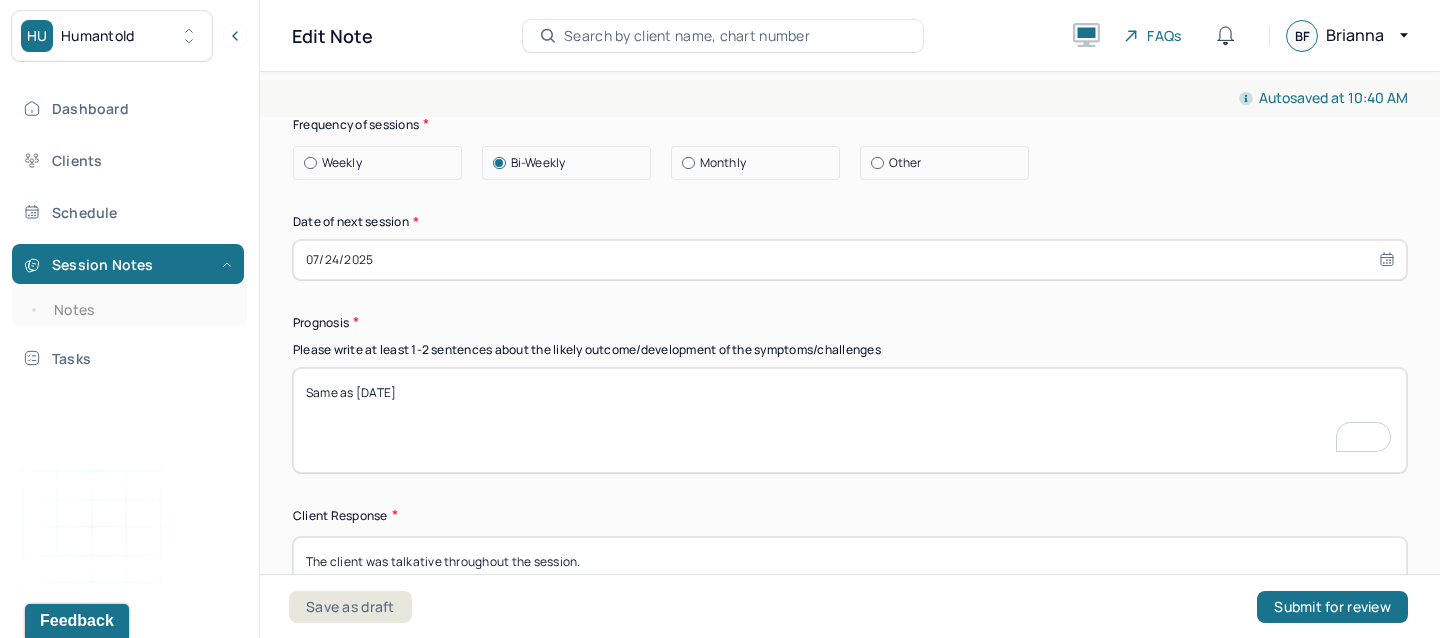type on "Same as 06/27/2025" 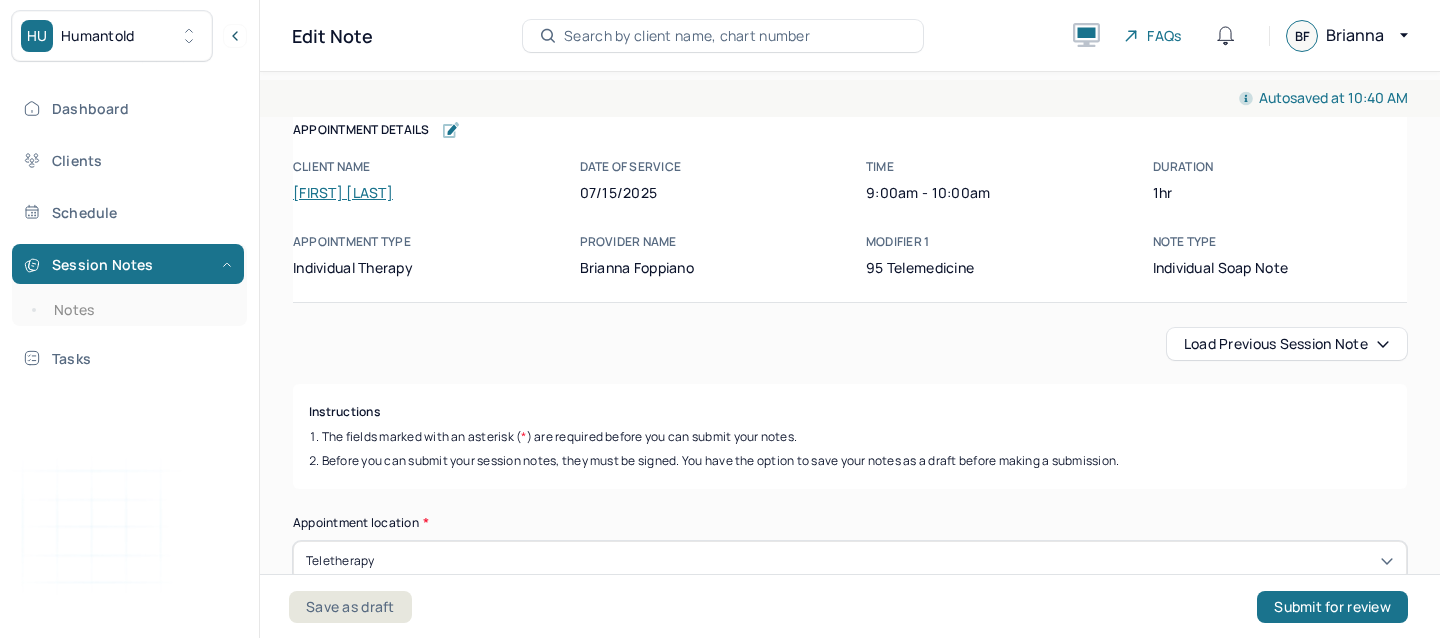 scroll, scrollTop: 0, scrollLeft: 0, axis: both 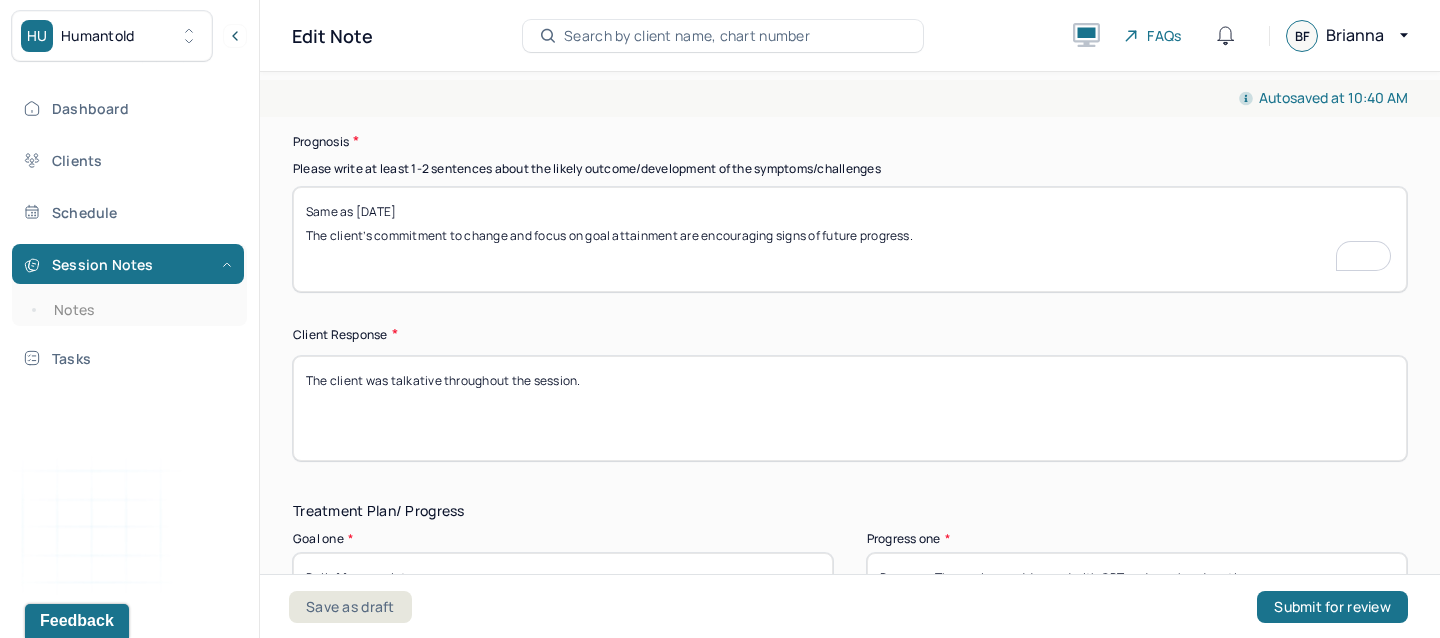 type on "Same as [DATE]
The client’s commitment to change and focus on goal attainment are encouraging signs of future progress." 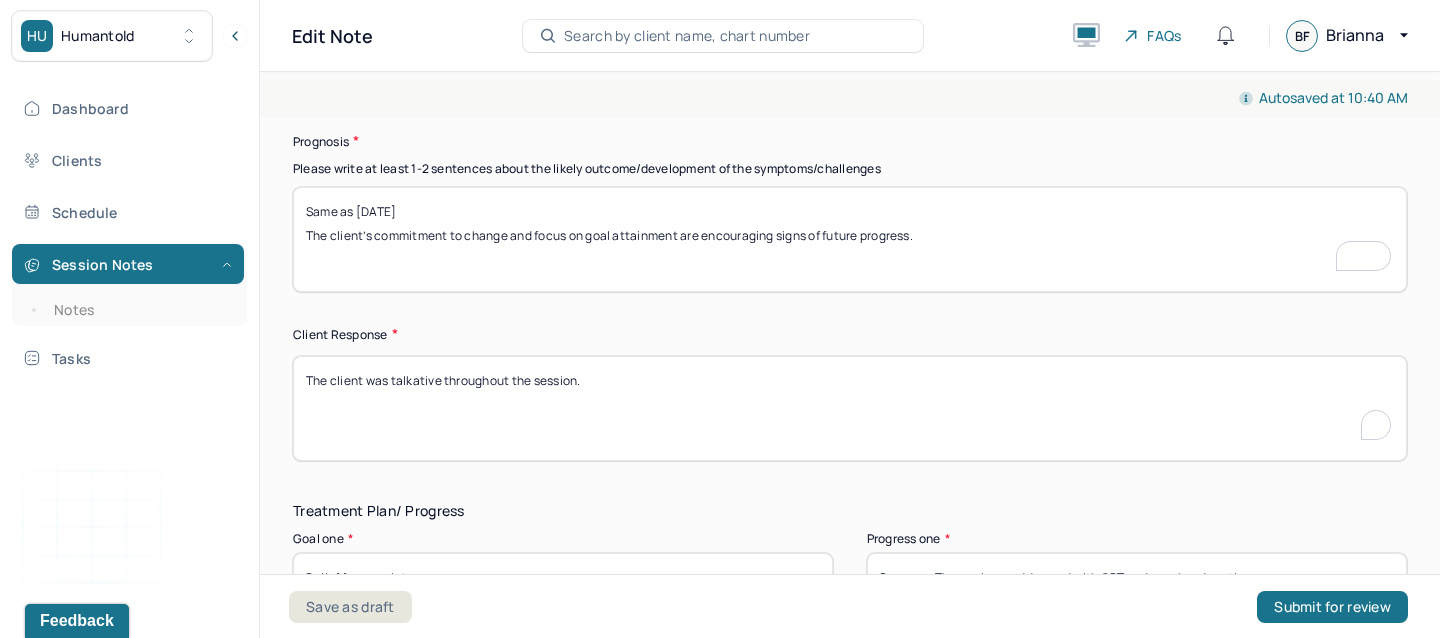 click on "The client was talkative throughout the session." at bounding box center (850, 408) 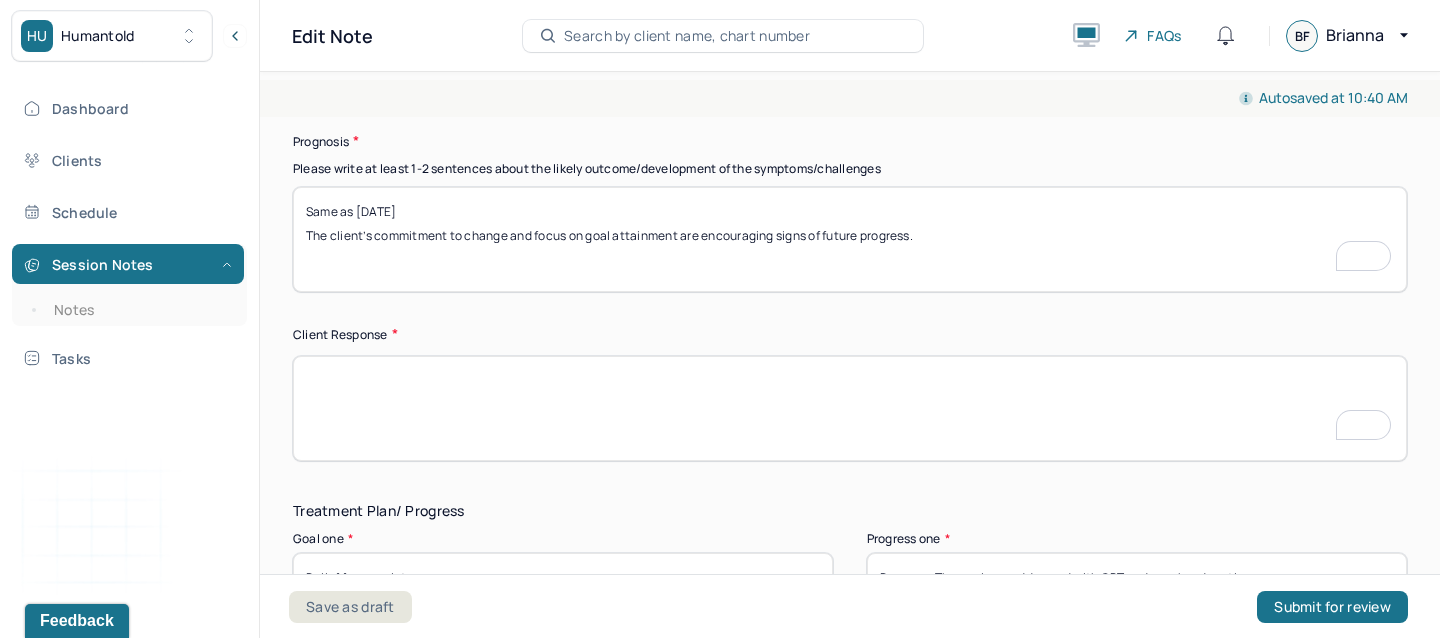 scroll, scrollTop: 2970, scrollLeft: 0, axis: vertical 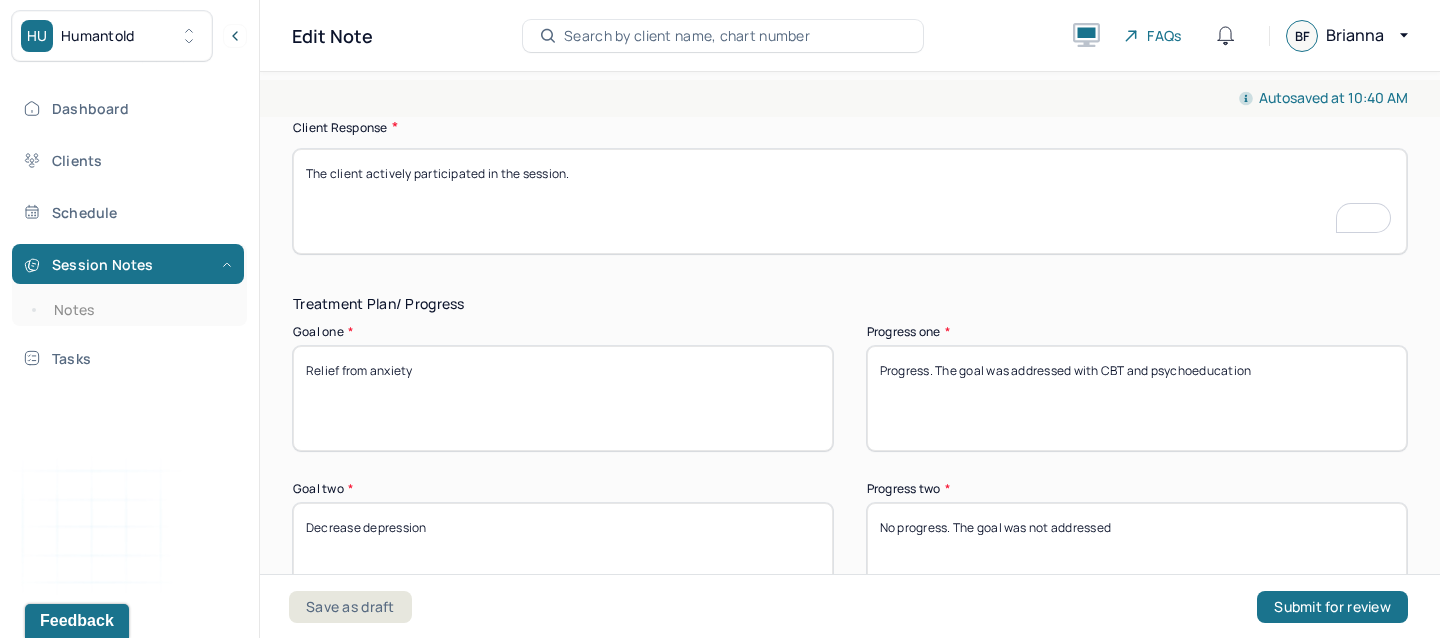 type on "The client actively participated in the session." 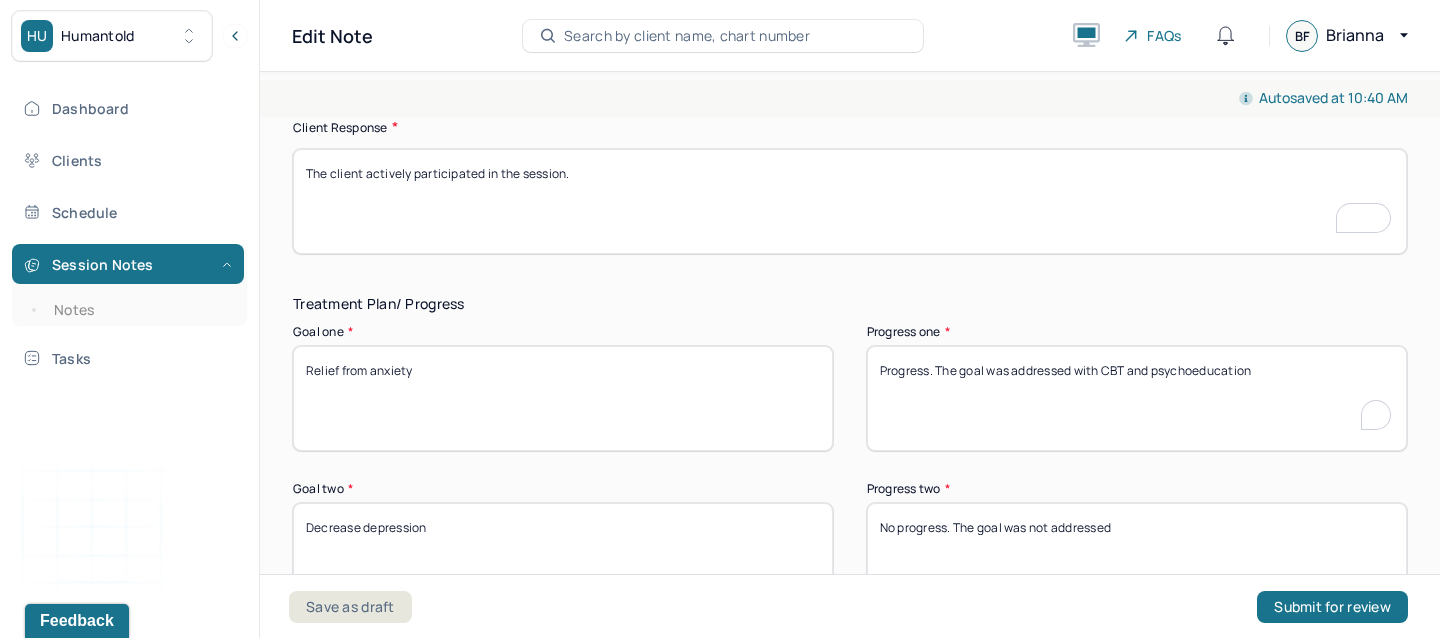 click on "Progress. The goal was addressed with CBT and psychoeducation" at bounding box center [1137, 398] 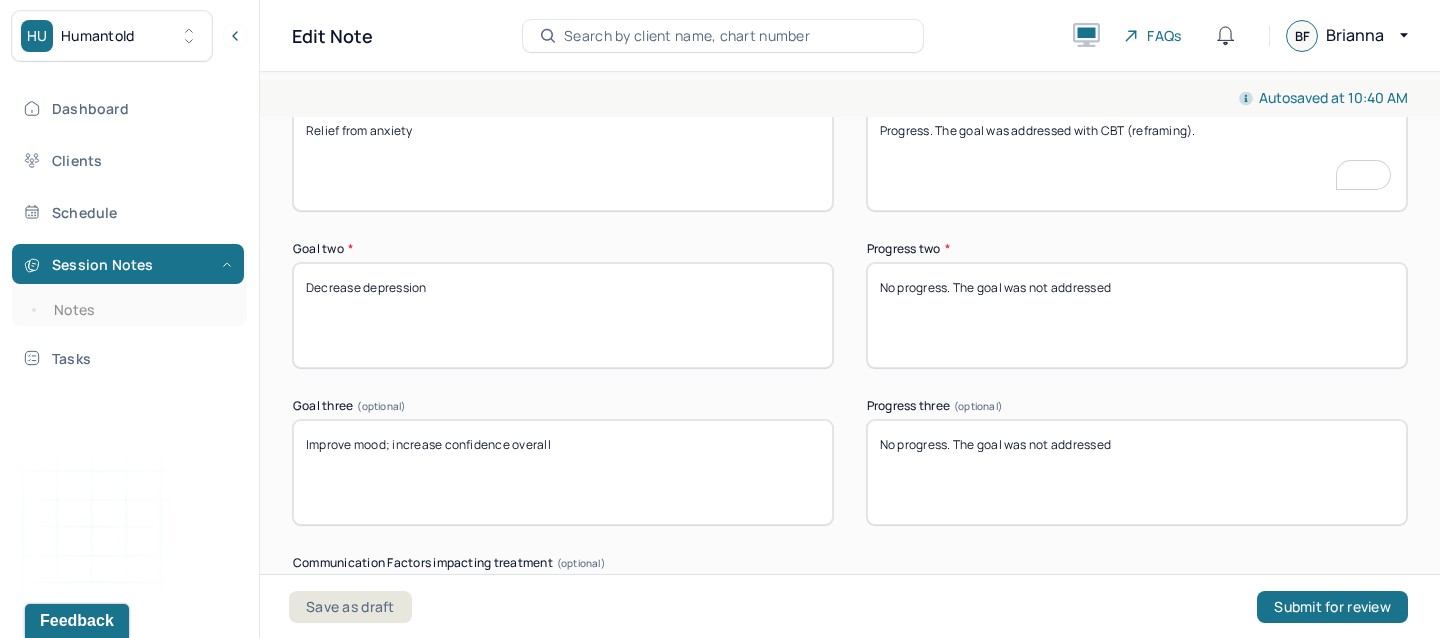 type on "Progress. The goal was addressed with CBT (reframing)." 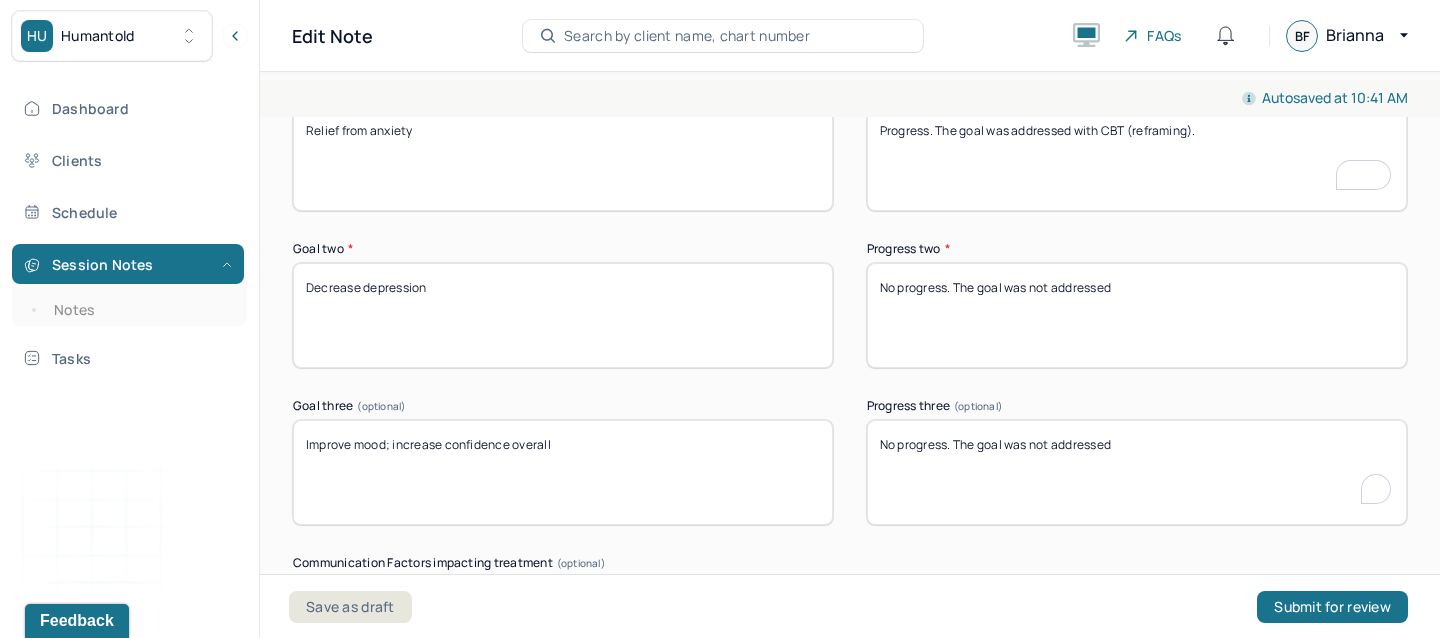 click on "No progress. The goal was not addressed" at bounding box center [1137, 472] 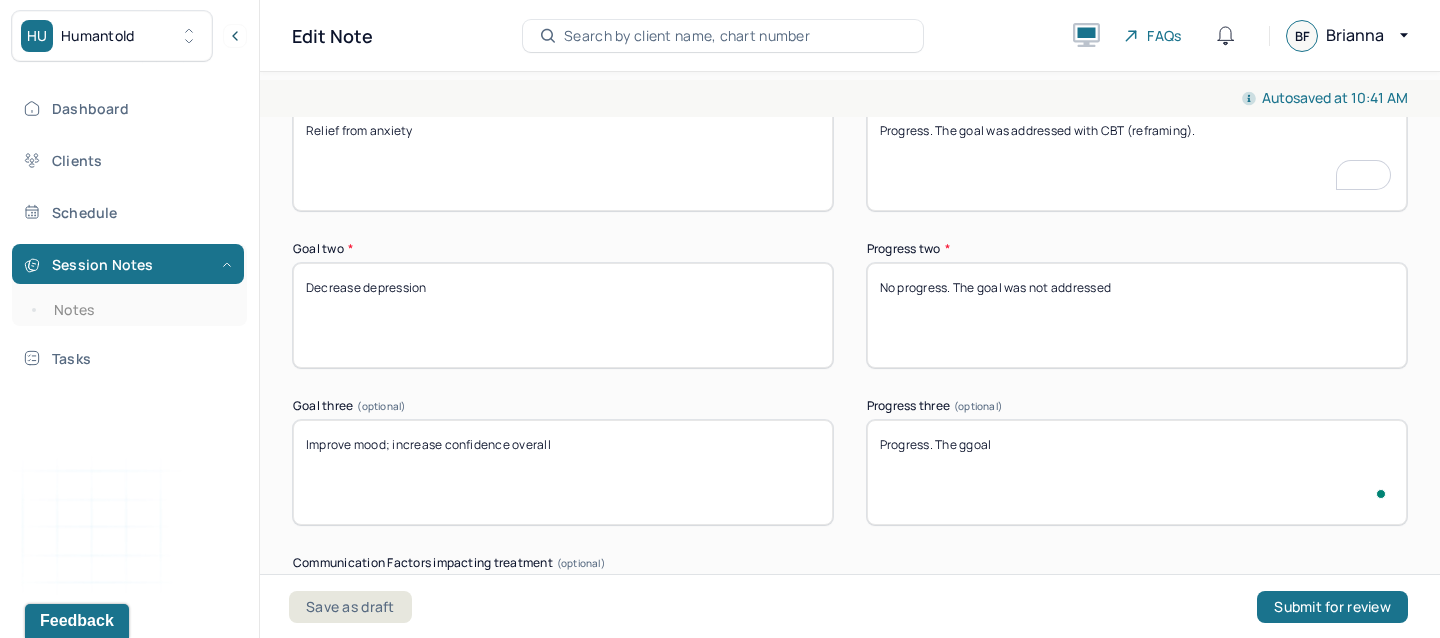 type on "Progress. The ggoal" 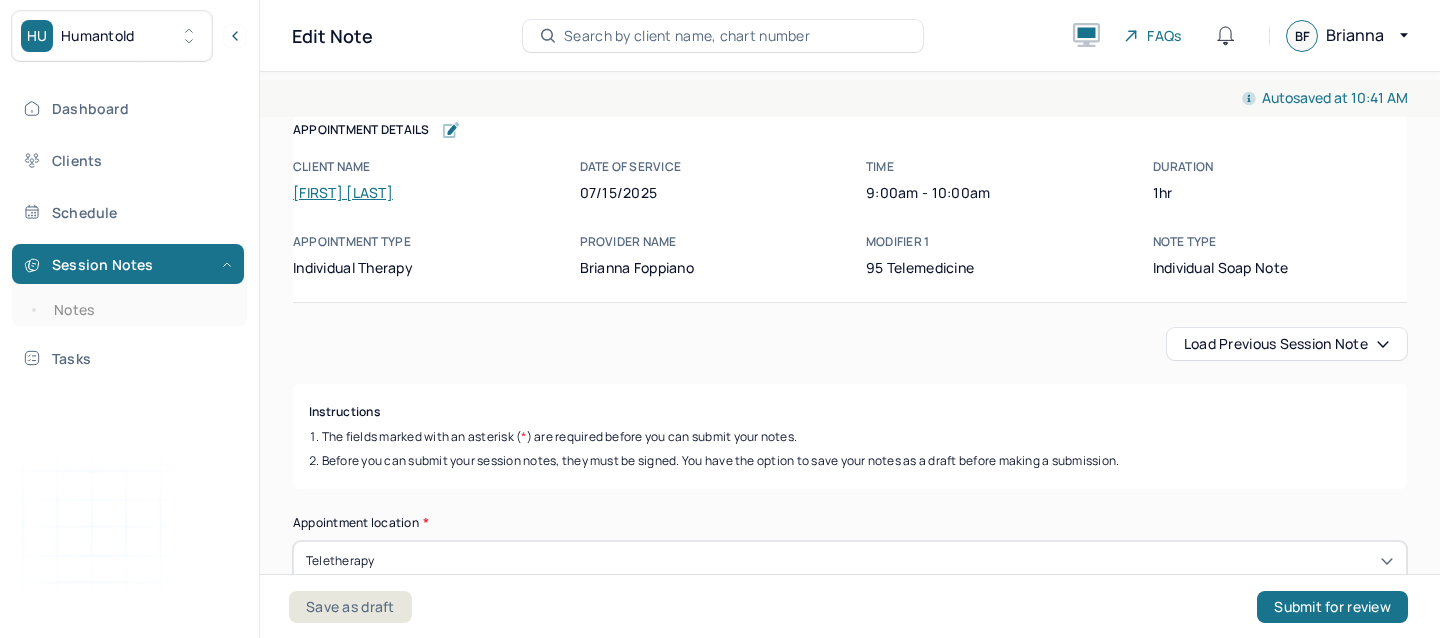 scroll, scrollTop: 0, scrollLeft: 0, axis: both 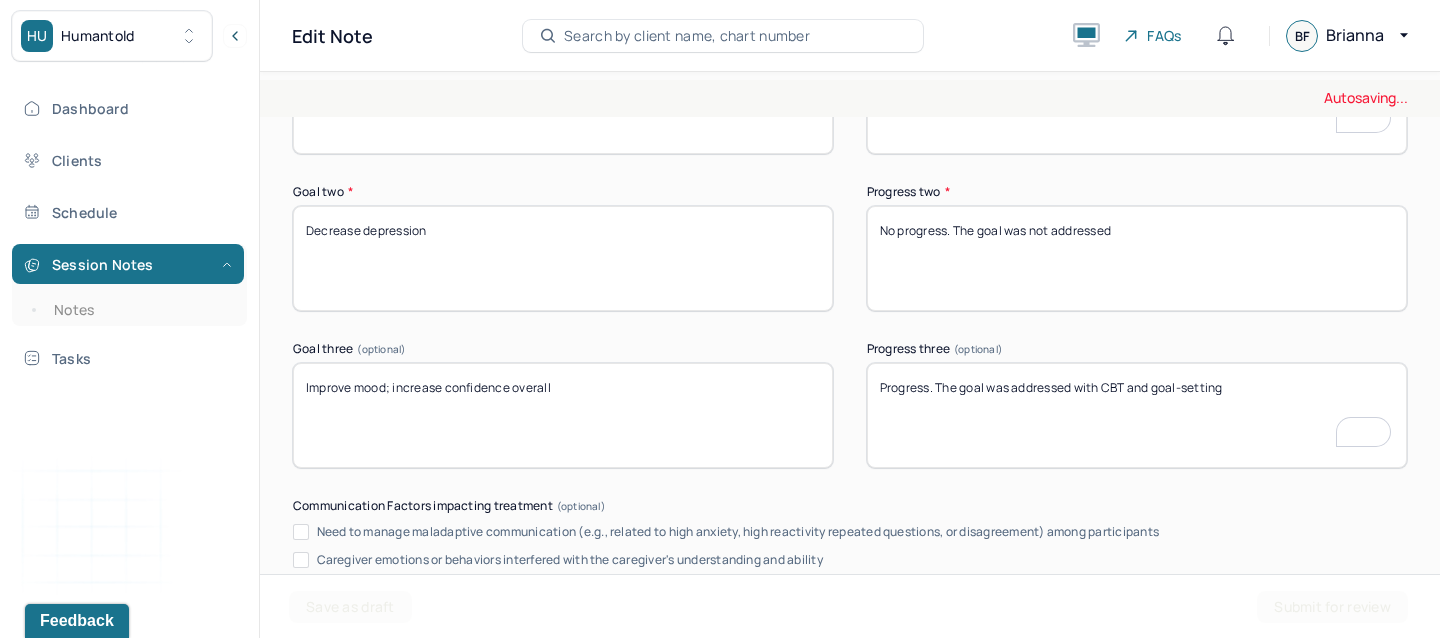 type on "The client was talkative and engaged. He appeared in a good mood overall" 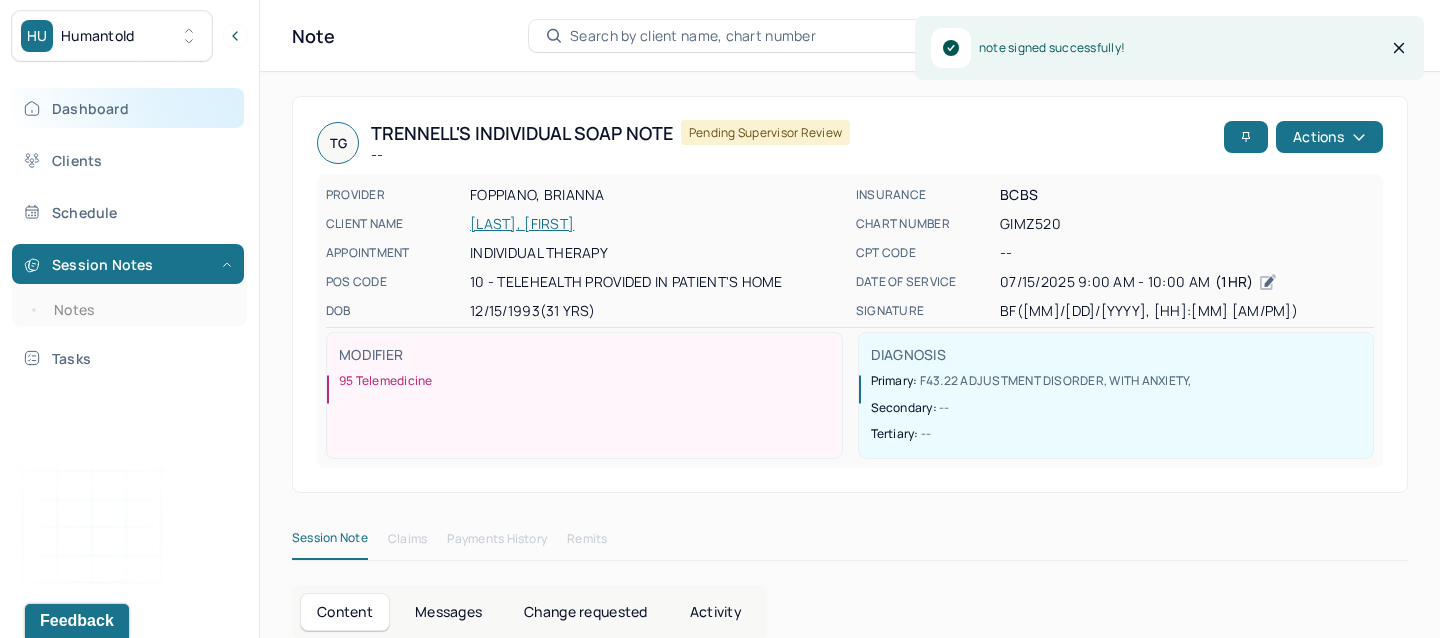 click on "Dashboard" at bounding box center [128, 108] 